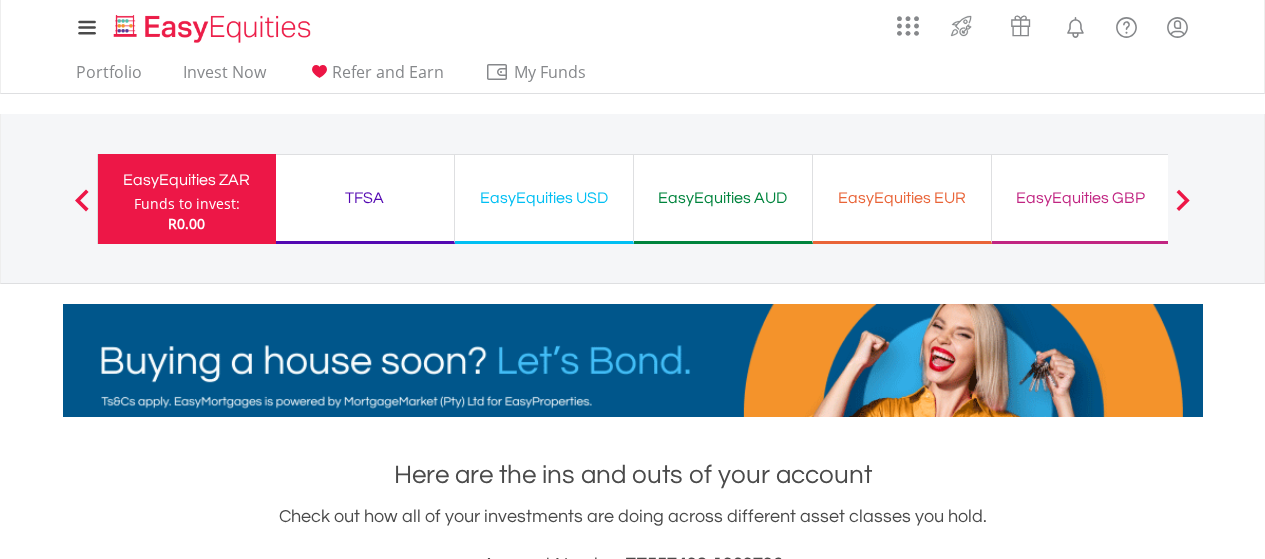 scroll, scrollTop: 726, scrollLeft: 0, axis: vertical 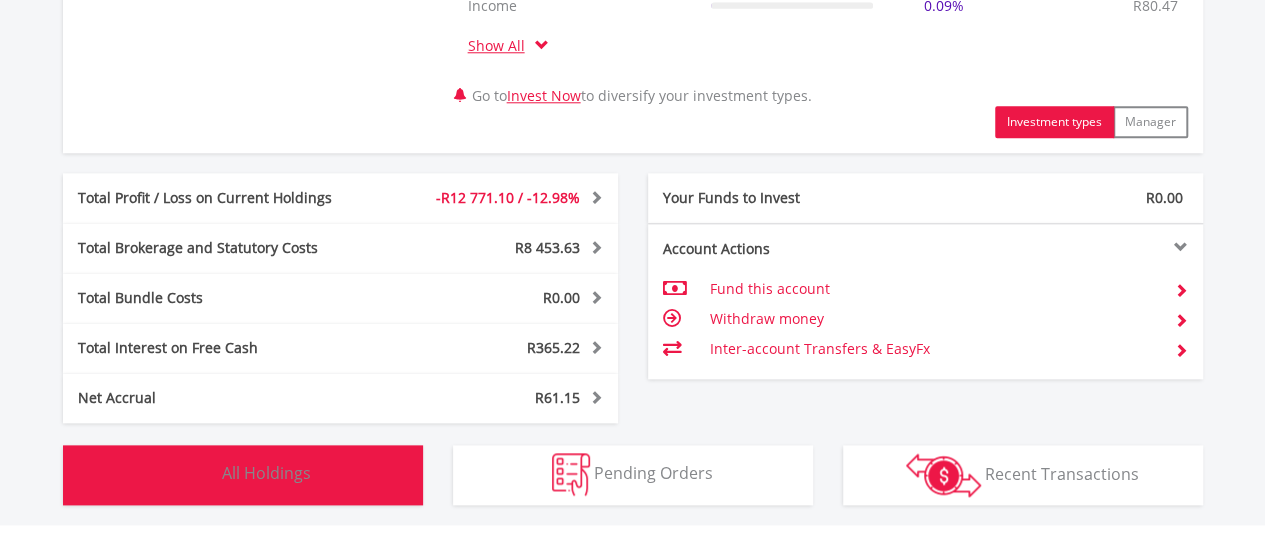 click on "Holdings
All Holdings" at bounding box center (243, 475) 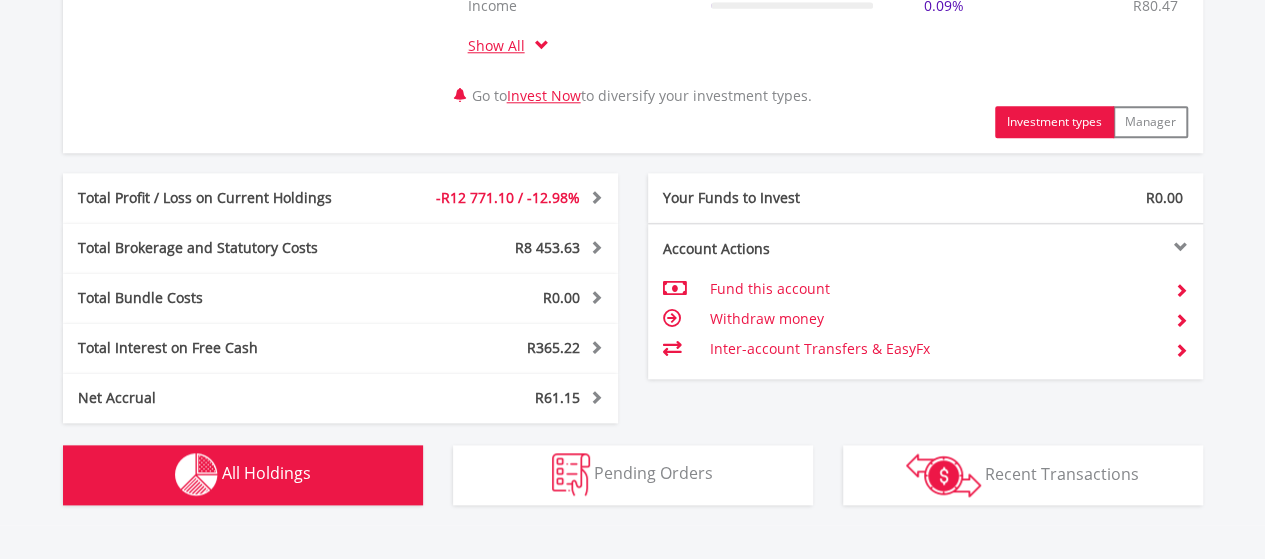 scroll, scrollTop: 1562, scrollLeft: 0, axis: vertical 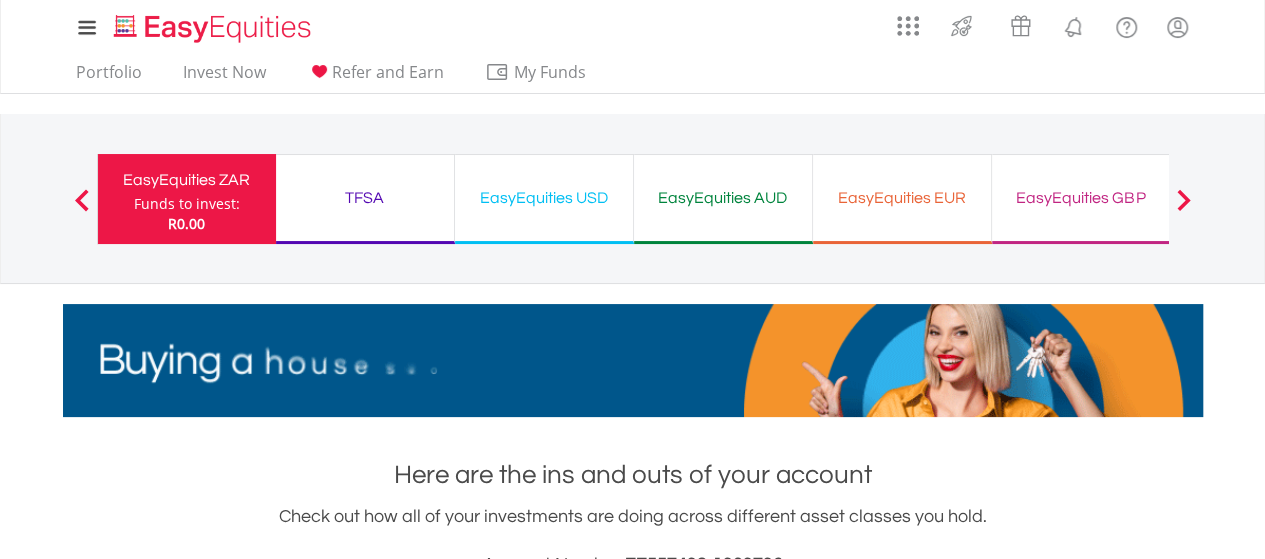 click on "TFSA
Funds to invest:
R0.00" at bounding box center [365, 199] 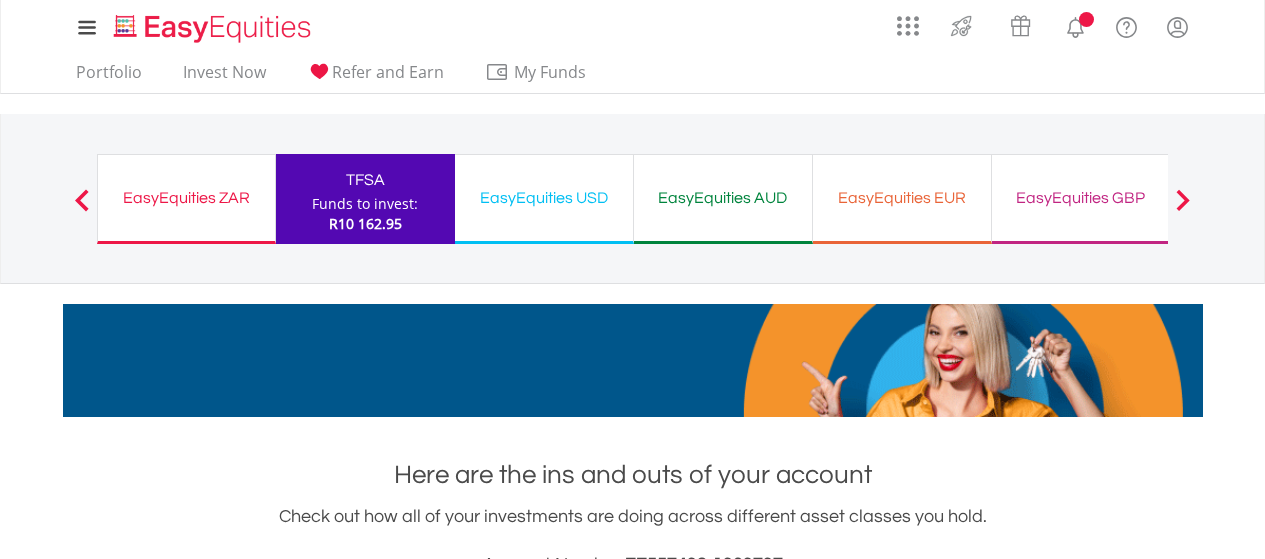 scroll, scrollTop: 0, scrollLeft: 0, axis: both 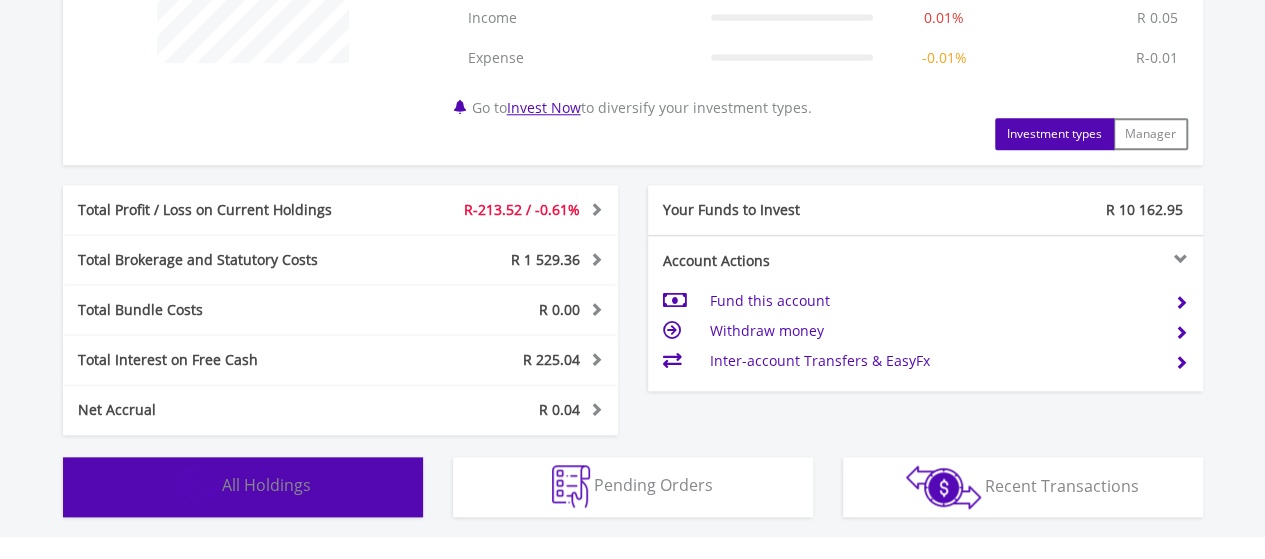 click on "Holdings
All Holdings" at bounding box center [243, 487] 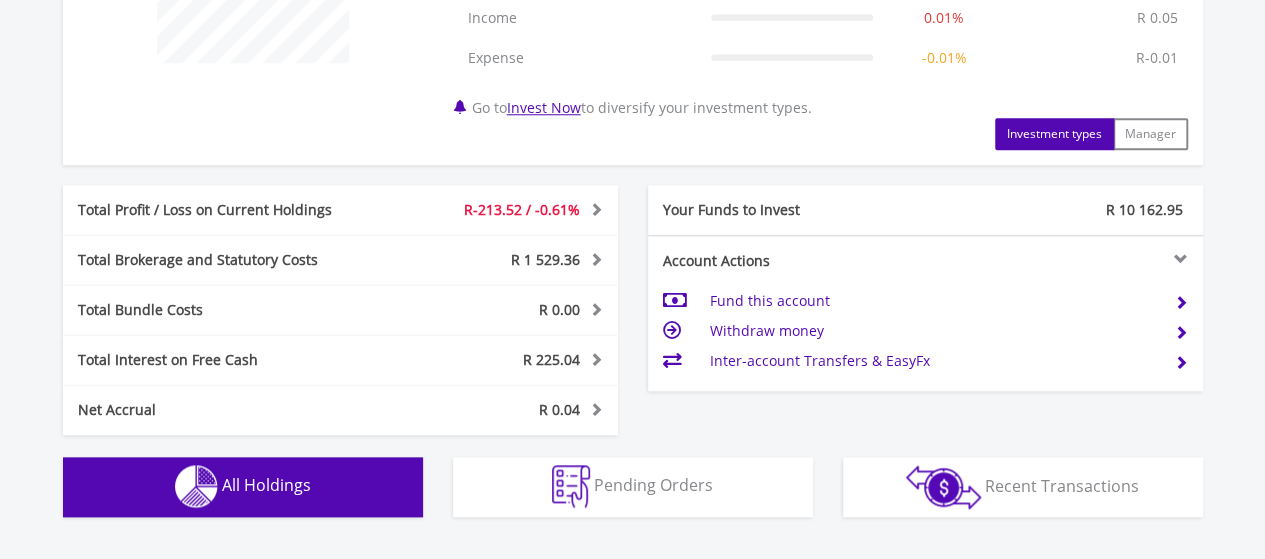 scroll, scrollTop: 1482, scrollLeft: 0, axis: vertical 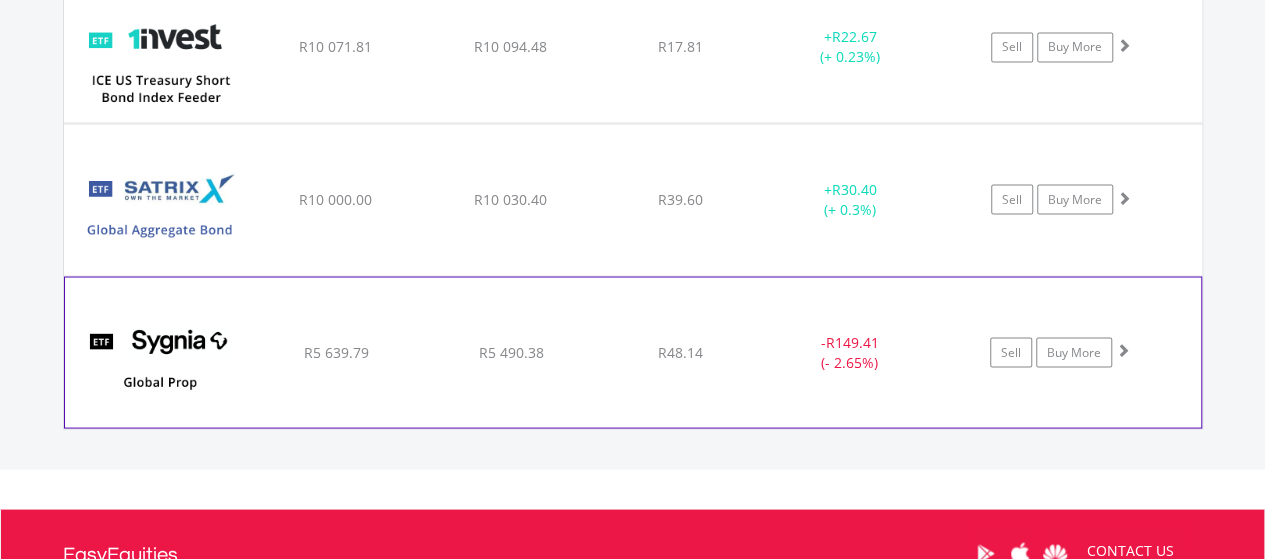 click at bounding box center [1123, 349] 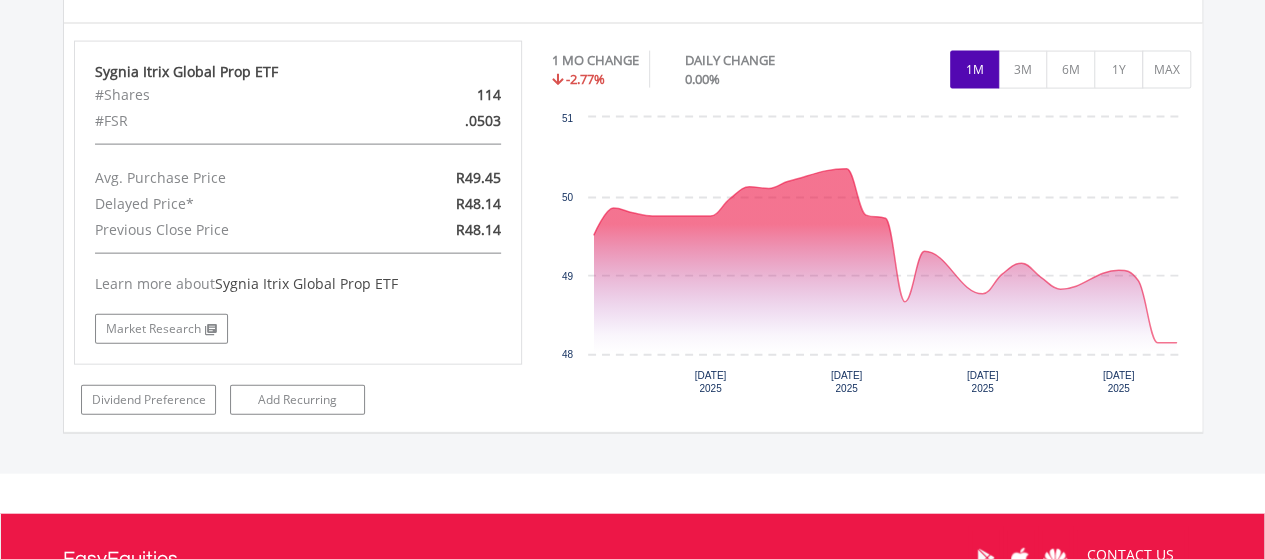 scroll, scrollTop: 2145, scrollLeft: 0, axis: vertical 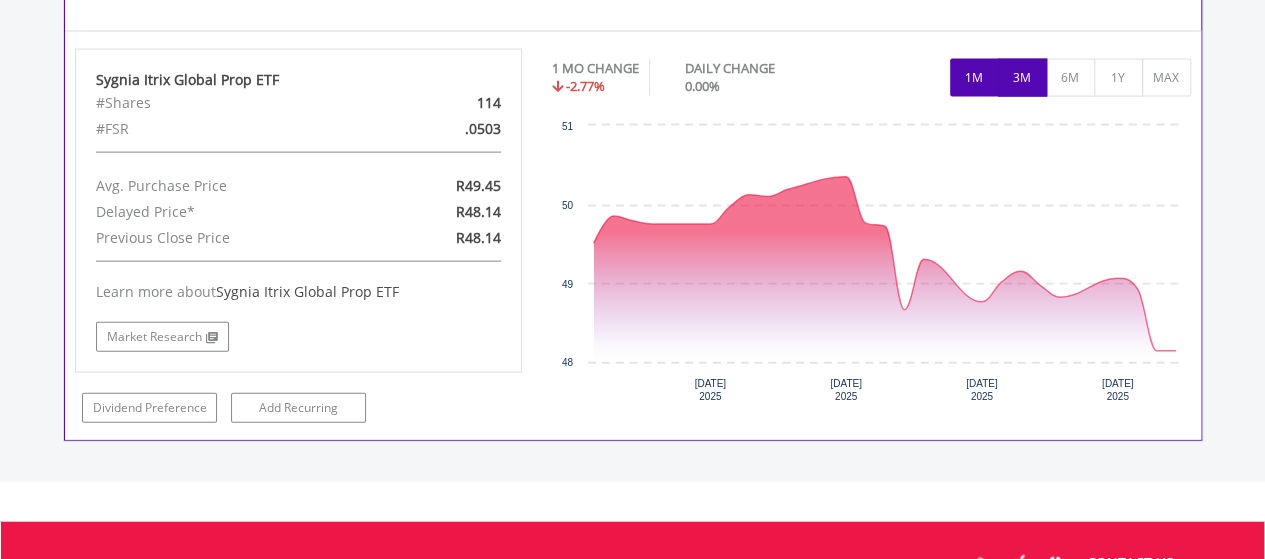 click on "3M" at bounding box center (1022, 78) 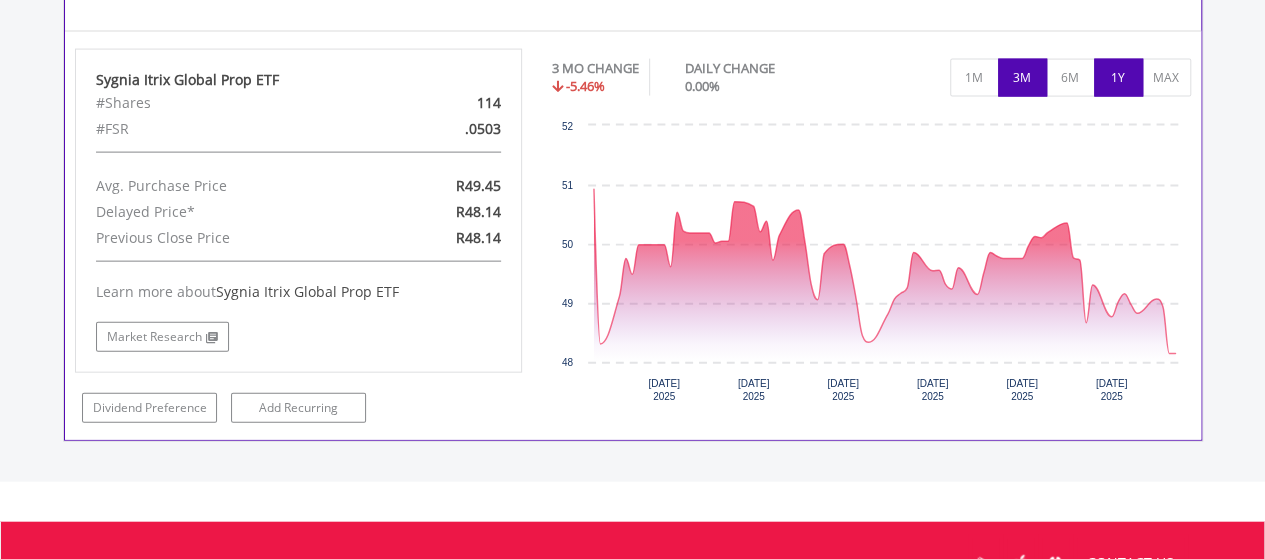 click on "1Y" at bounding box center (1118, 78) 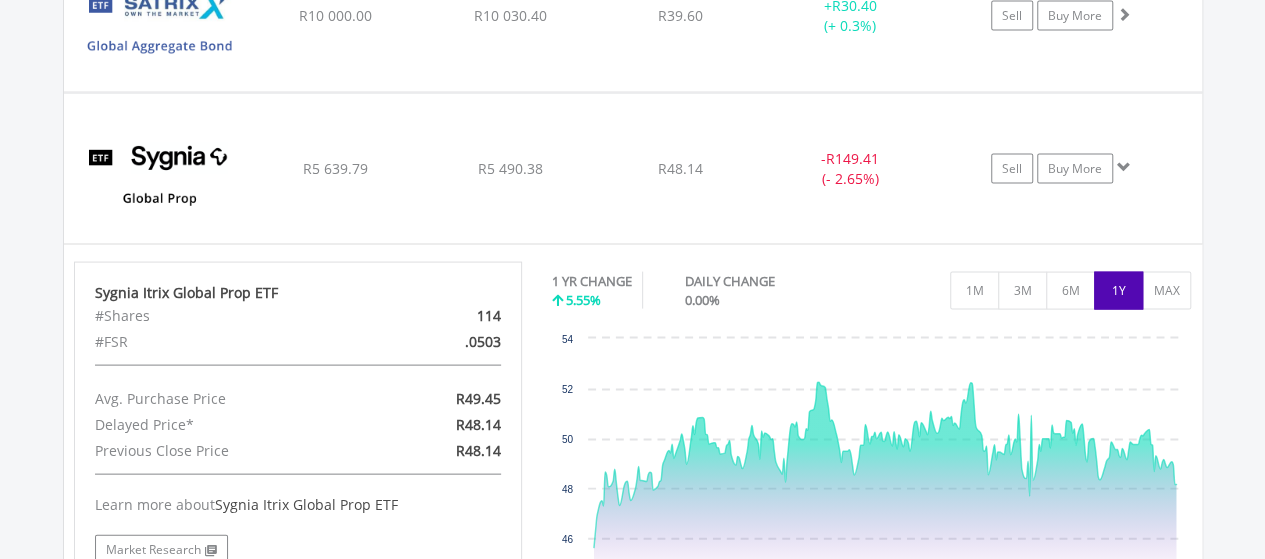 scroll, scrollTop: 1799, scrollLeft: 0, axis: vertical 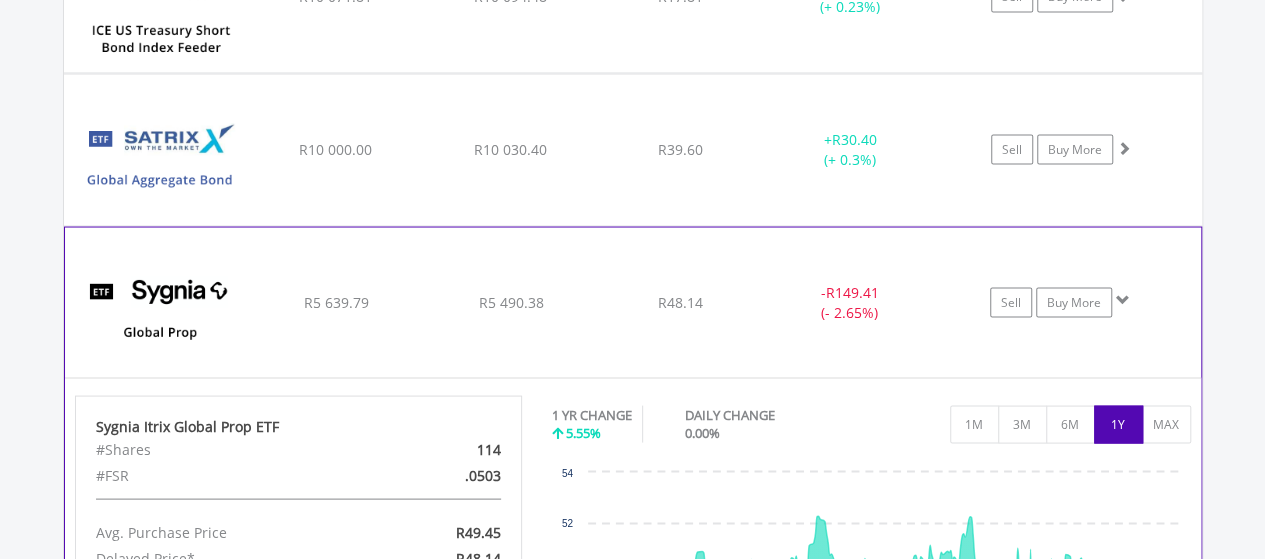click at bounding box center (1123, 299) 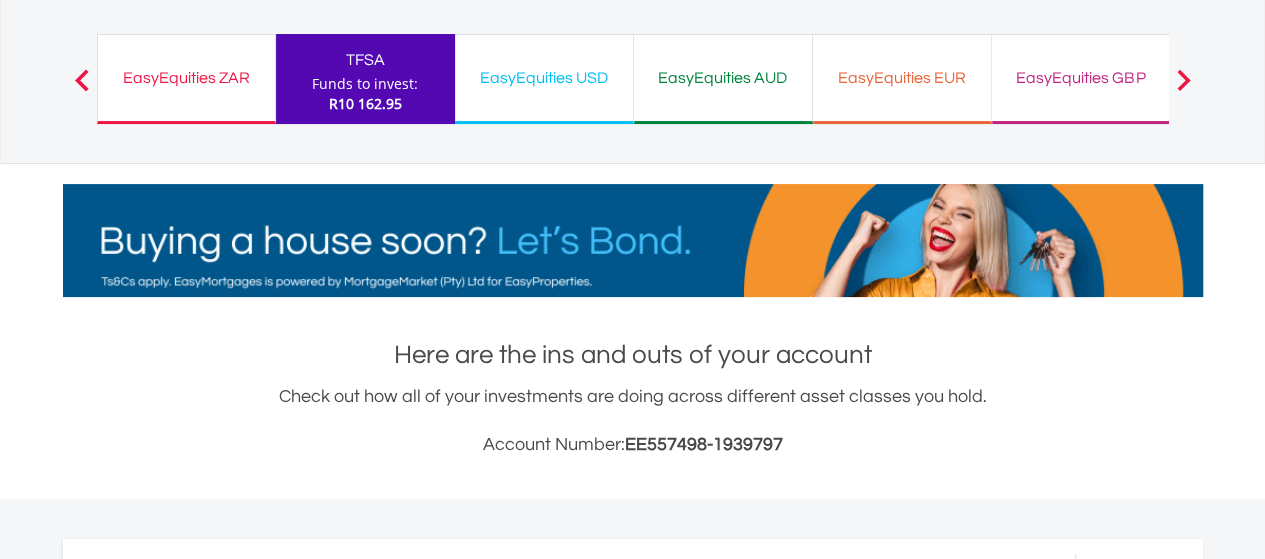 scroll, scrollTop: 40, scrollLeft: 0, axis: vertical 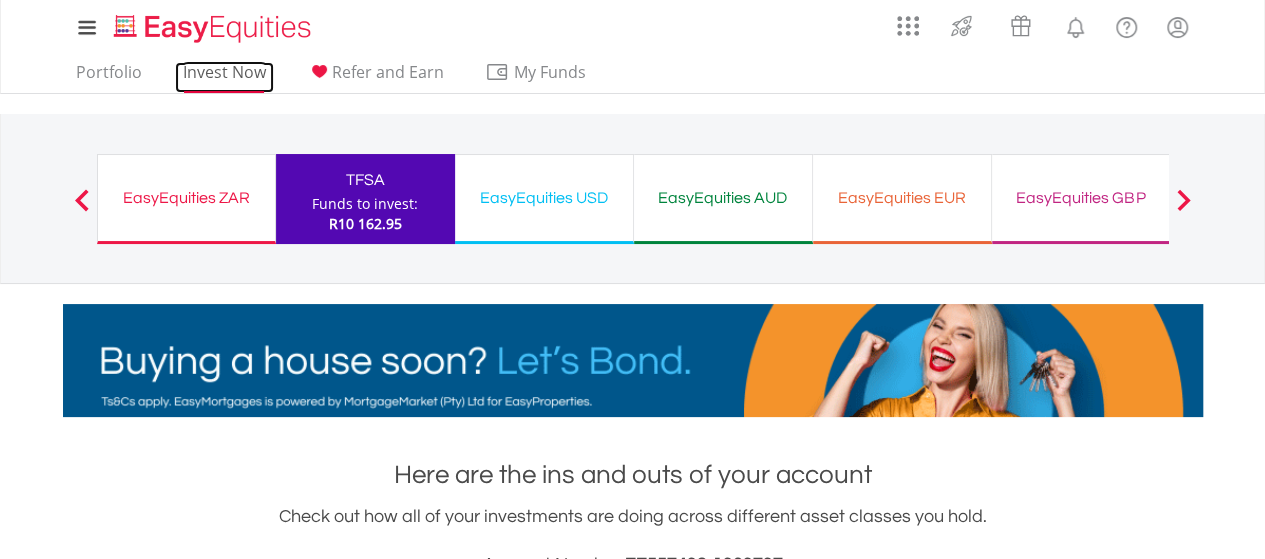 click on "Invest Now" at bounding box center (224, 77) 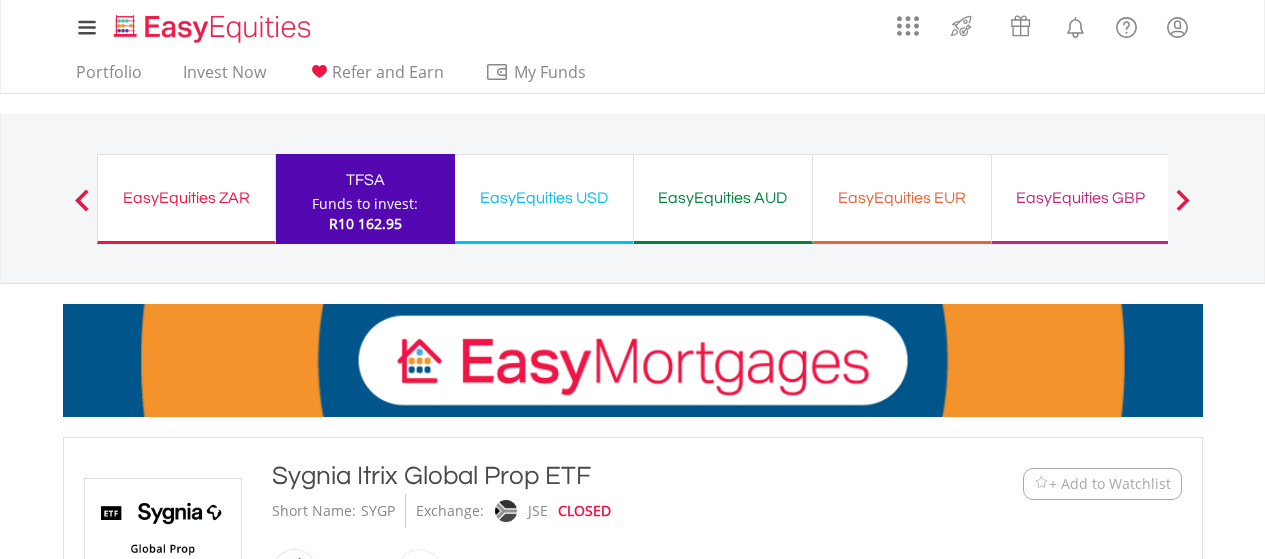 scroll, scrollTop: 0, scrollLeft: 0, axis: both 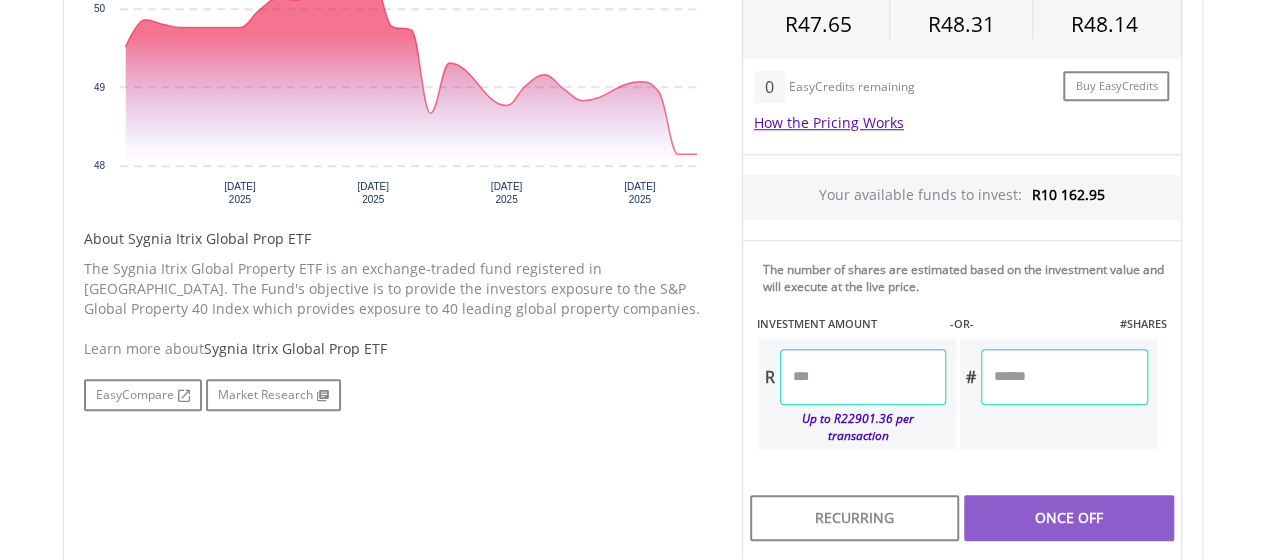 click at bounding box center [863, 377] 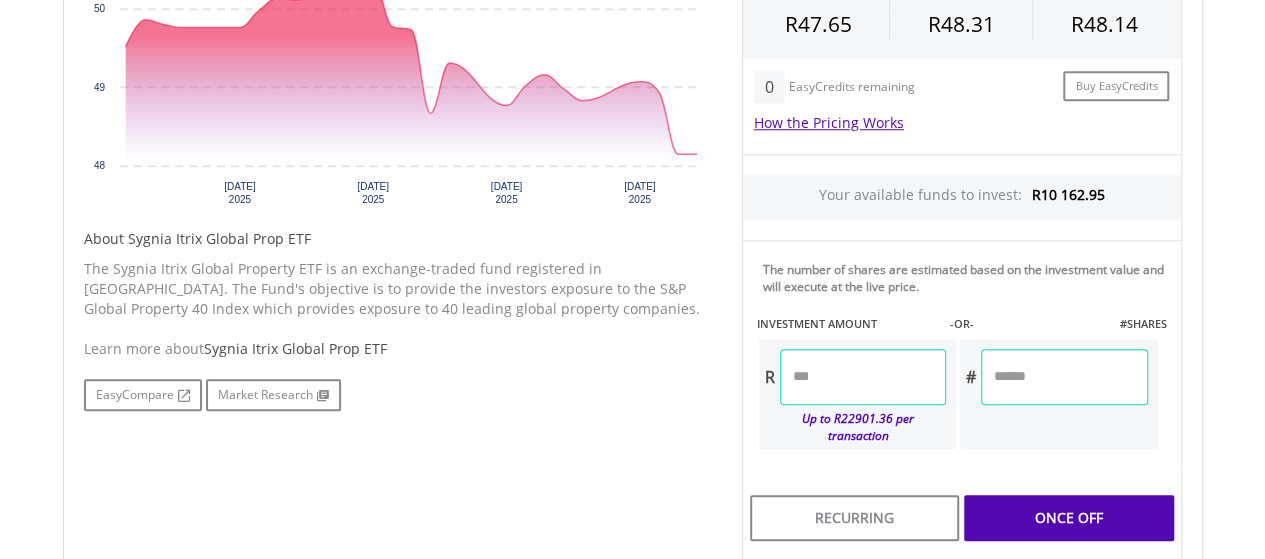 type on "*****" 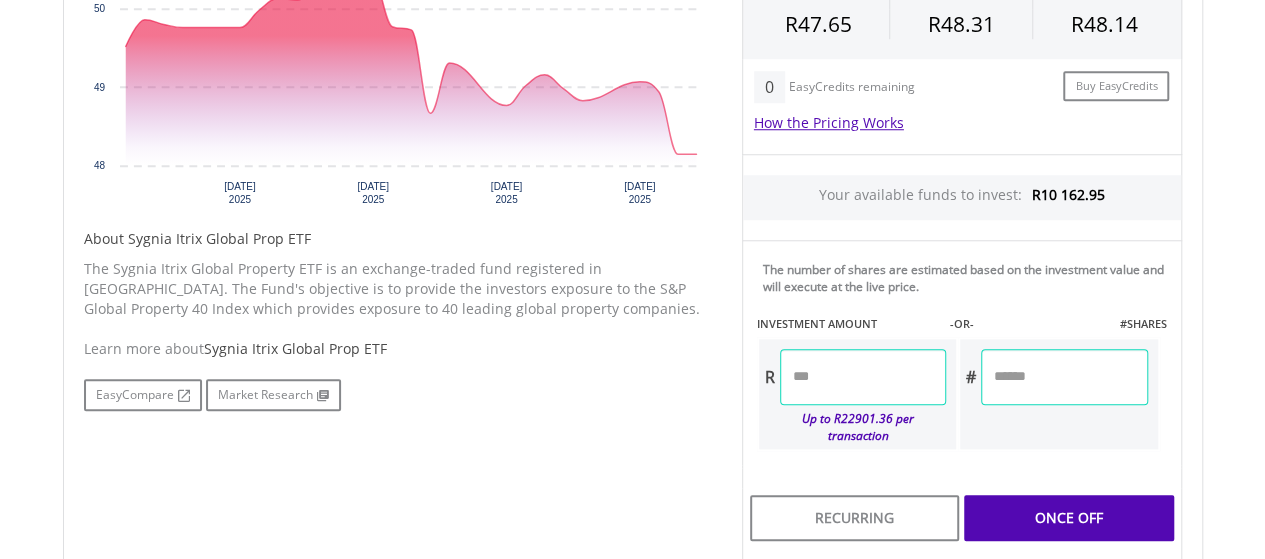 type on "********" 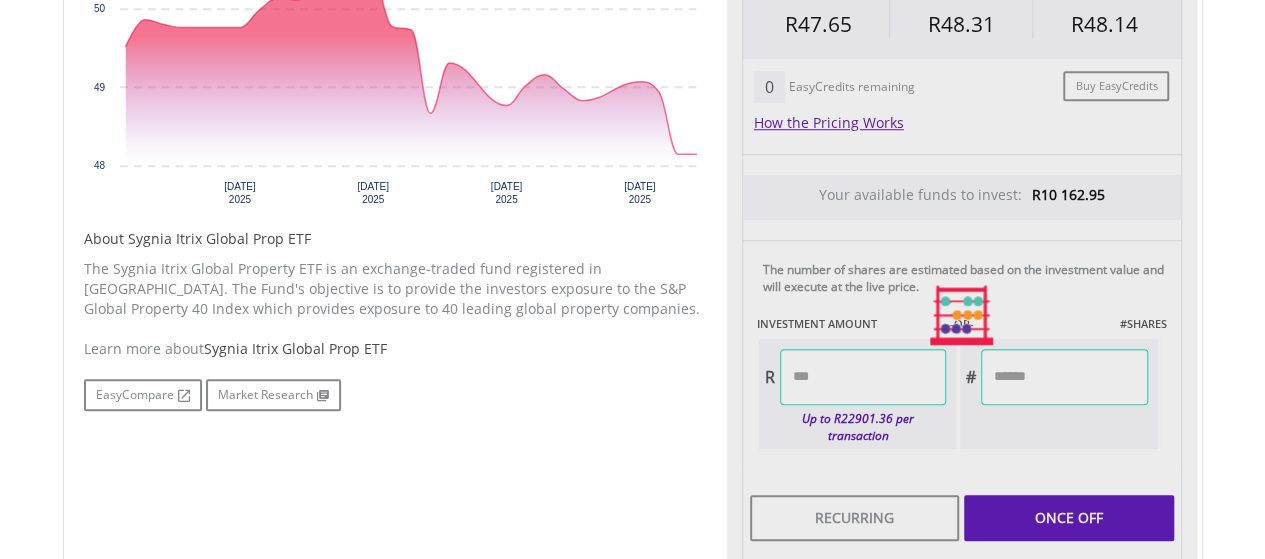 click on "Last Updated Price:
15-min. Delay*
Price Update Cost:
0
Credits
Market Closed
SELLING AT (BID)
BUYING AT                     (ASK)
LAST PRICE
R47.65
R48.31
R48.14
0
Buy EasyCredits" at bounding box center (962, 316) 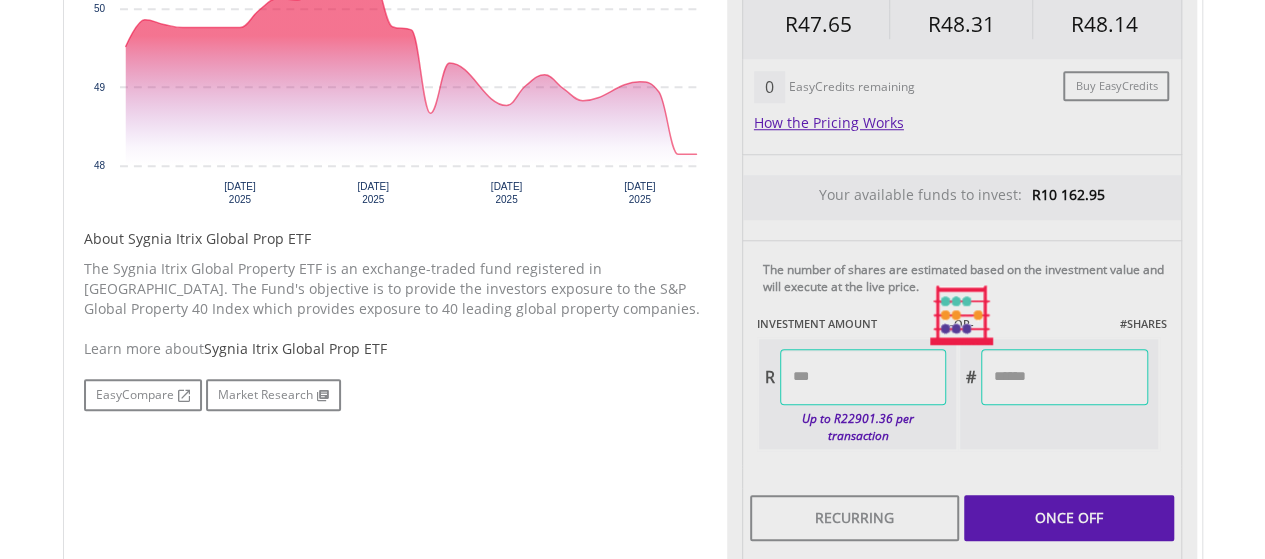 type on "********" 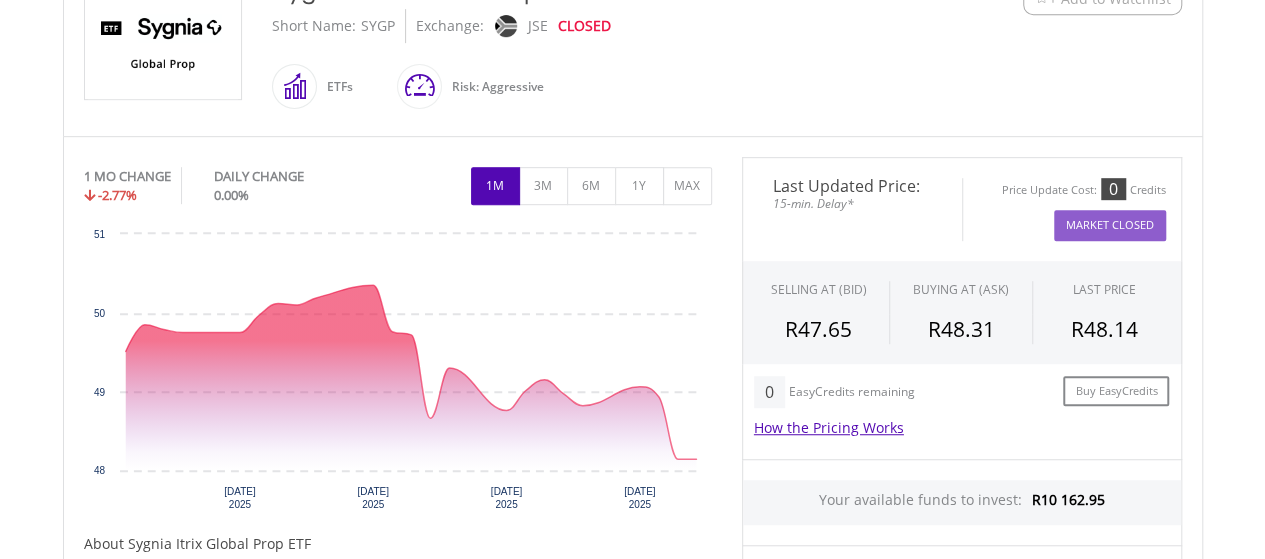 scroll, scrollTop: 482, scrollLeft: 0, axis: vertical 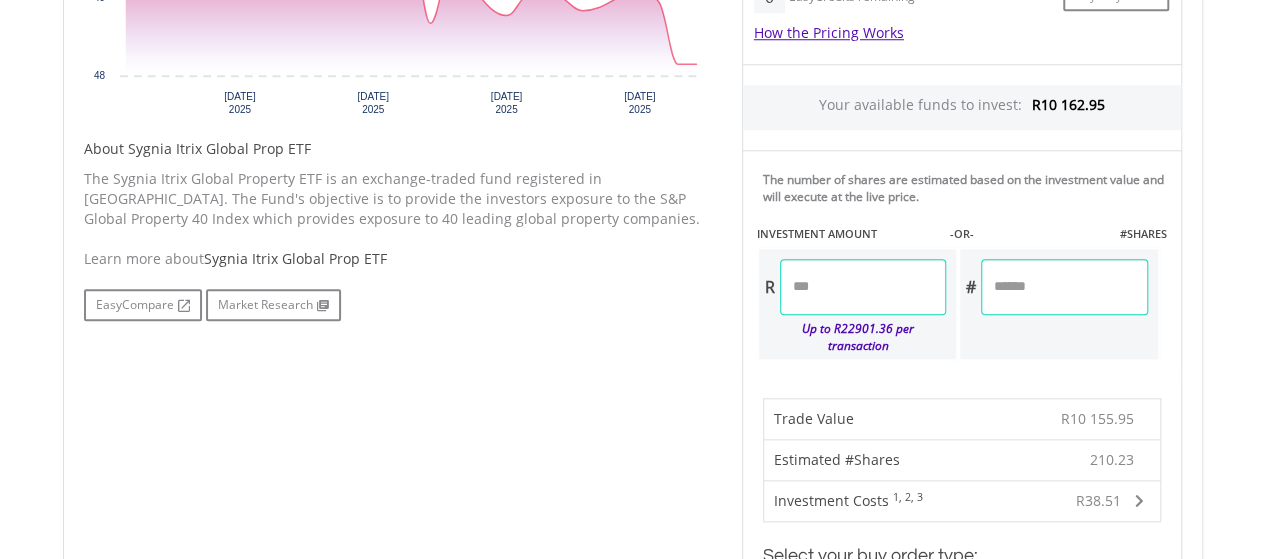 click on "********" at bounding box center [863, 287] 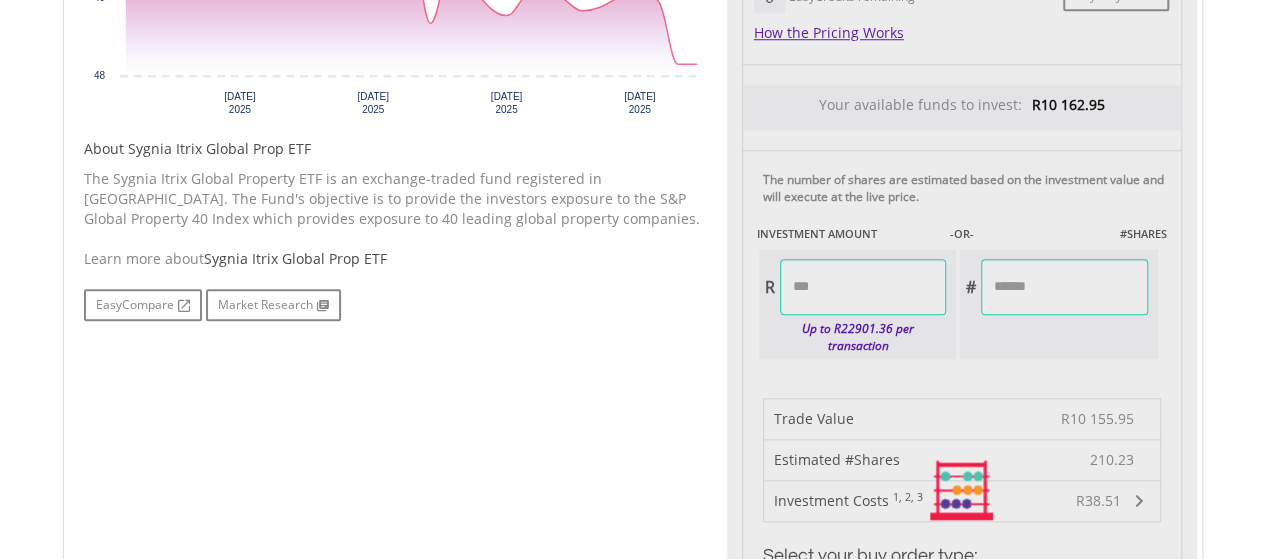 click on "Last Updated Price:
15-min. Delay*
Price Update Cost:
0
Credits
Market Closed
SELLING AT (BID)
BUYING AT                     (ASK)
LAST PRICE
R47.65
R48.31
R48.14
0
Buy EasyCredits" at bounding box center [962, 491] 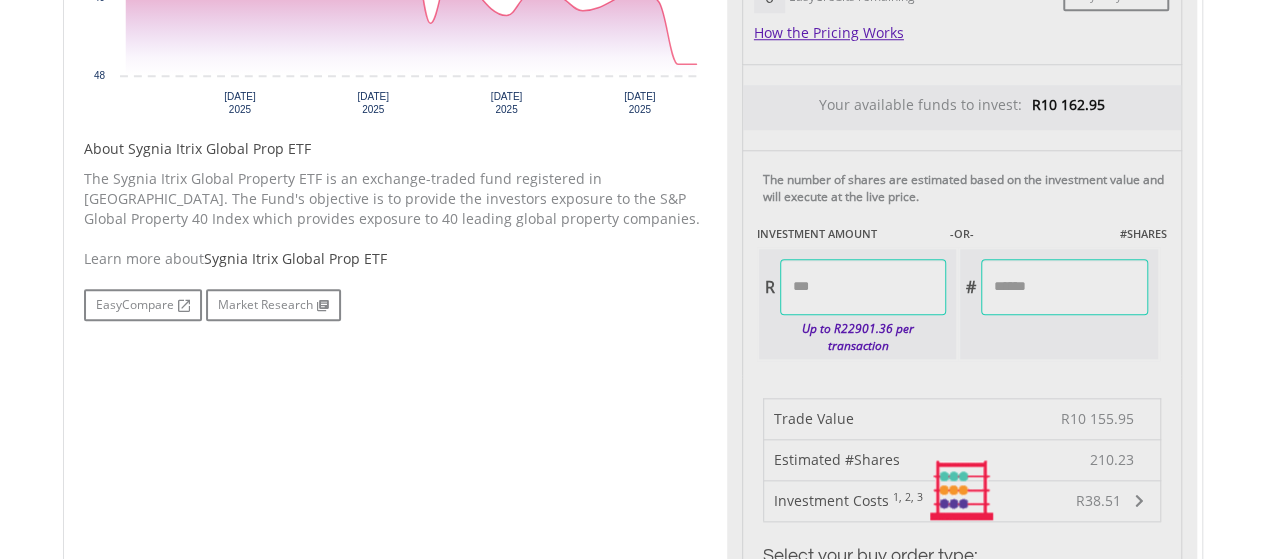 type on "********" 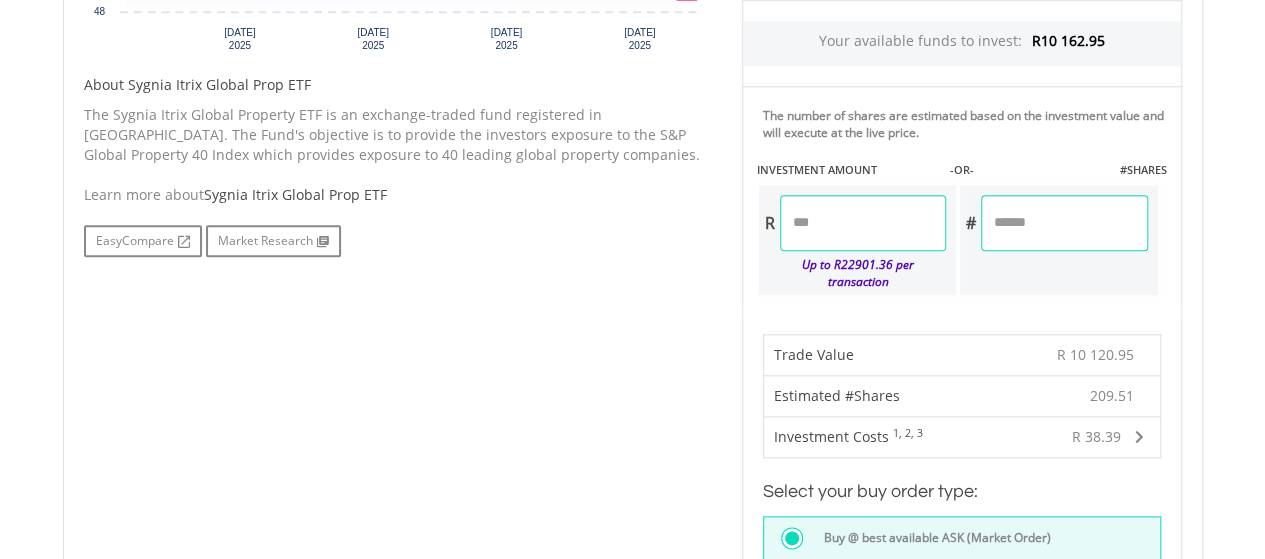 scroll, scrollTop: 950, scrollLeft: 0, axis: vertical 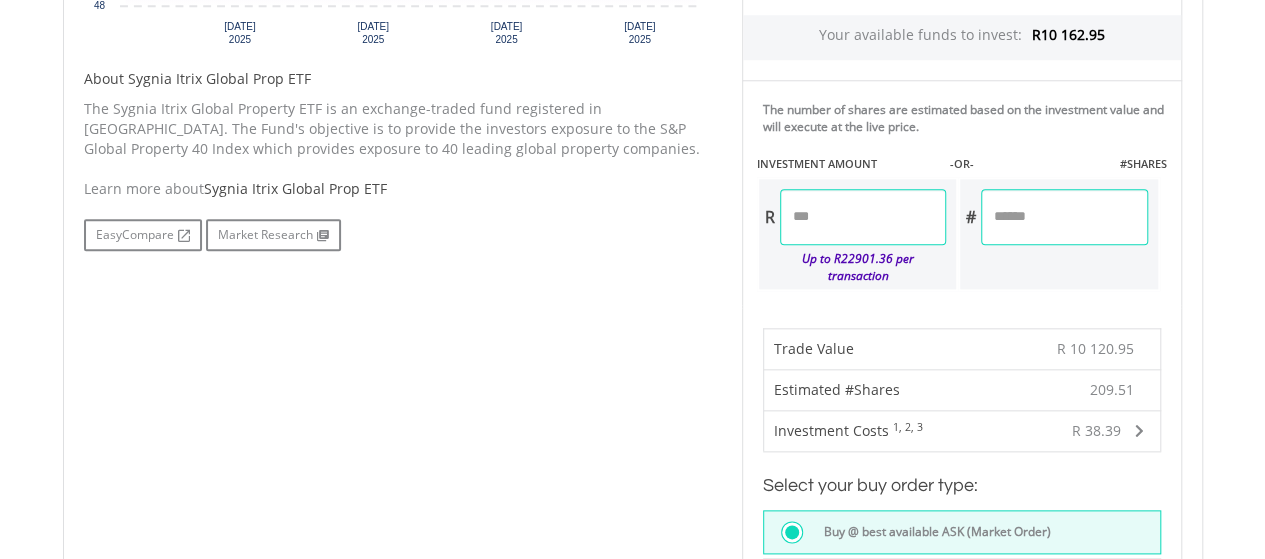 click on "********" at bounding box center [863, 217] 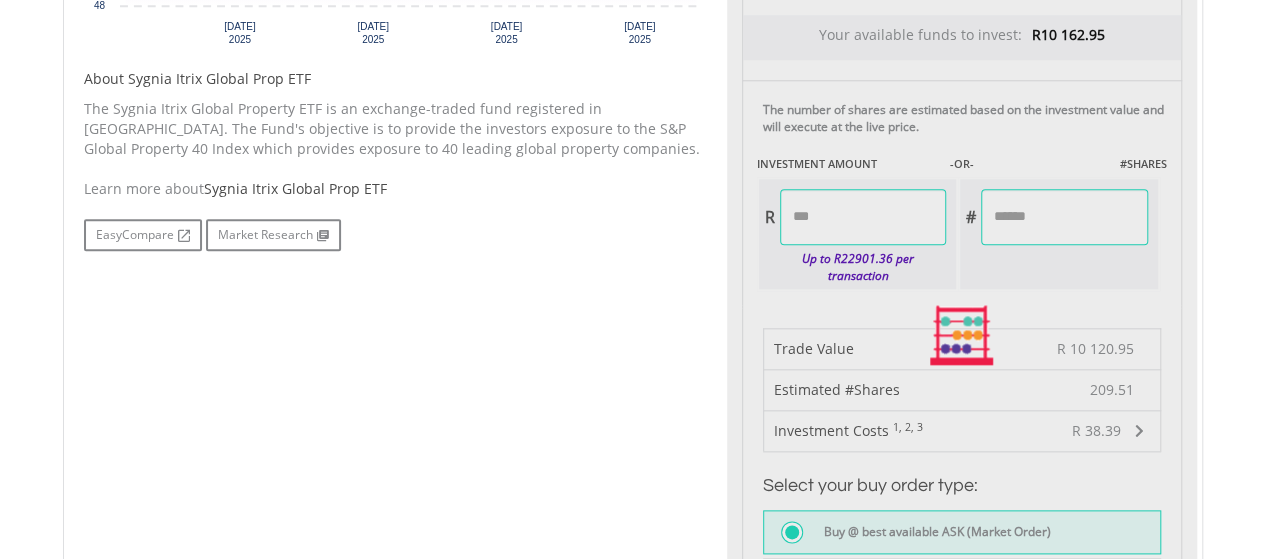 click on "Last Updated Price:
15-min. Delay*
Price Update Cost:
0
Credits
Market Closed
SELLING AT (BID)
BUYING AT                     (ASK)
LAST PRICE
R47.65
R48.31
R48.14
0
Buy EasyCredits" at bounding box center (962, 335) 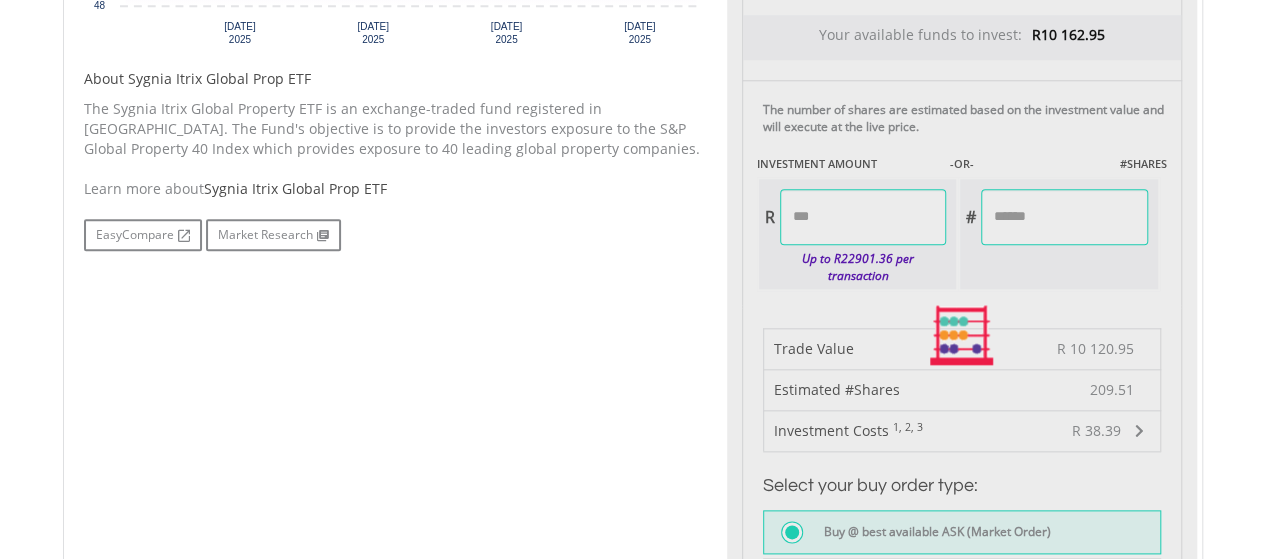 type on "********" 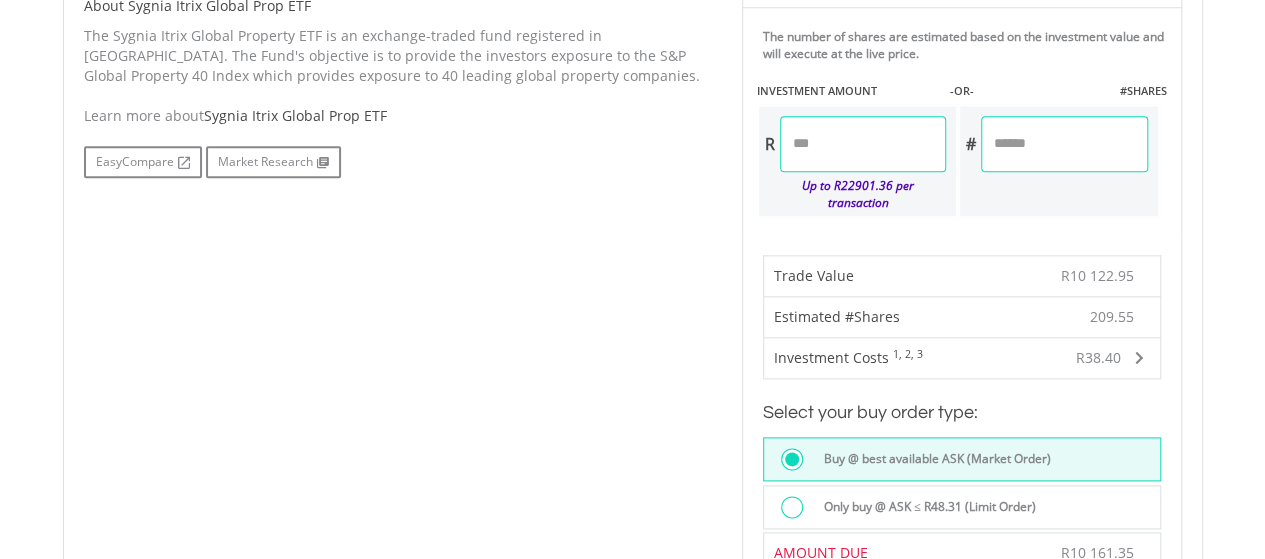 scroll, scrollTop: 1014, scrollLeft: 0, axis: vertical 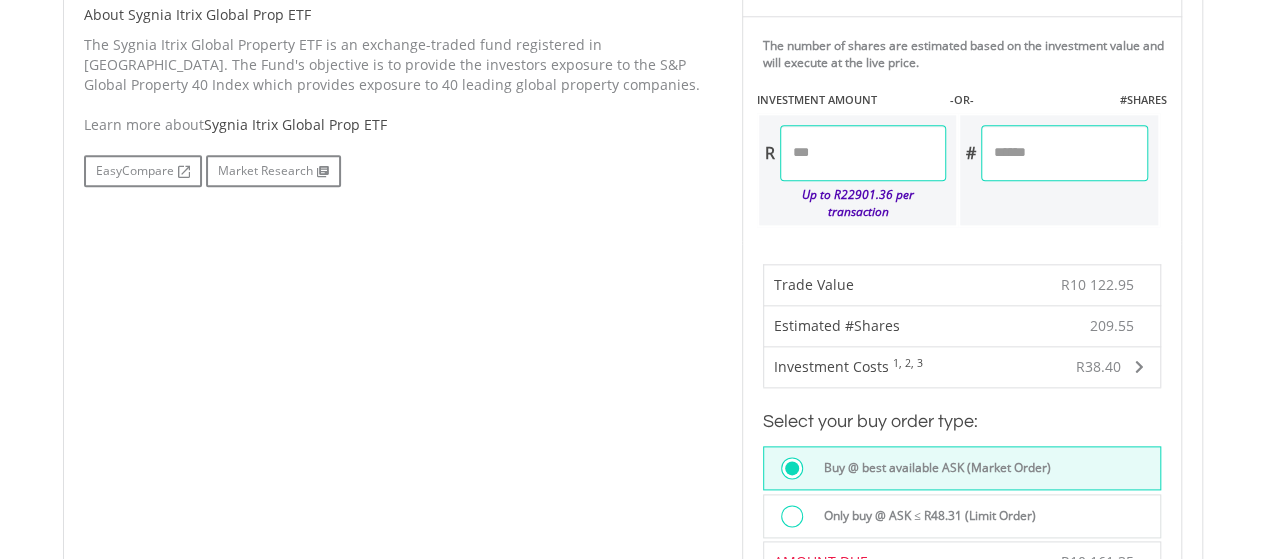 click on "********" at bounding box center (863, 153) 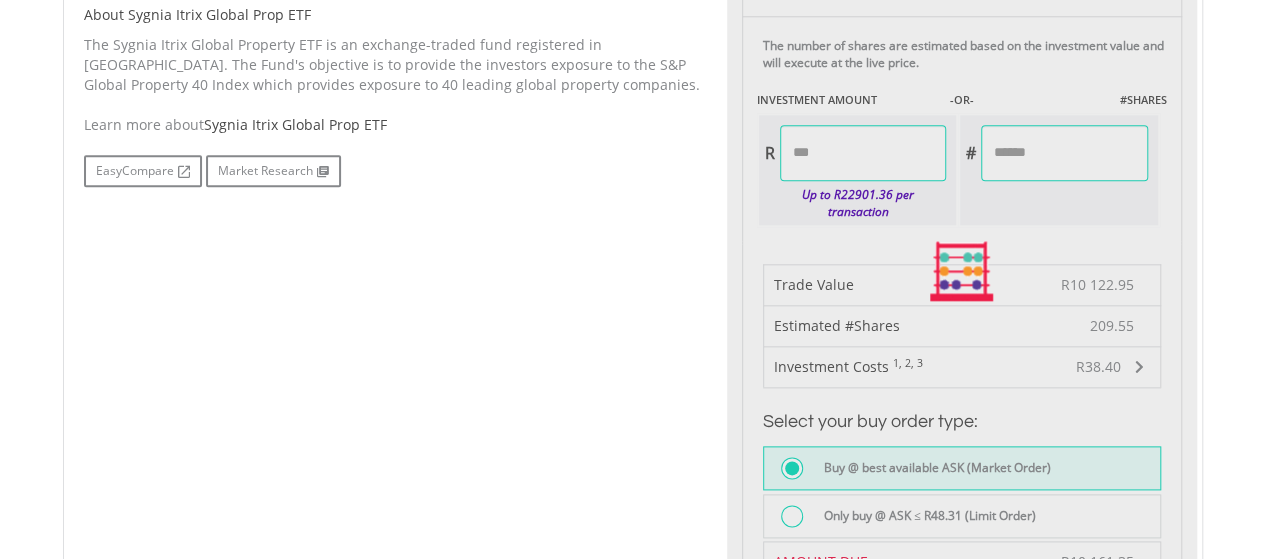 click on "Last Updated Price:
15-min. Delay*
Price Update Cost:
0
Credits
Market Closed
SELLING AT (BID)
BUYING AT                     (ASK)
LAST PRICE
R47.65
R48.31
R48.14
0
Buy EasyCredits" at bounding box center (962, 271) 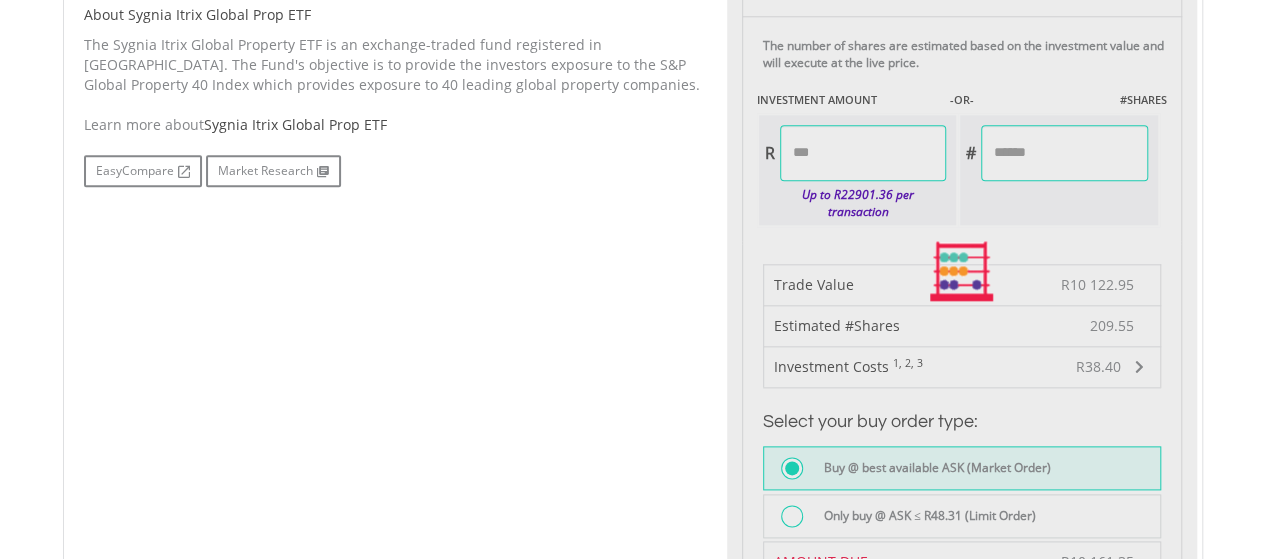 type on "********" 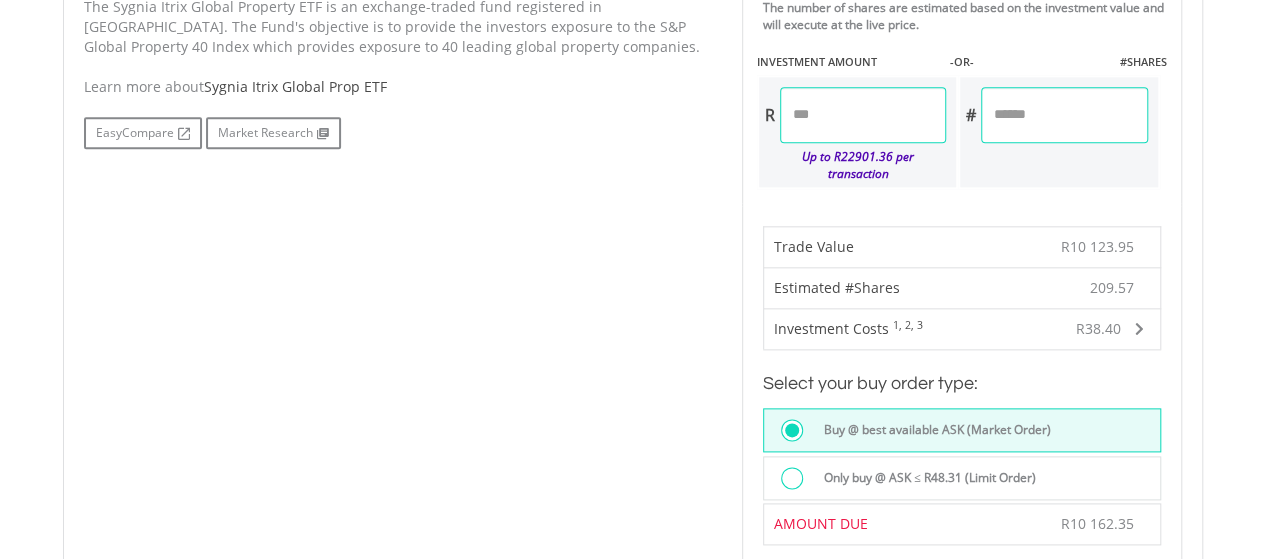 scroll, scrollTop: 1037, scrollLeft: 0, axis: vertical 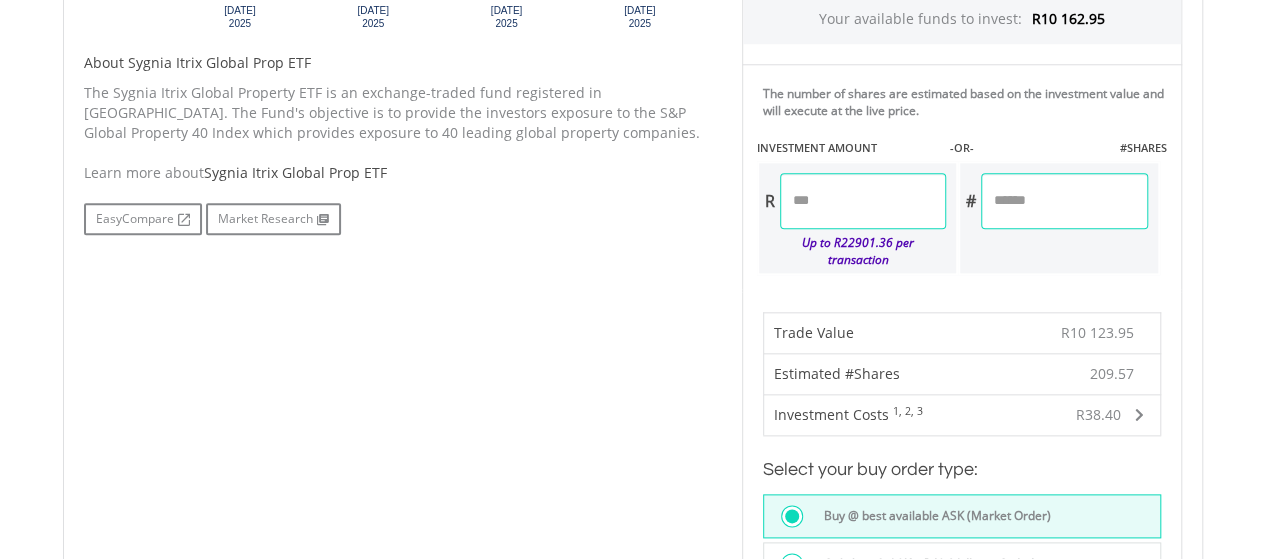 click on "********" at bounding box center (863, 201) 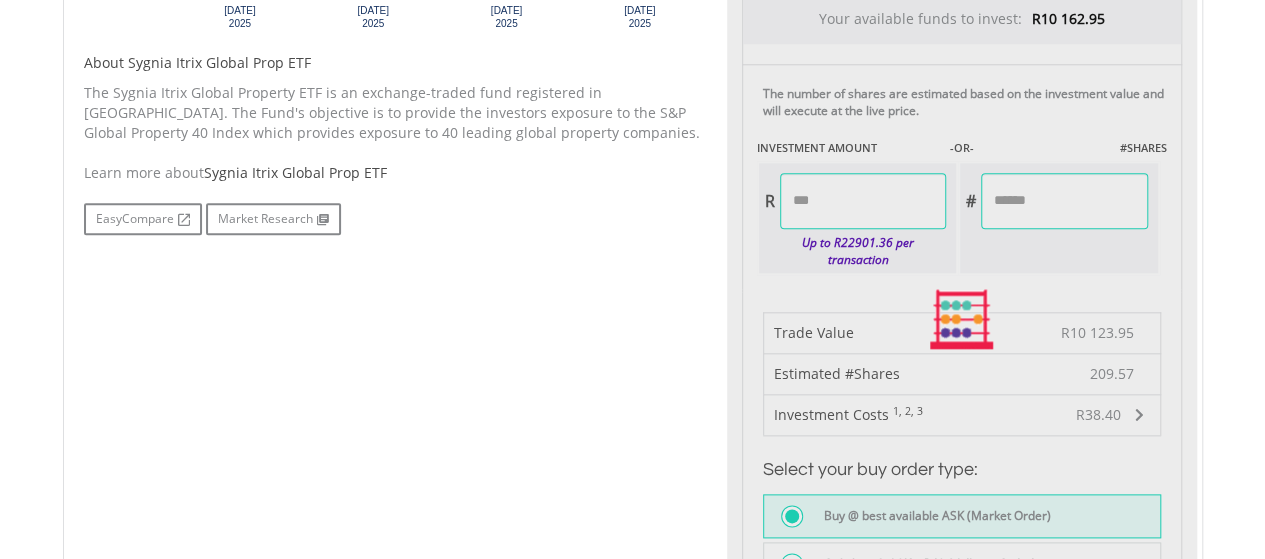 type on "********" 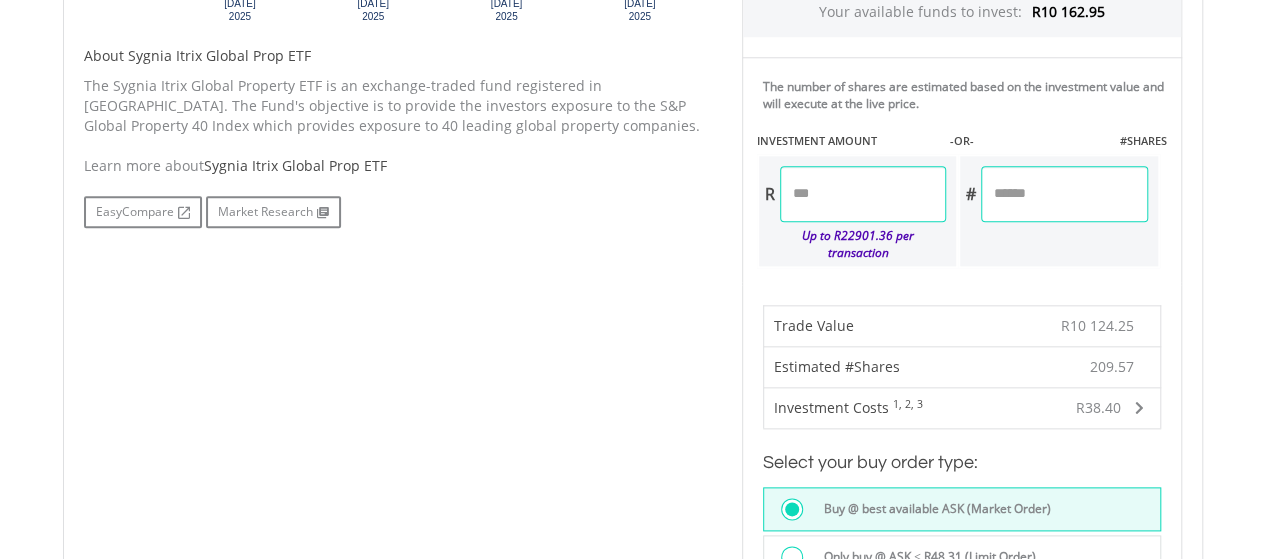 scroll, scrollTop: 982, scrollLeft: 0, axis: vertical 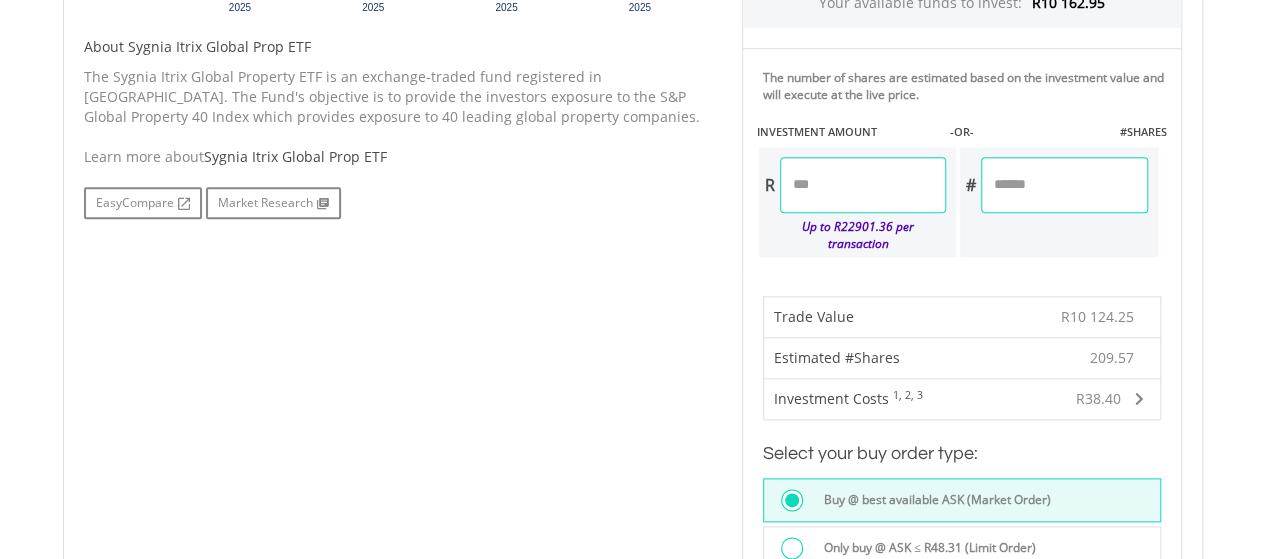 click on "********" at bounding box center (863, 185) 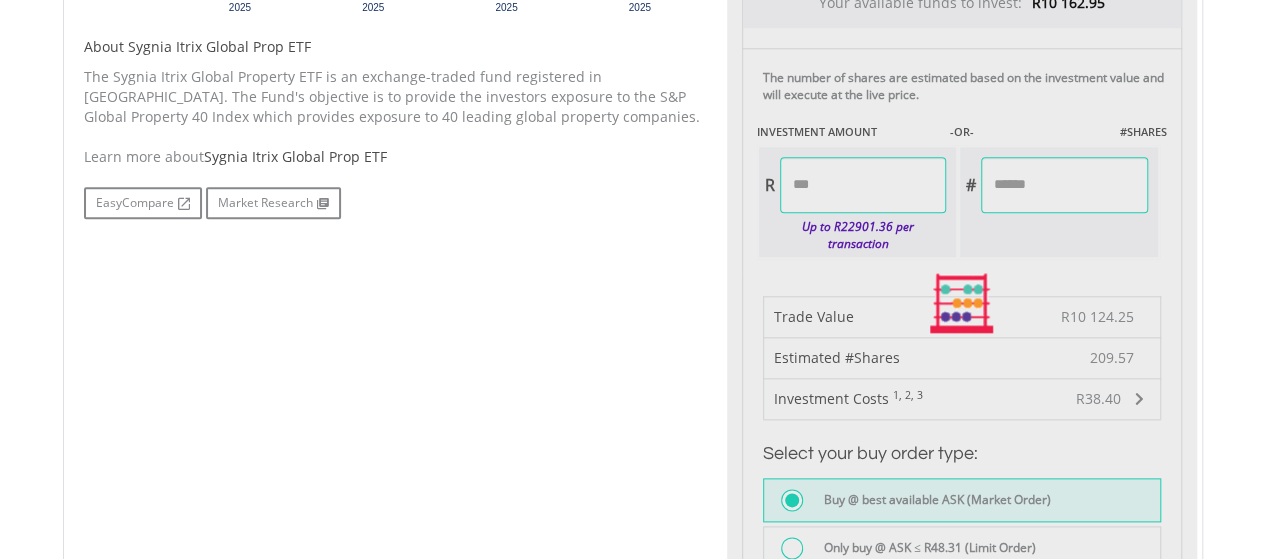 click on "Last Updated Price:
15-min. Delay*
Price Update Cost:
0
Credits
Market Closed
SELLING AT (BID)
BUYING AT                     (ASK)
LAST PRICE
R47.65
R48.31
R48.14
0
Buy EasyCredits" at bounding box center (962, 303) 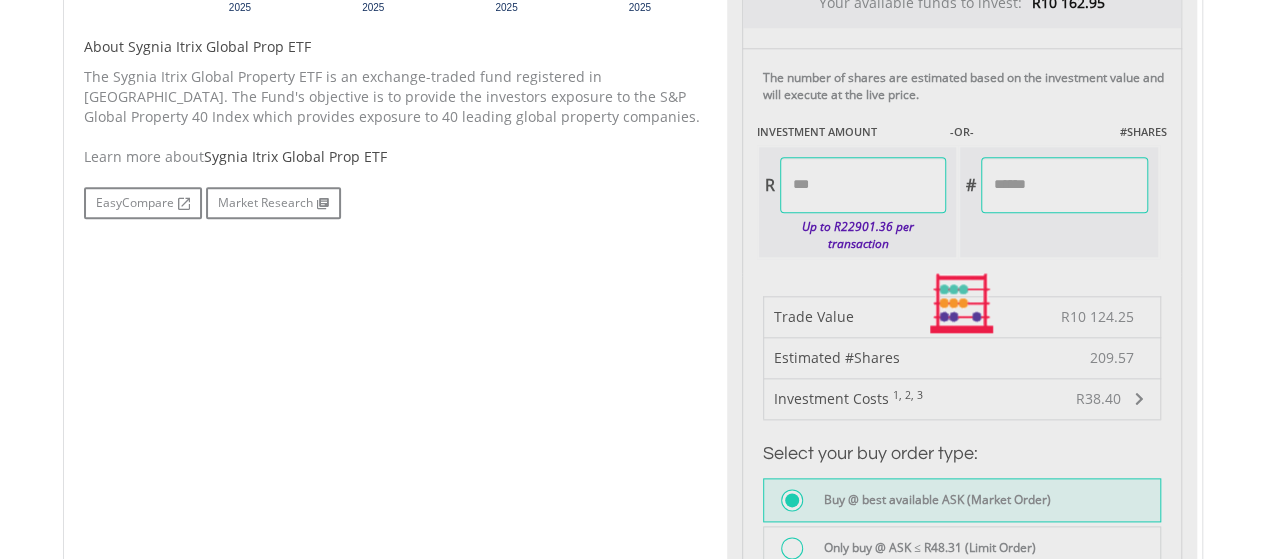 type on "********" 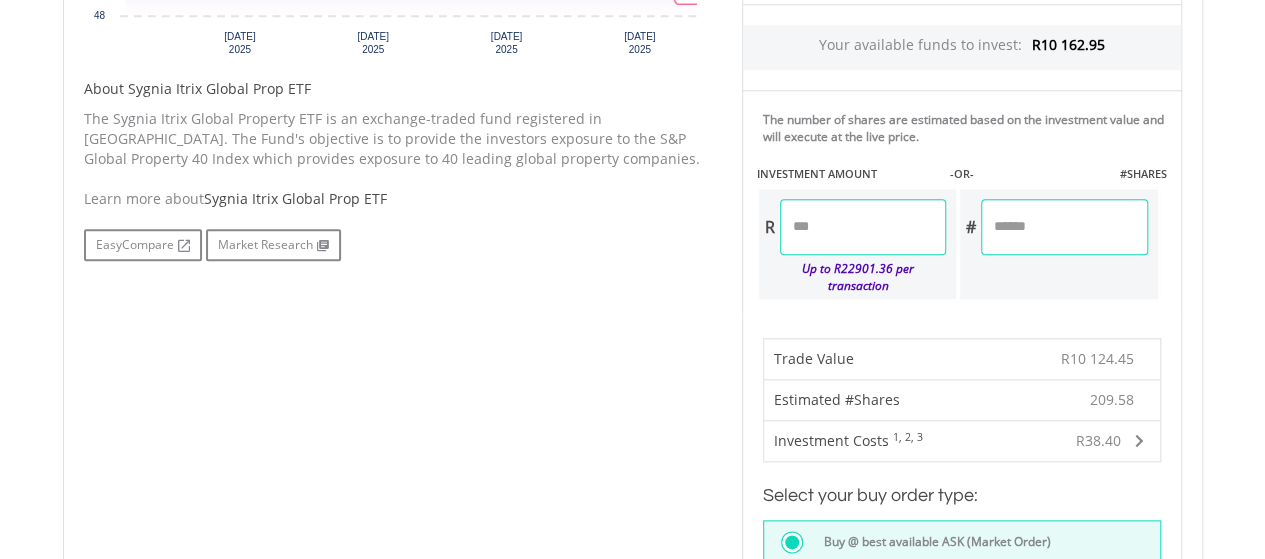 scroll, scrollTop: 922, scrollLeft: 0, axis: vertical 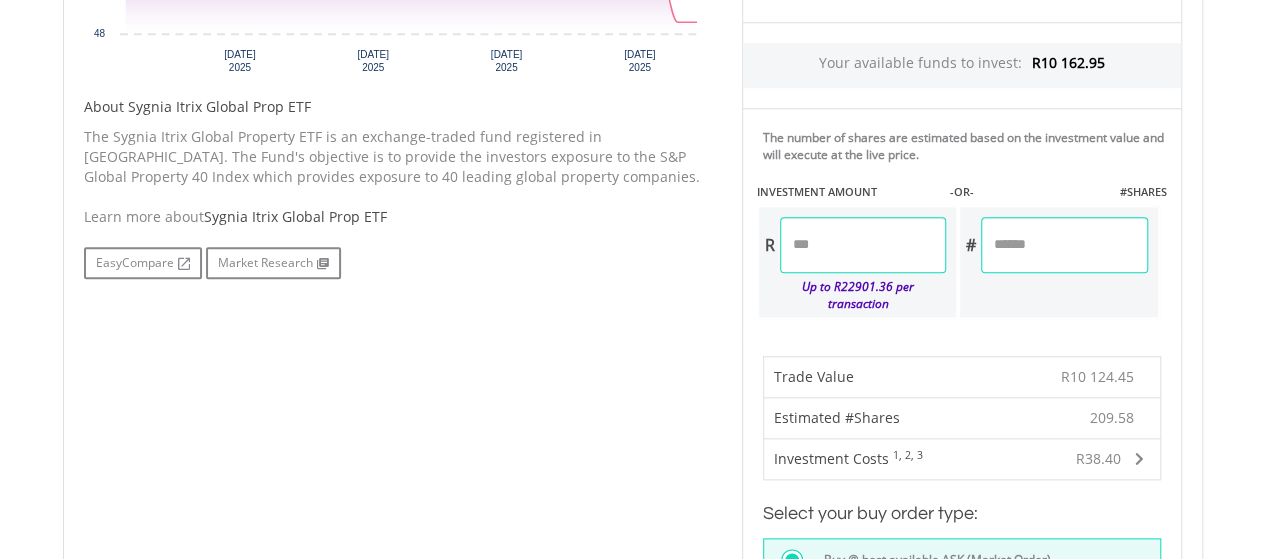 click on "********" at bounding box center [863, 245] 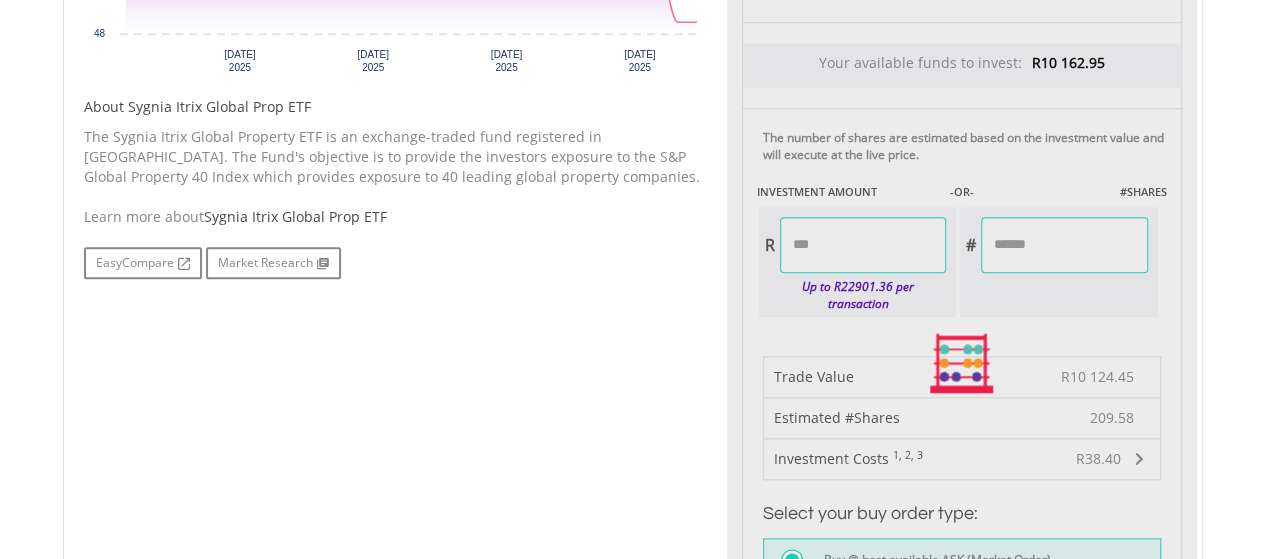 click on "Last Updated Price:
15-min. Delay*
Price Update Cost:
0
Credits
Market Closed
SELLING AT (BID)
BUYING AT                     (ASK)
LAST PRICE
R47.65
R48.31
R48.14
0
Buy EasyCredits" at bounding box center (962, 363) 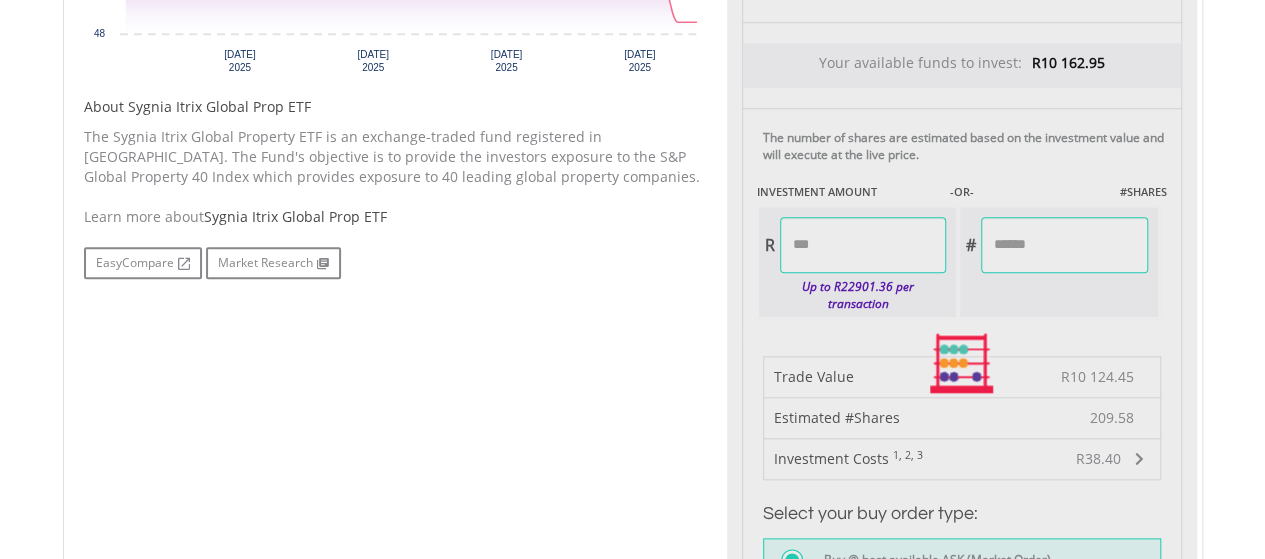 type on "********" 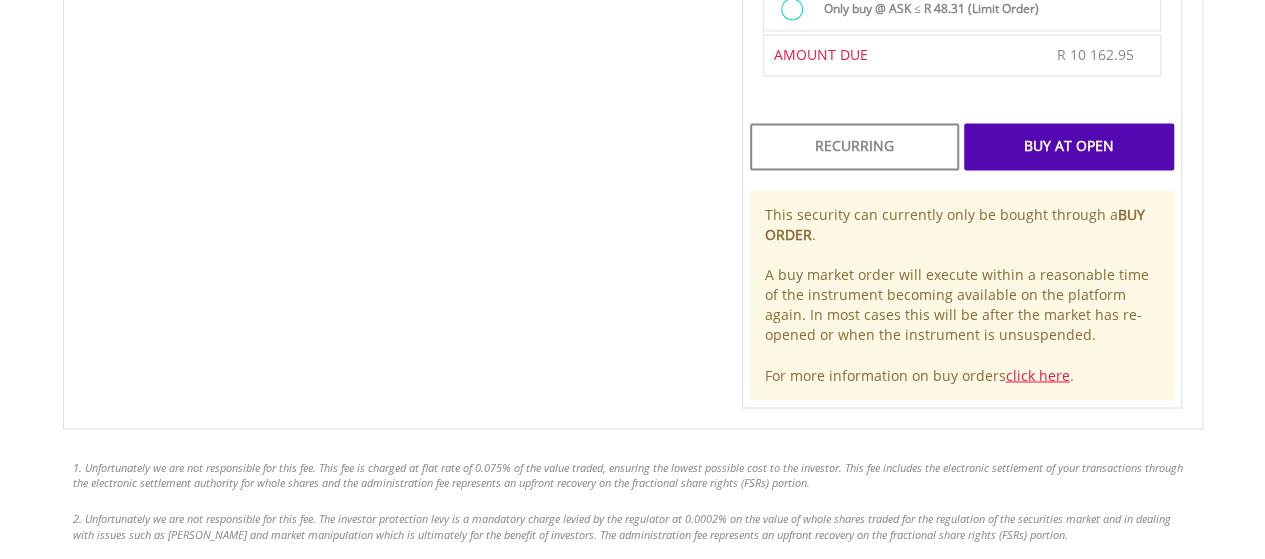 scroll, scrollTop: 1515, scrollLeft: 0, axis: vertical 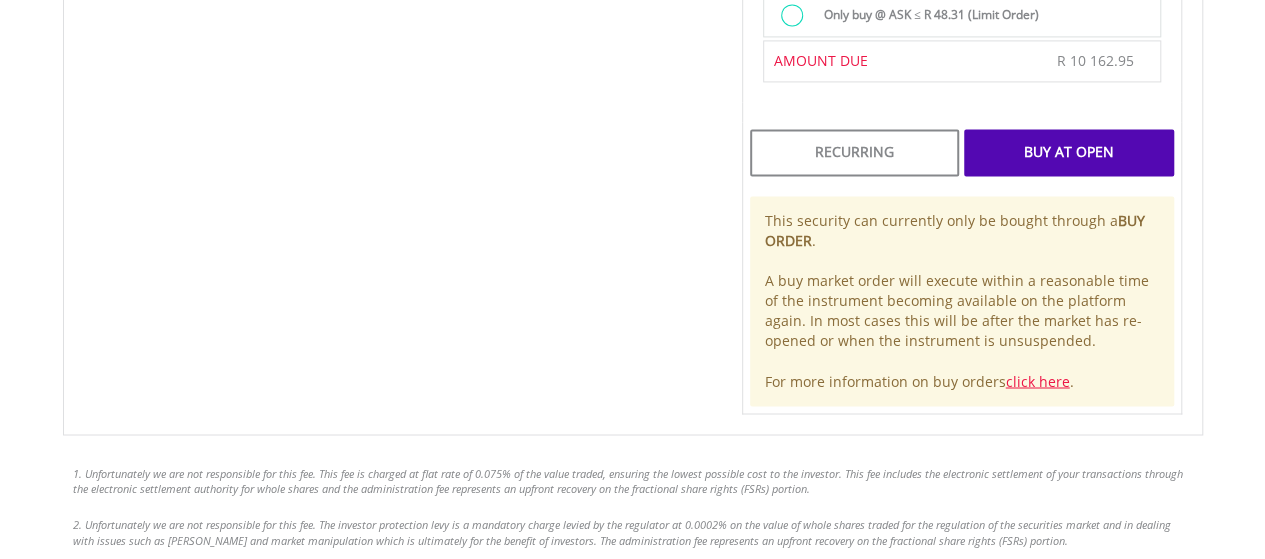 click on "Buy At Open" at bounding box center (1068, 152) 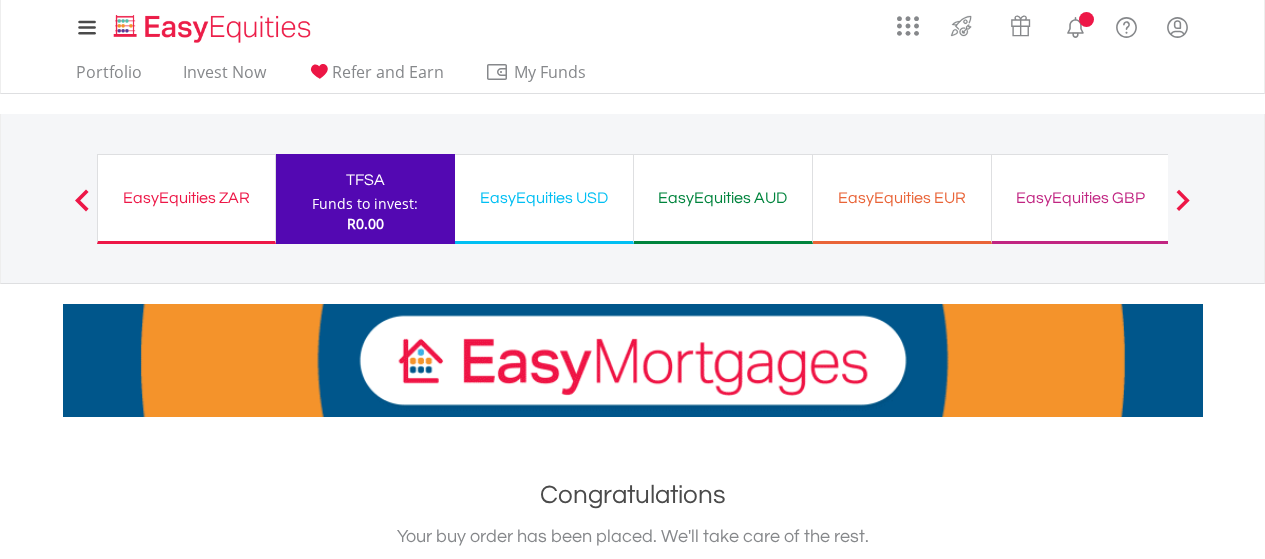 scroll, scrollTop: 0, scrollLeft: 0, axis: both 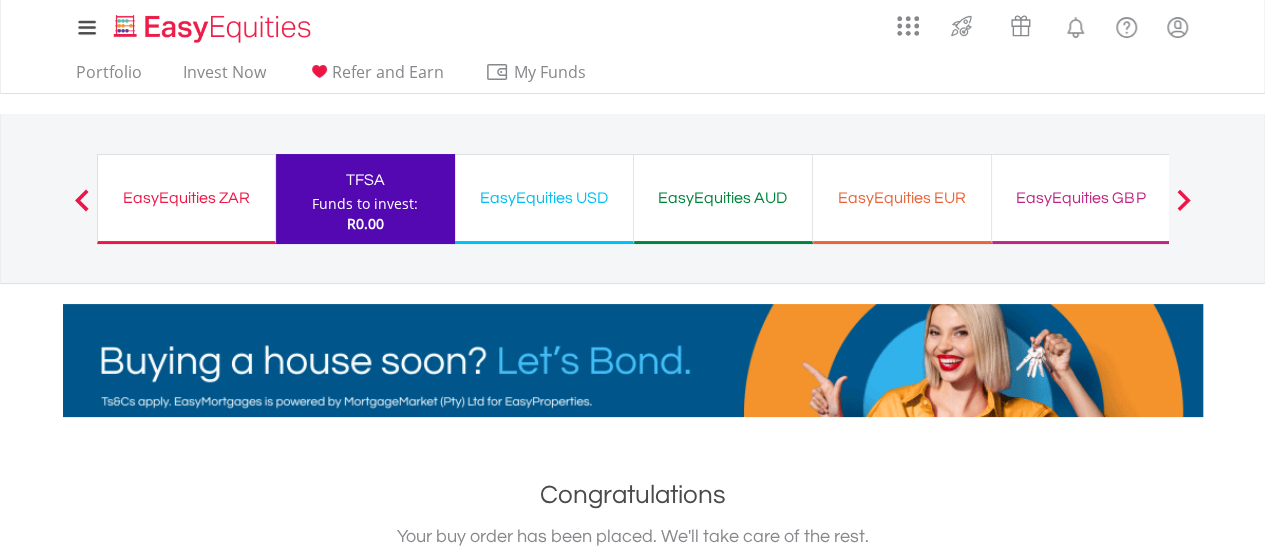 click on "EasyEquities USD" at bounding box center [544, 198] 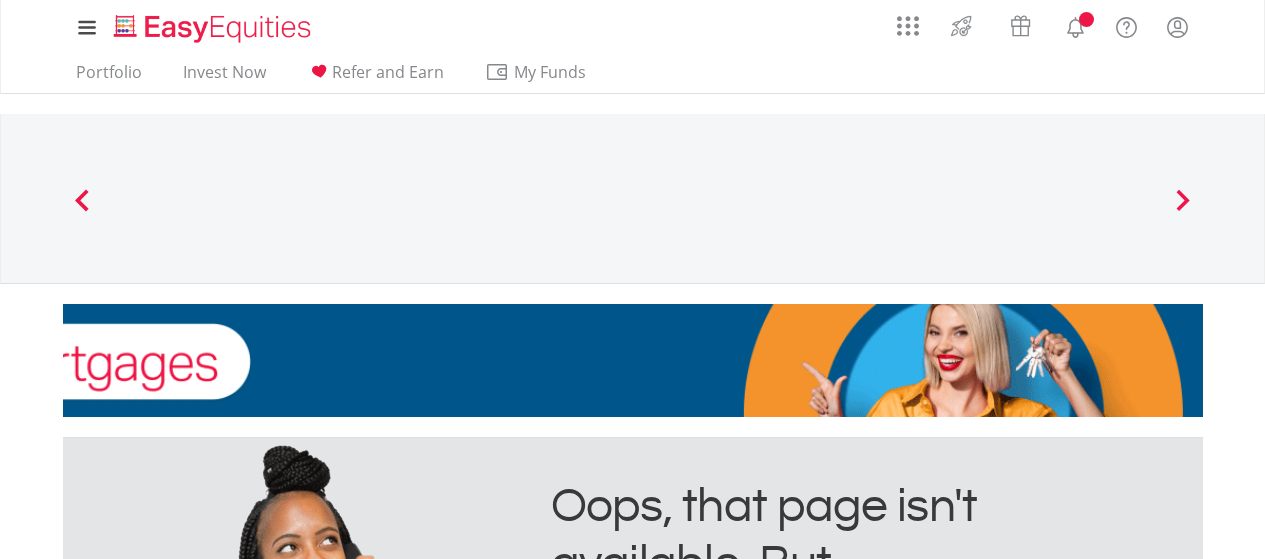 scroll, scrollTop: 0, scrollLeft: 0, axis: both 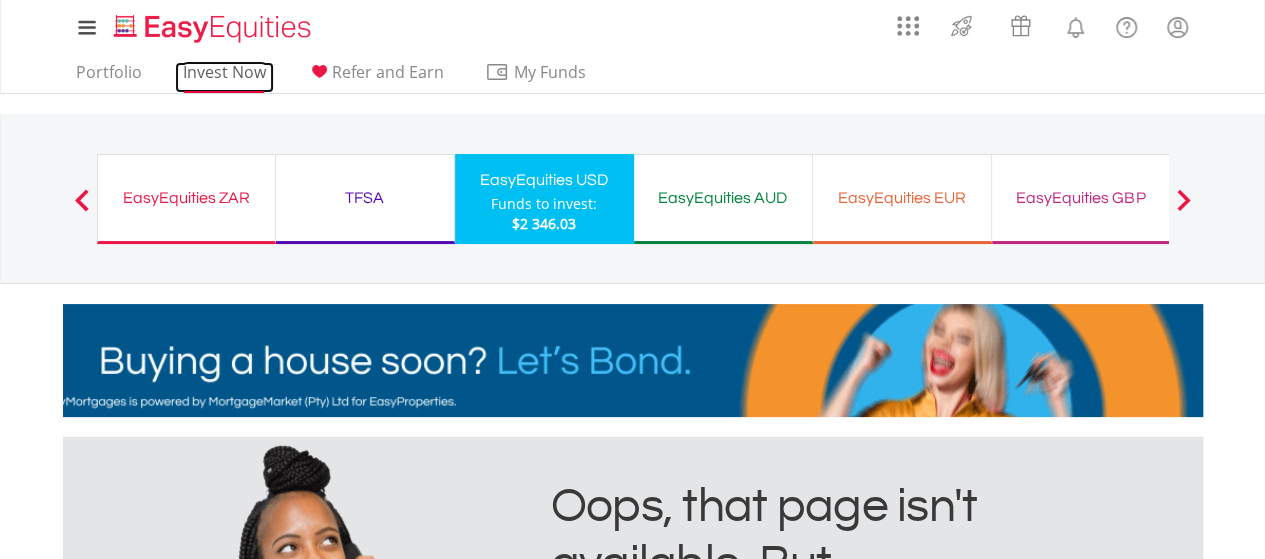 click on "Invest Now" at bounding box center (224, 77) 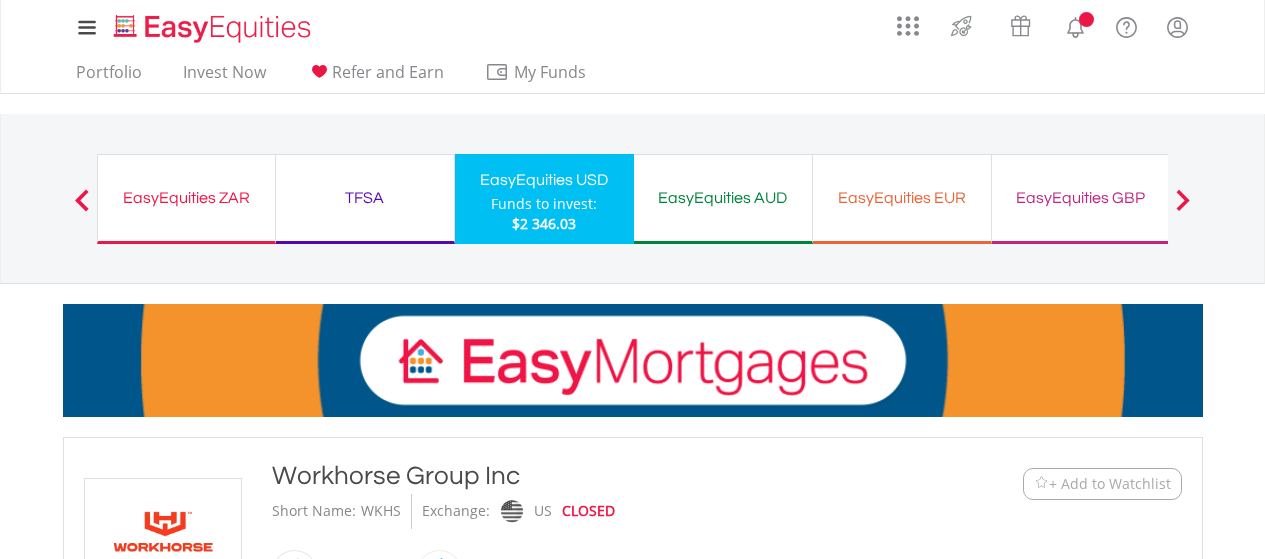 scroll, scrollTop: 0, scrollLeft: 0, axis: both 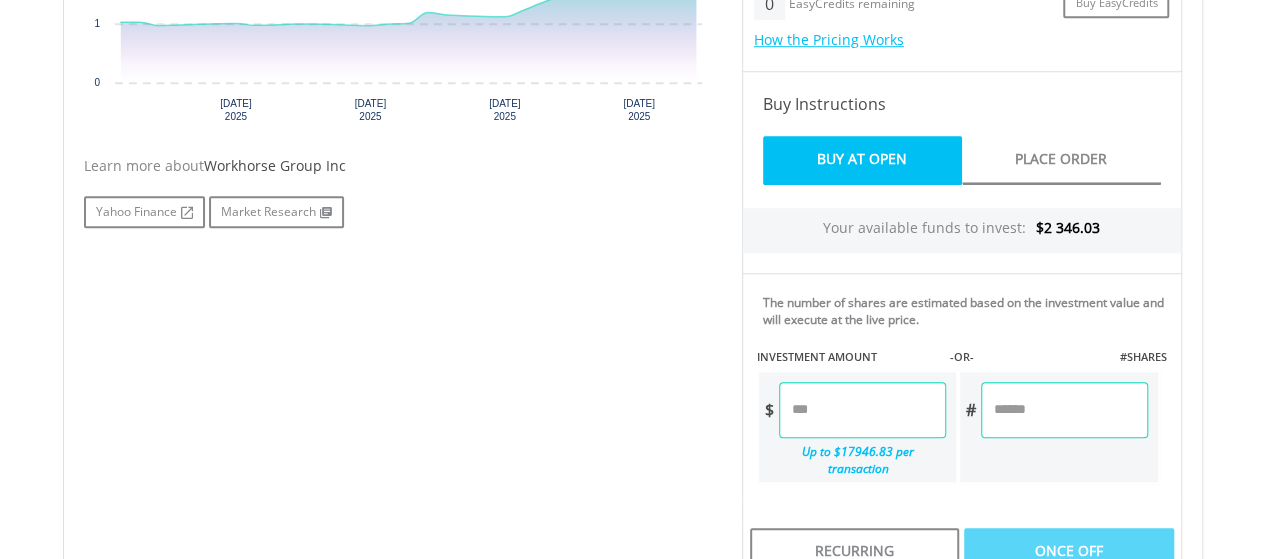 click at bounding box center (862, 410) 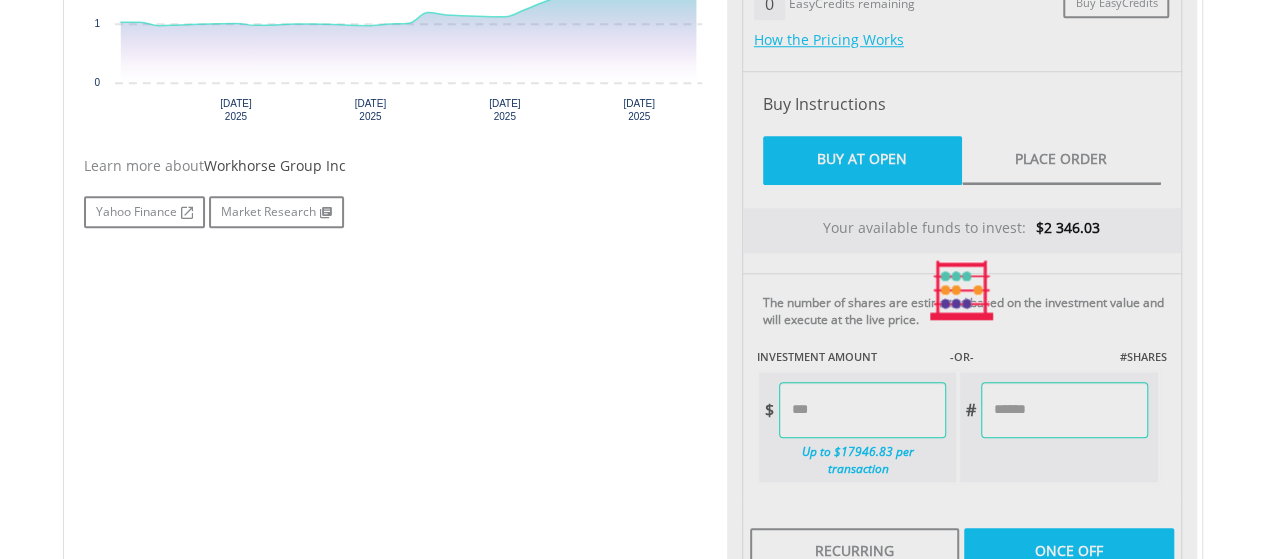 type on "******" 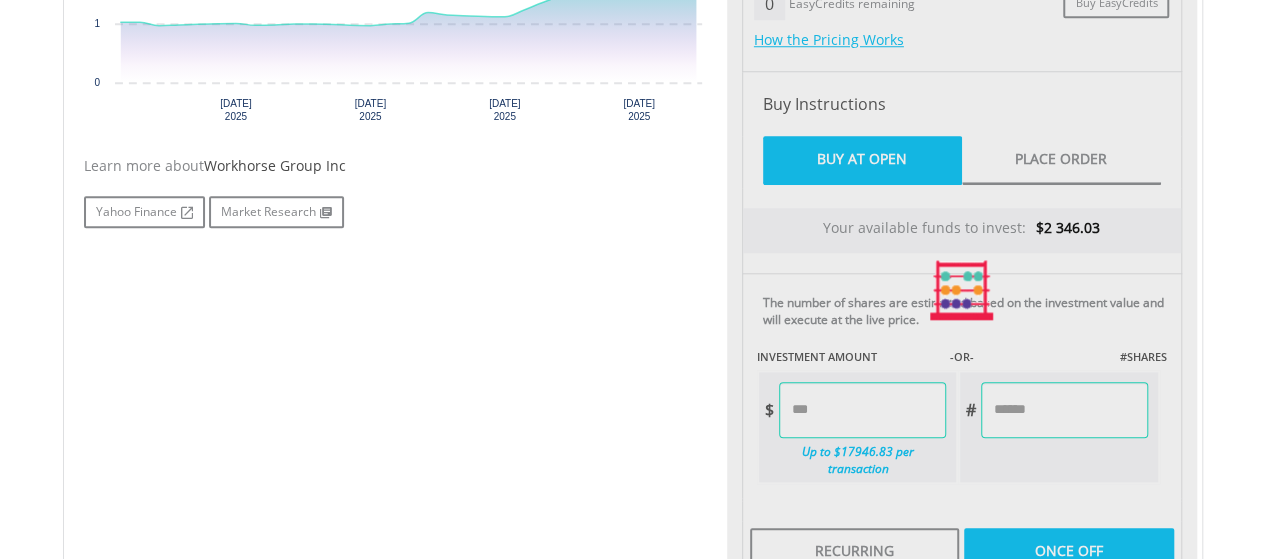 type on "*******" 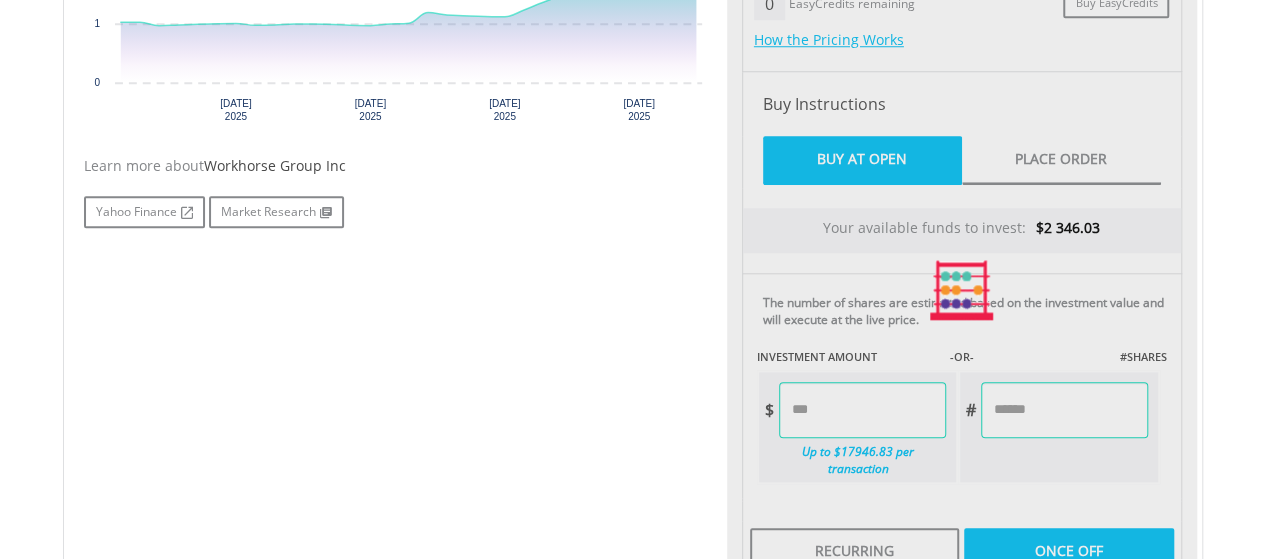 click on "Last Updated Price:
15-min. Delay*
Price Update Cost:
0
Credits
Market Closed
SELLING AT (BID)
BUYING AT                     (ASK)
LAST PRICE
$2.73
$3.10
$2.92
0
EasyCredits remaining
$" at bounding box center (962, 290) 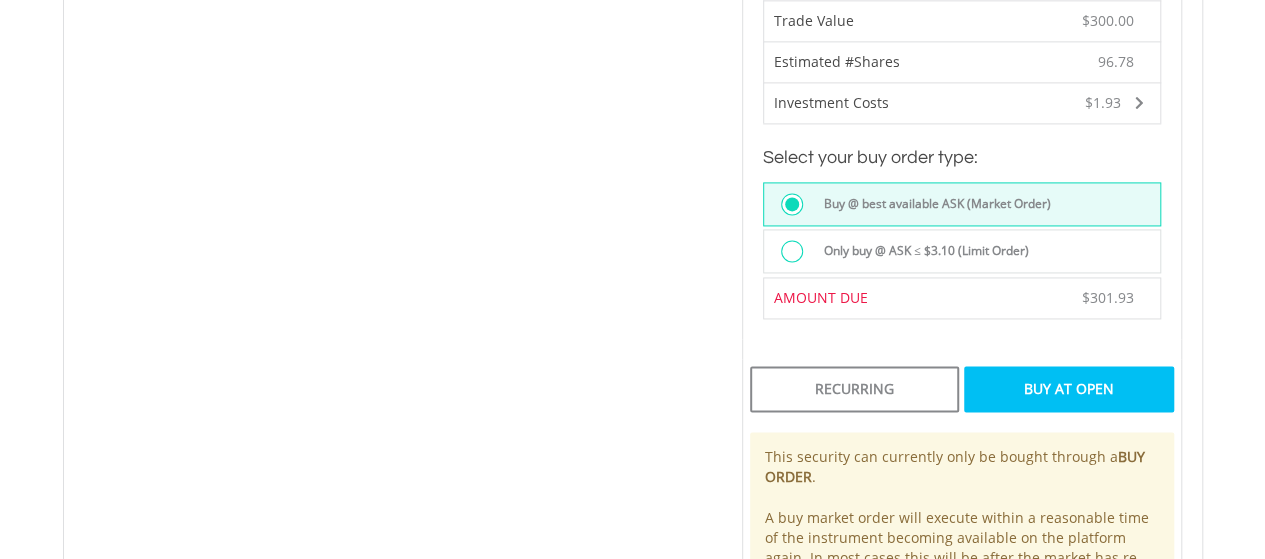 scroll, scrollTop: 1411, scrollLeft: 0, axis: vertical 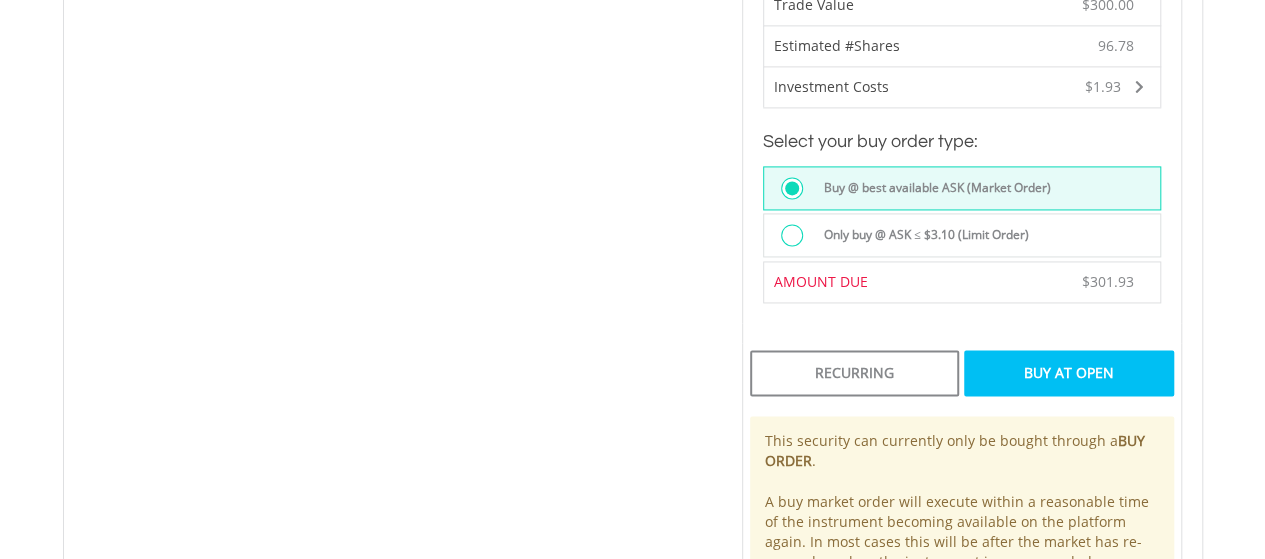 click on "Buy At Open" at bounding box center (1068, 373) 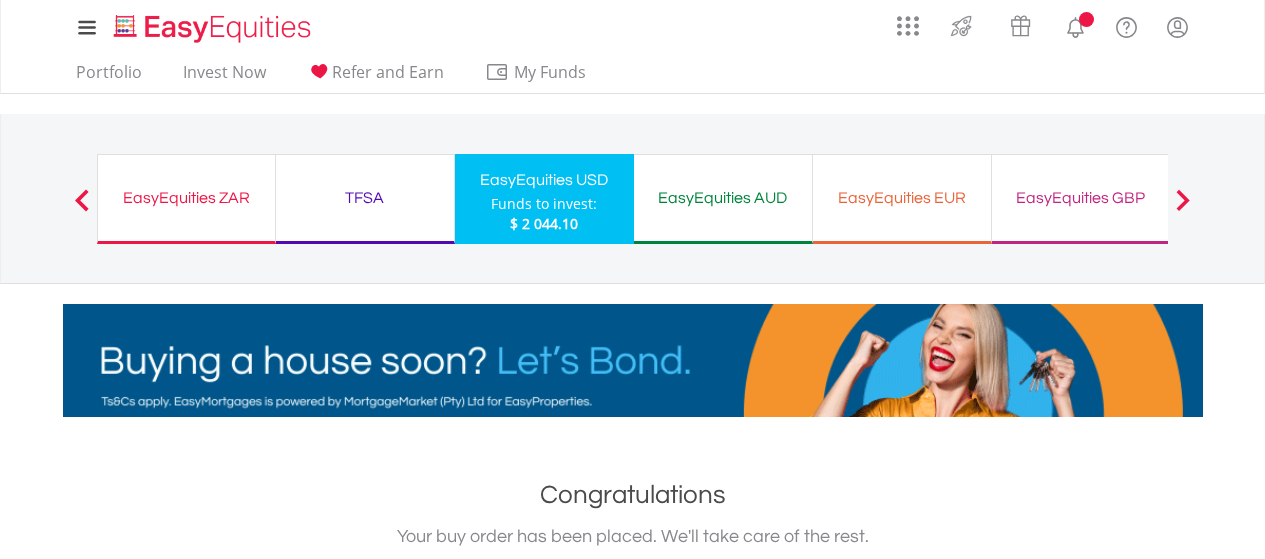 scroll, scrollTop: 0, scrollLeft: 0, axis: both 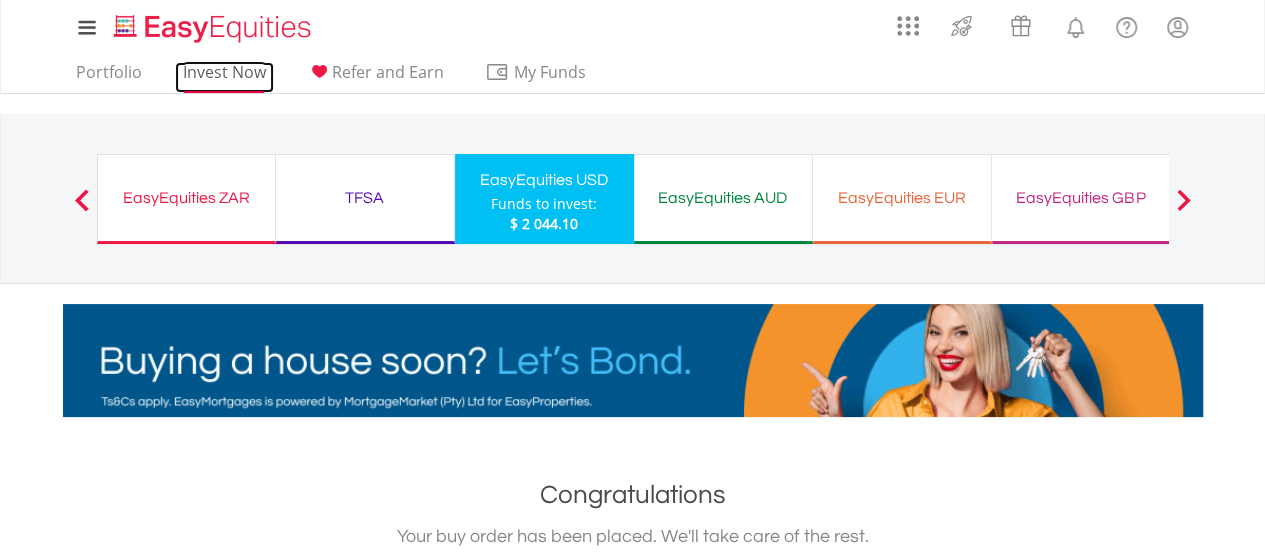 click on "Invest Now" at bounding box center (224, 77) 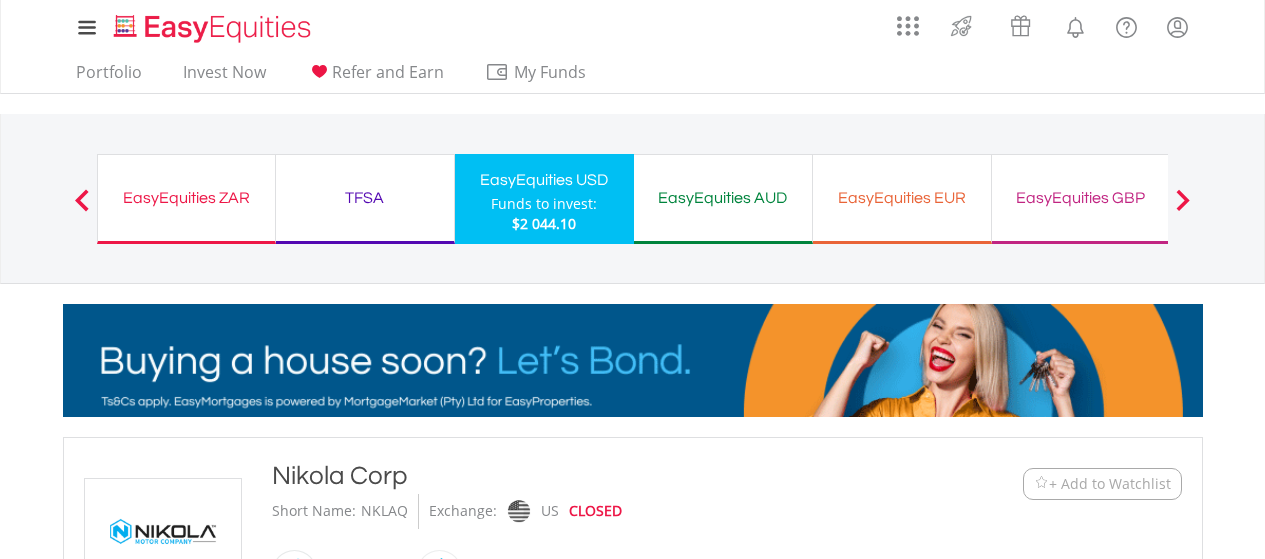scroll, scrollTop: 0, scrollLeft: 0, axis: both 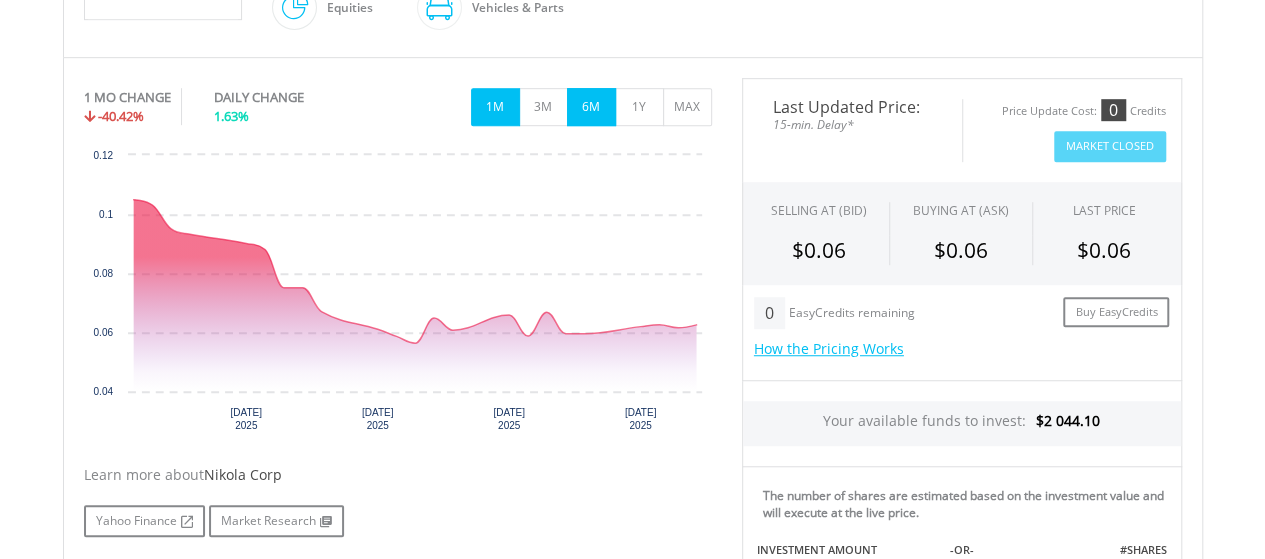 click on "6M" at bounding box center [591, 107] 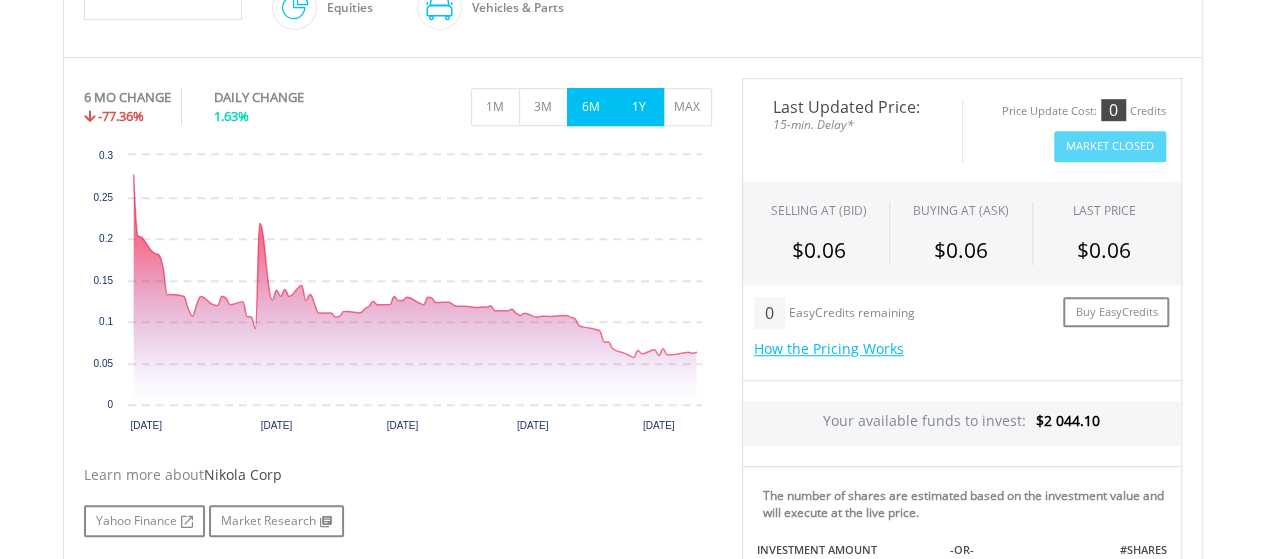 click on "1Y" at bounding box center (639, 107) 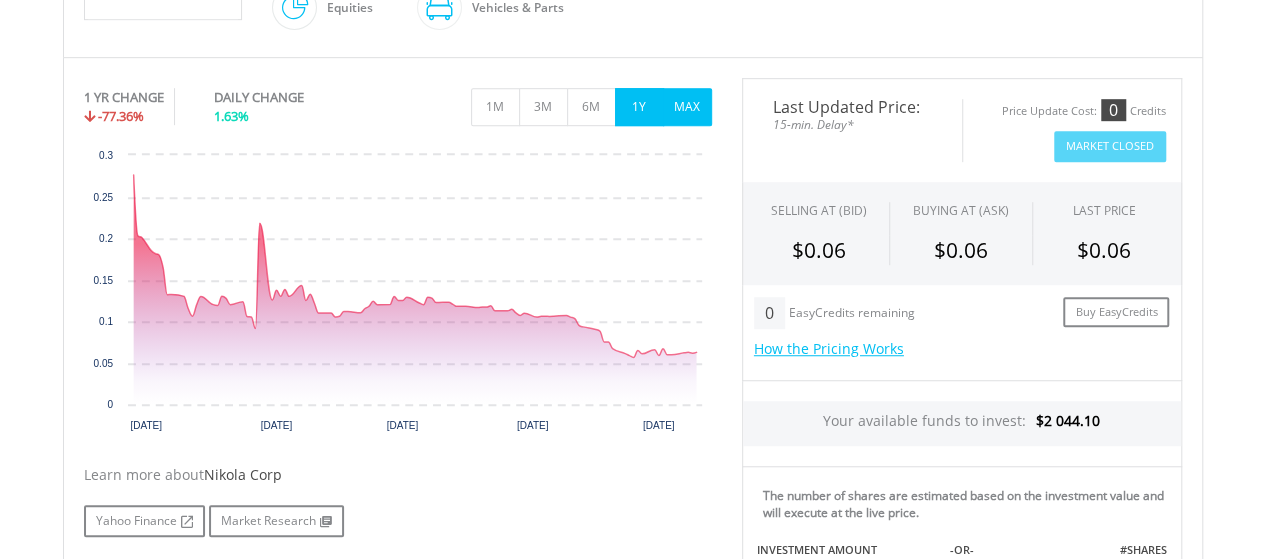 click on "MAX" at bounding box center (687, 107) 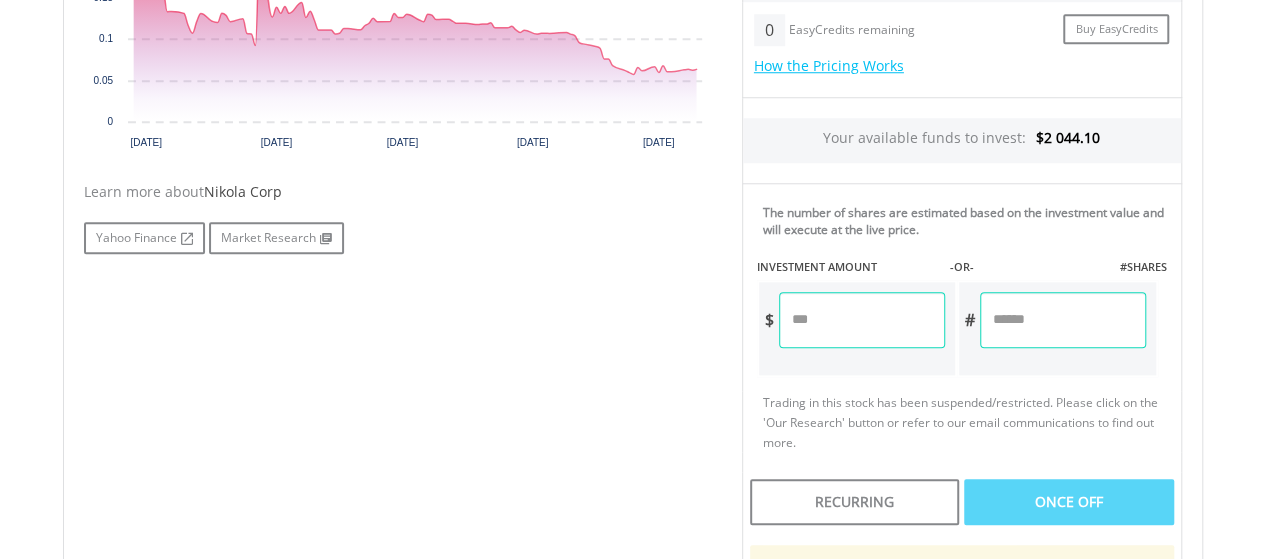 scroll, scrollTop: 850, scrollLeft: 0, axis: vertical 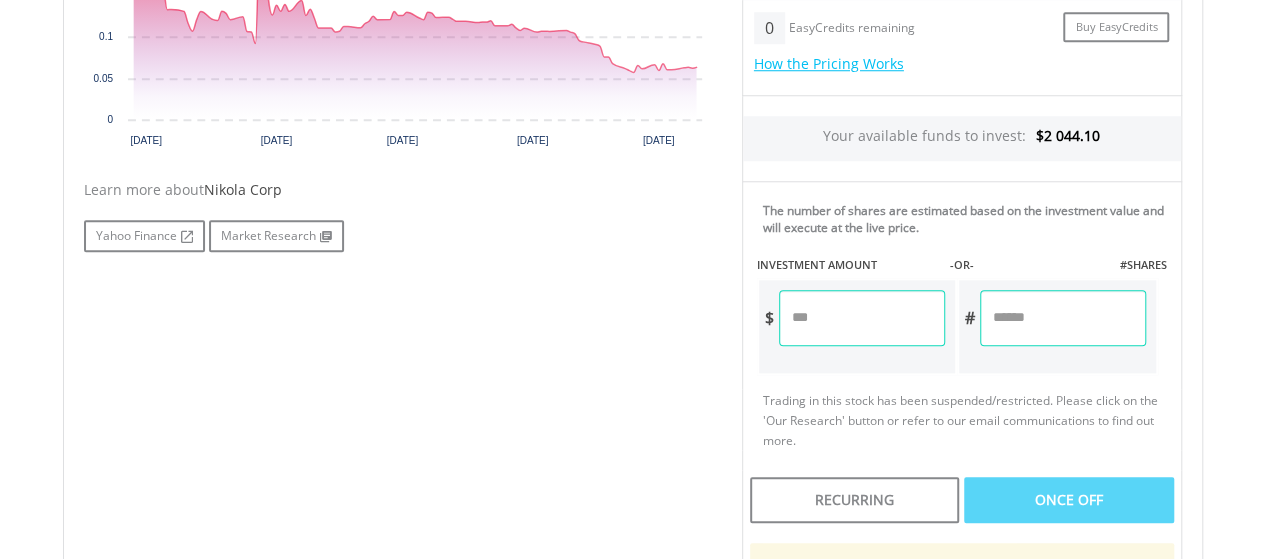click at bounding box center (862, 318) 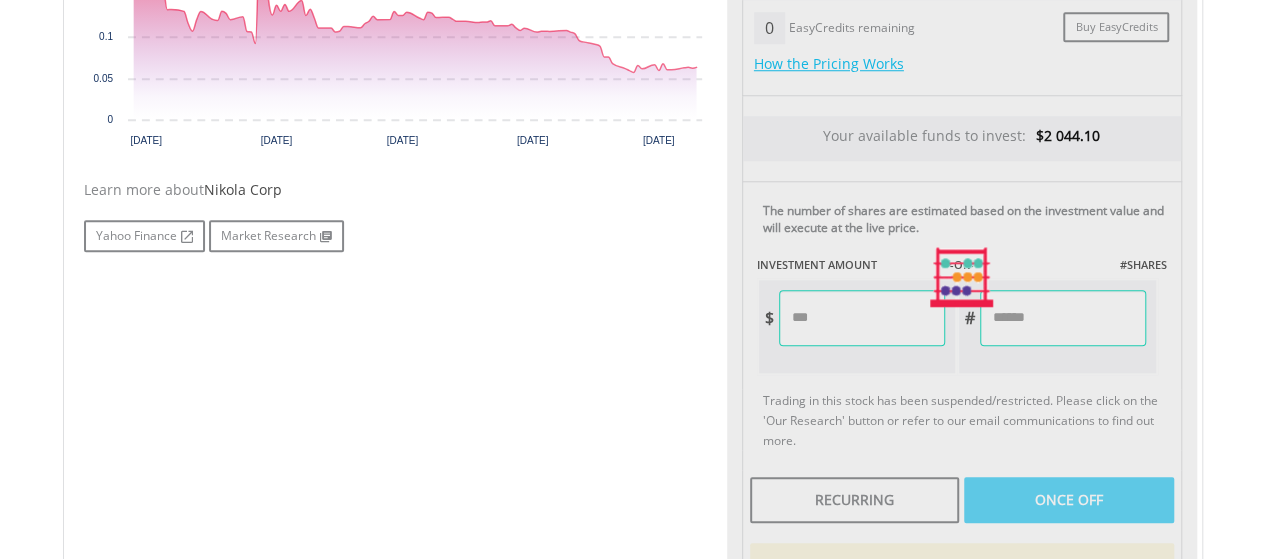 click on "Last Updated Price:
15-min. Delay*
Price Update Cost:
0
Credits
Market Closed
SELLING AT (BID)
BUYING AT                     (ASK)
LAST PRICE
$0.06
$0.06
$0.06
0
EasyCredits remaining
$" at bounding box center [962, 277] 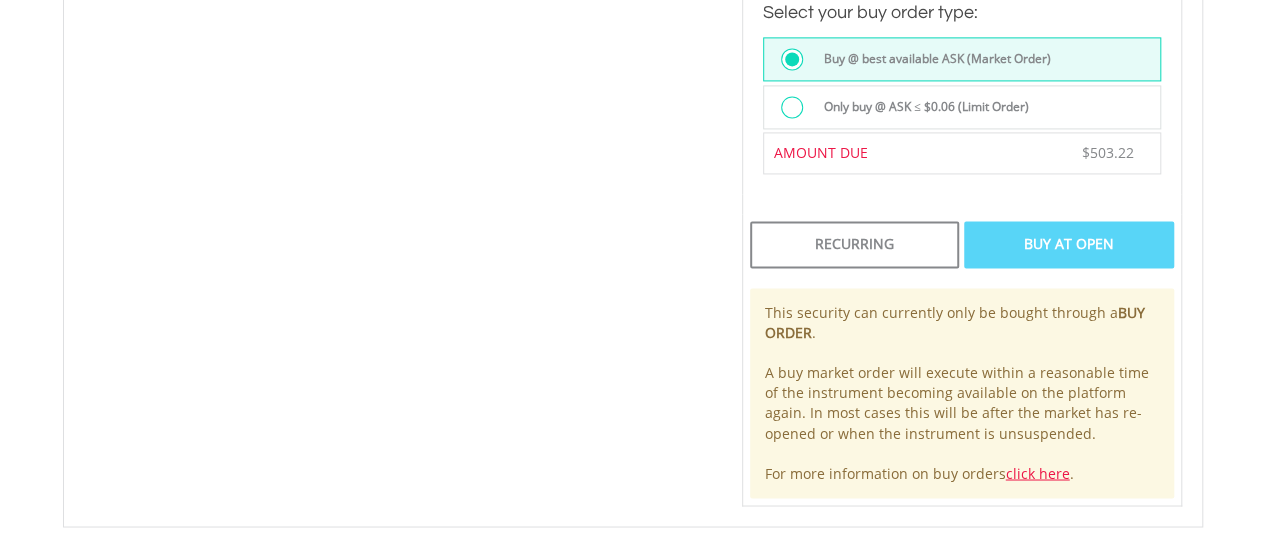 scroll, scrollTop: 1486, scrollLeft: 0, axis: vertical 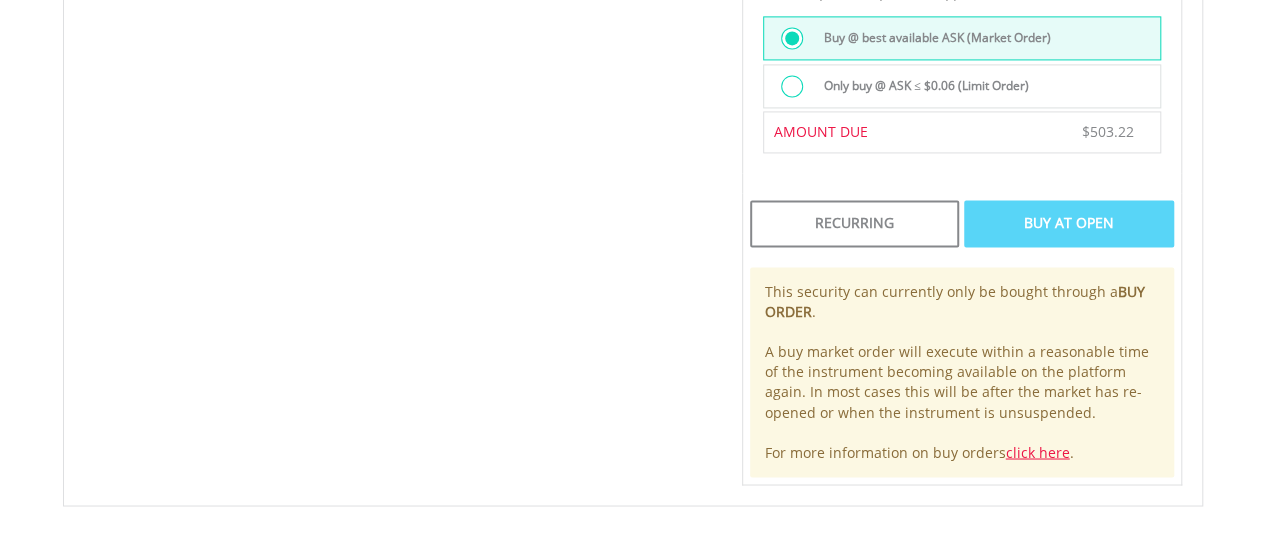 click on "Buy At Open" at bounding box center (1068, 223) 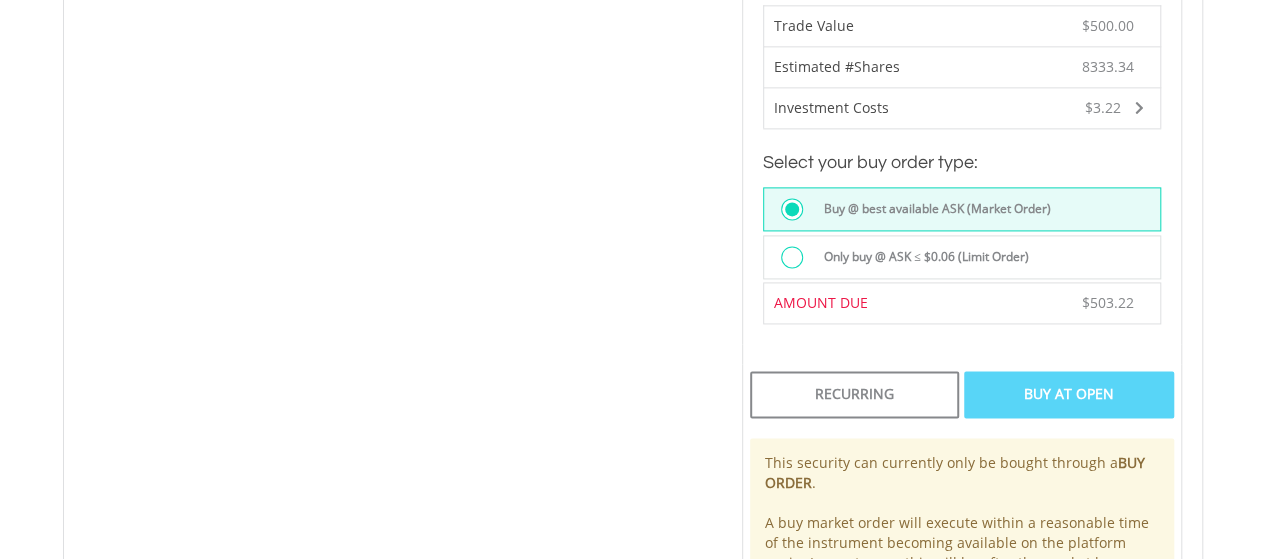 scroll, scrollTop: 1294, scrollLeft: 0, axis: vertical 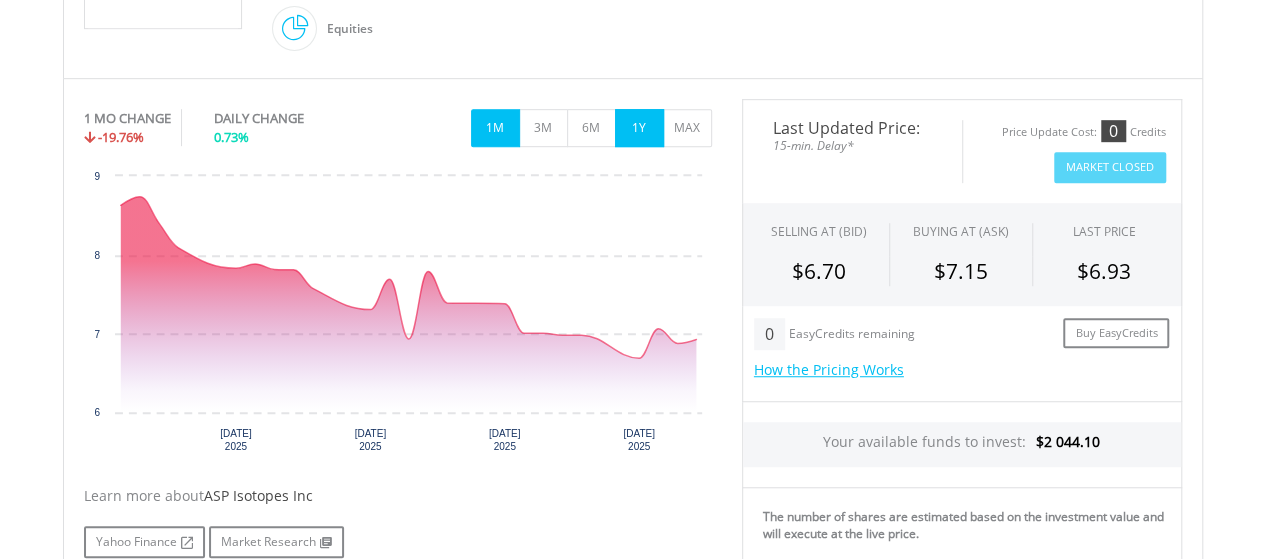 click on "1Y" at bounding box center [639, 128] 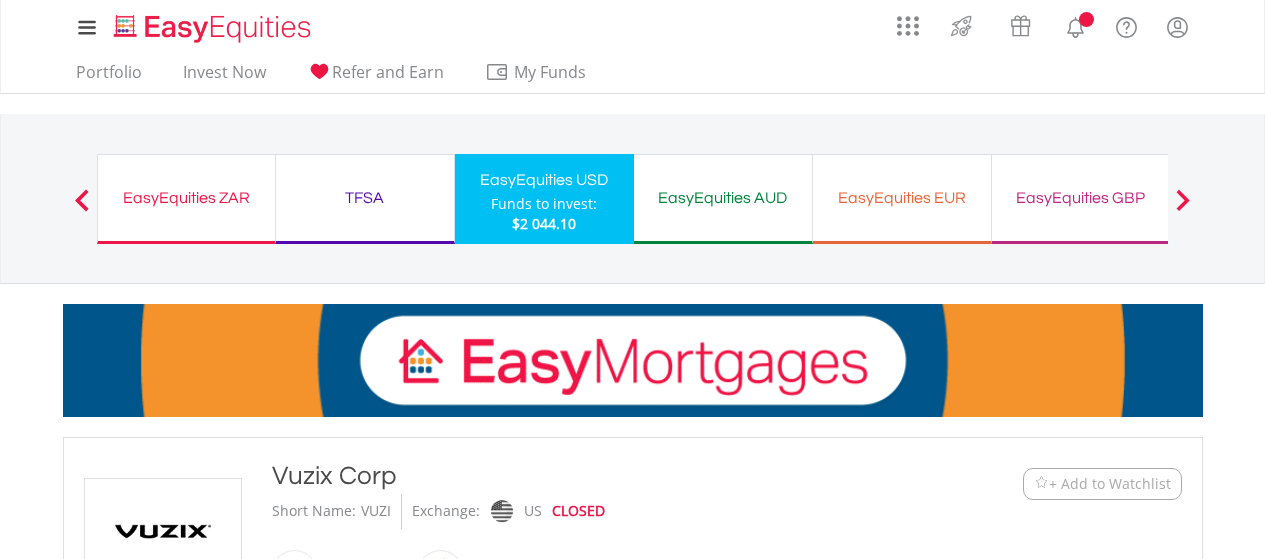 scroll, scrollTop: 0, scrollLeft: 0, axis: both 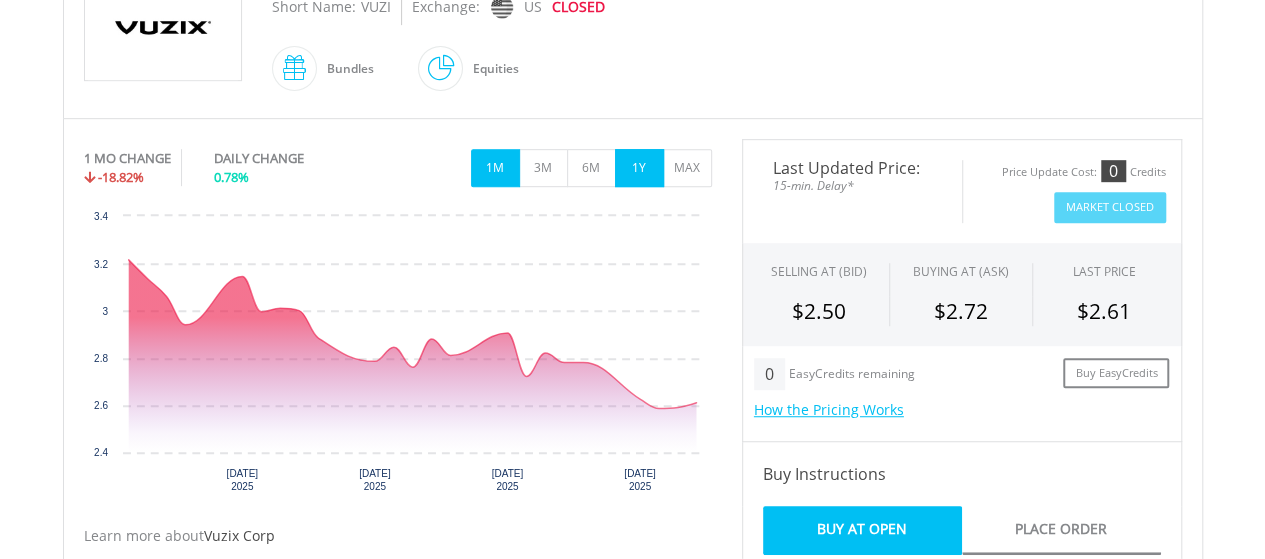 click on "1Y" at bounding box center [639, 168] 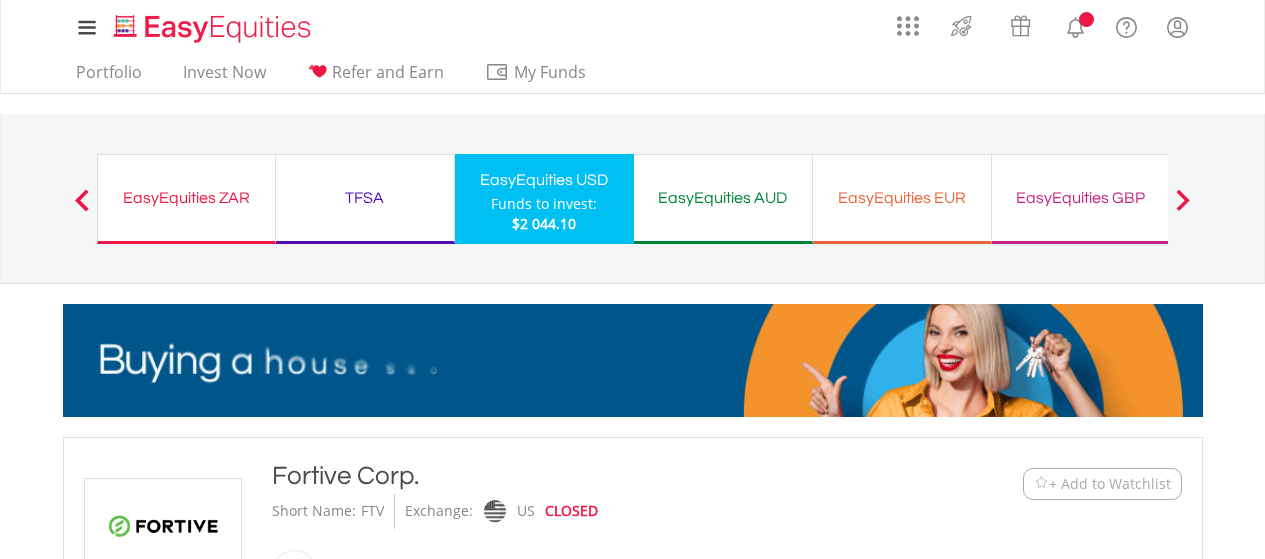 scroll, scrollTop: 0, scrollLeft: 0, axis: both 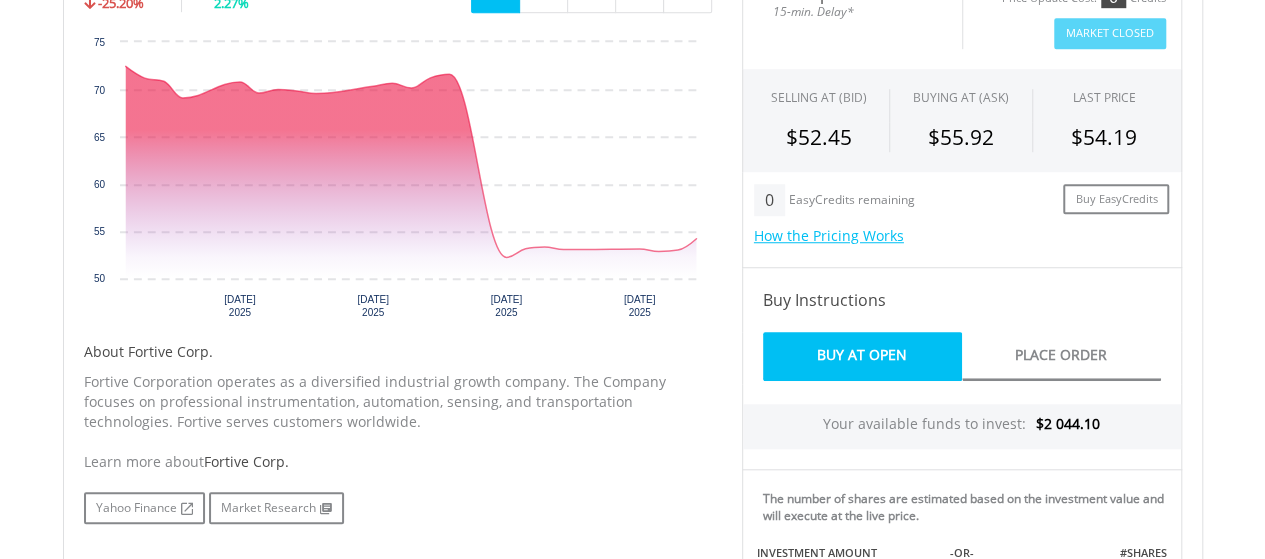 drag, startPoint x: 1271, startPoint y: 73, endPoint x: 1276, endPoint y: 247, distance: 174.07182 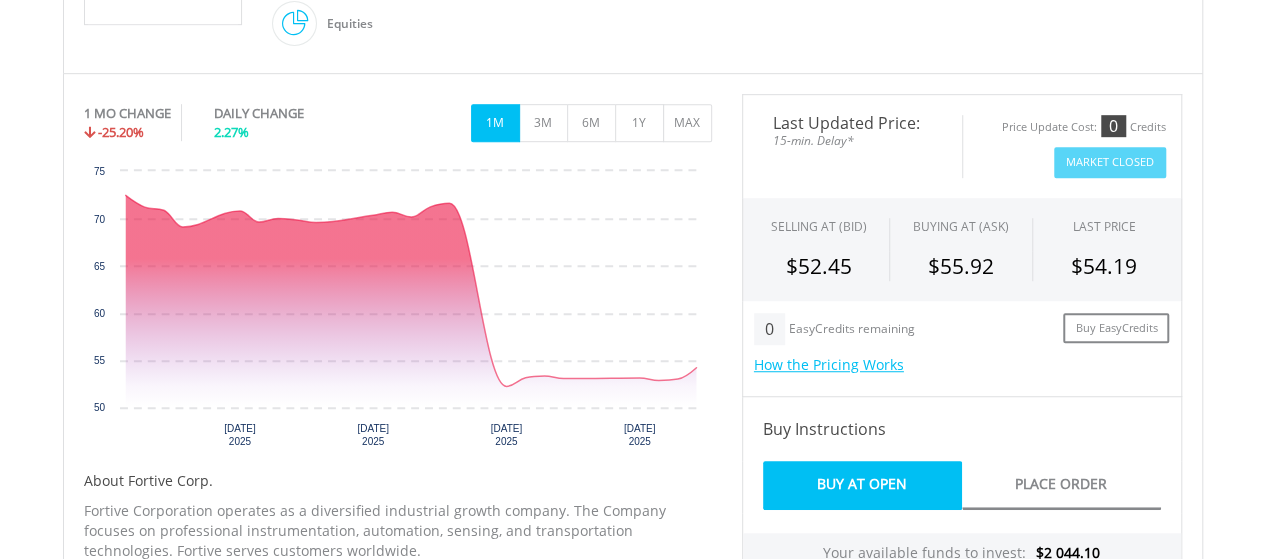 scroll, scrollTop: 541, scrollLeft: 0, axis: vertical 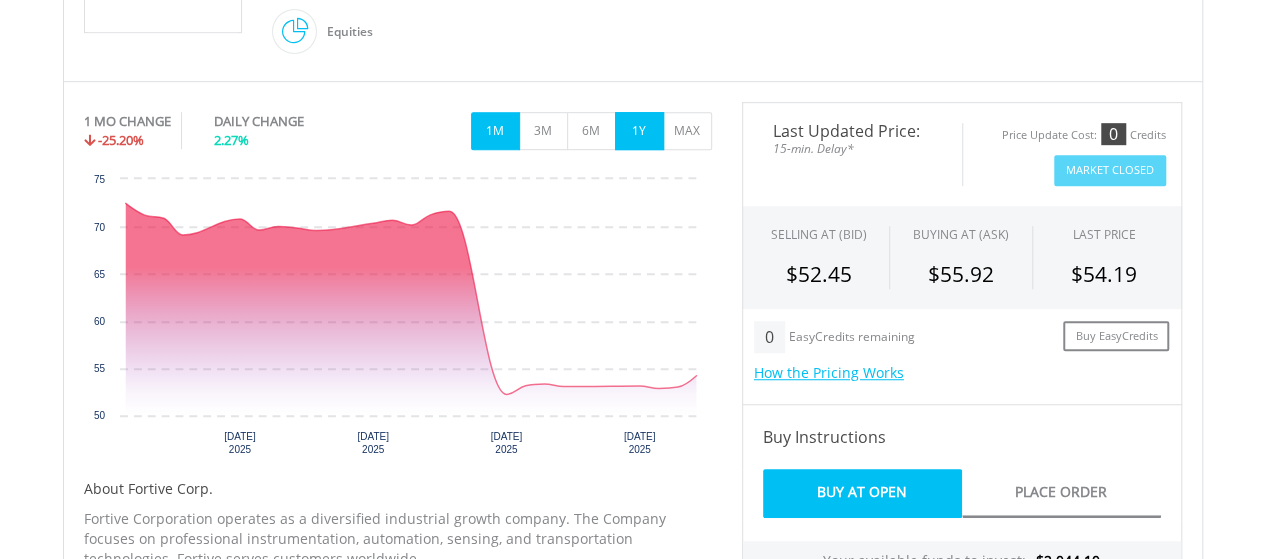 click on "1Y" at bounding box center (639, 131) 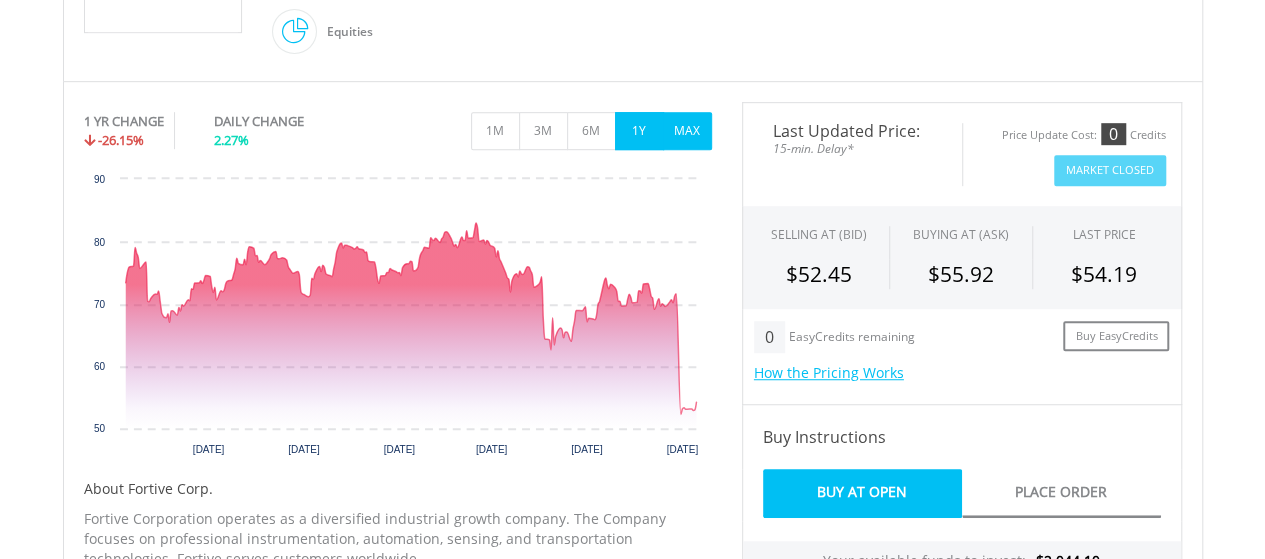 click on "MAX" at bounding box center [687, 131] 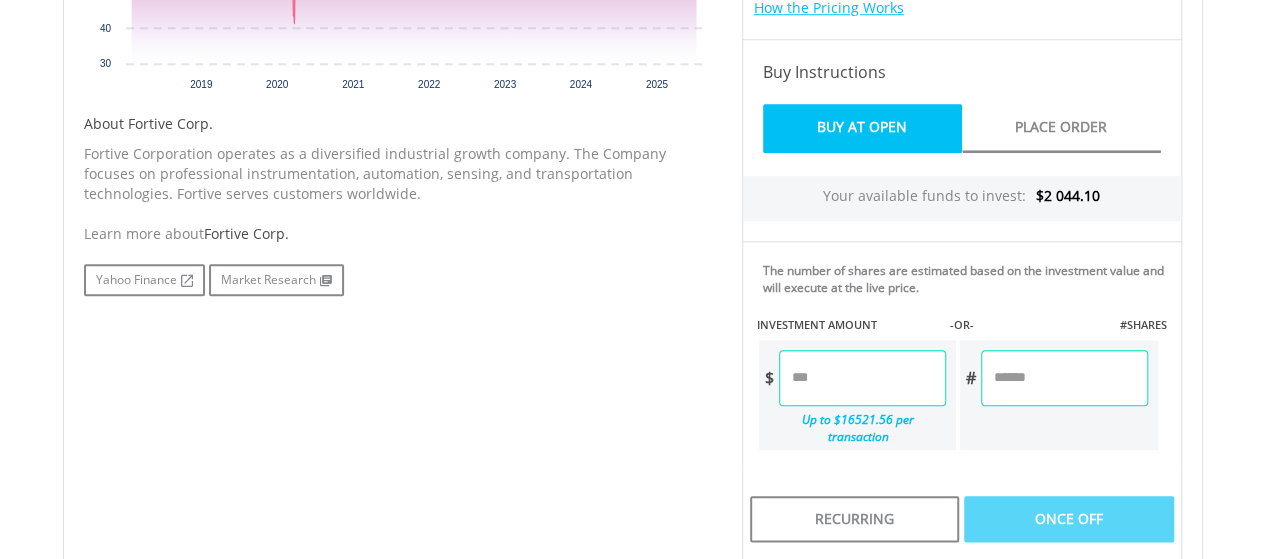scroll, scrollTop: 890, scrollLeft: 0, axis: vertical 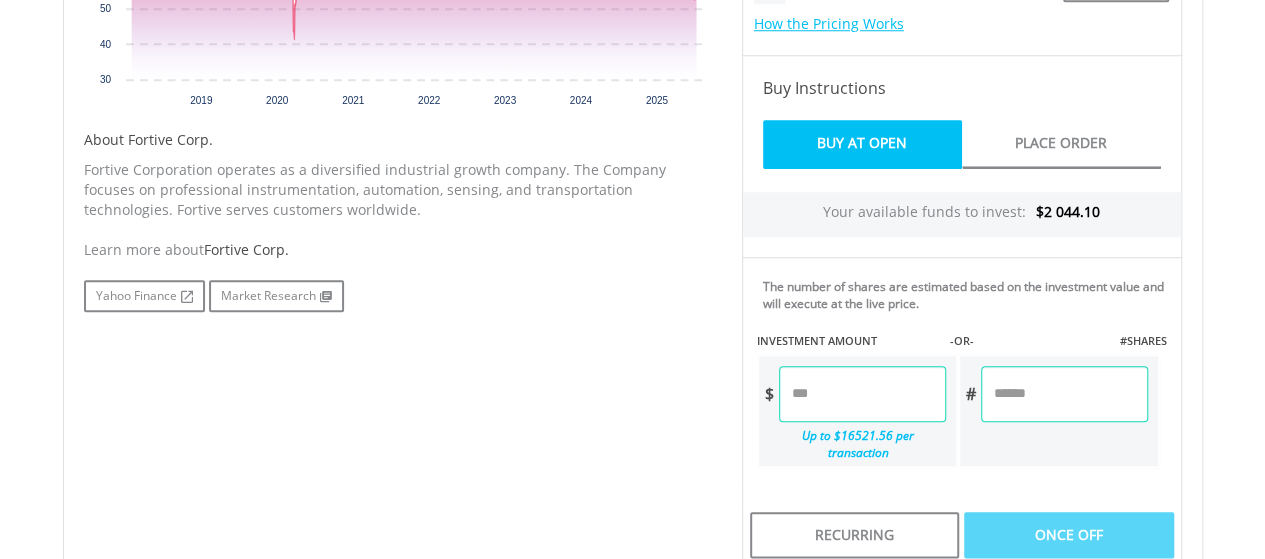 click at bounding box center (862, 394) 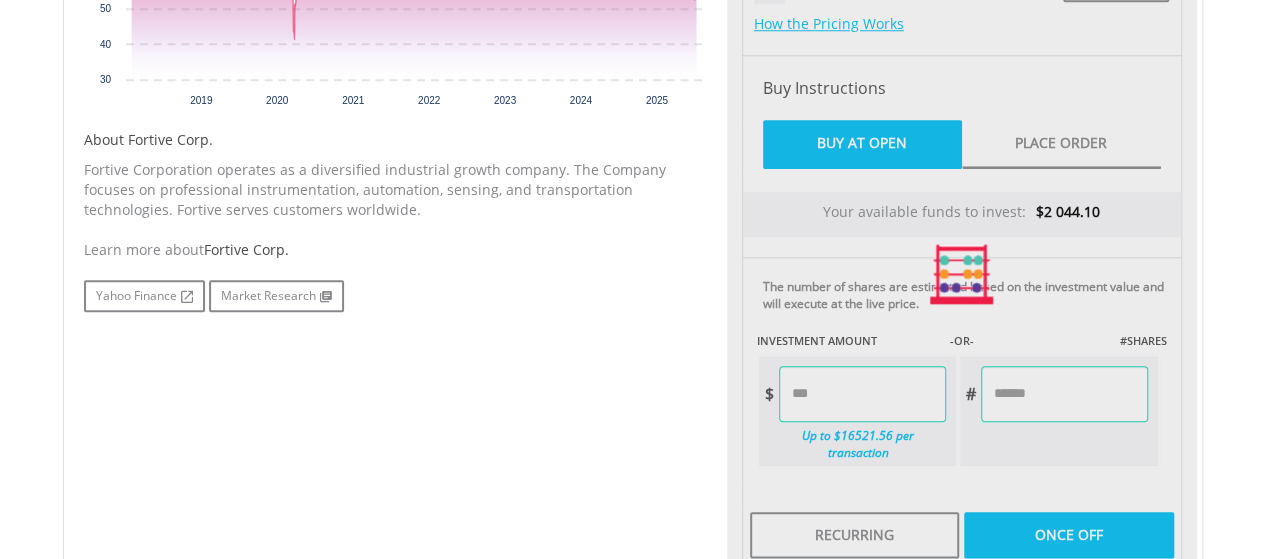 click on "Last Updated Price:
15-min. Delay*
Price Update Cost:
0
Credits
Market Closed
SELLING AT (BID)
BUYING AT                     (ASK)
LAST PRICE
$52.45
$55.92
$54.19
0
Buy EasyCredits" at bounding box center [962, 274] 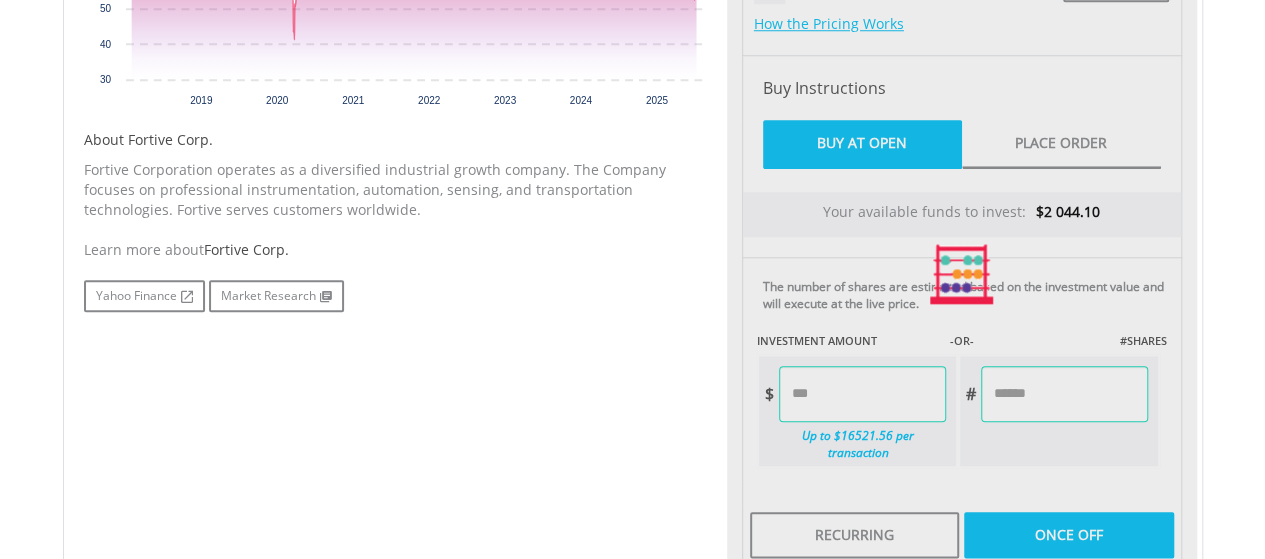 type on "*******" 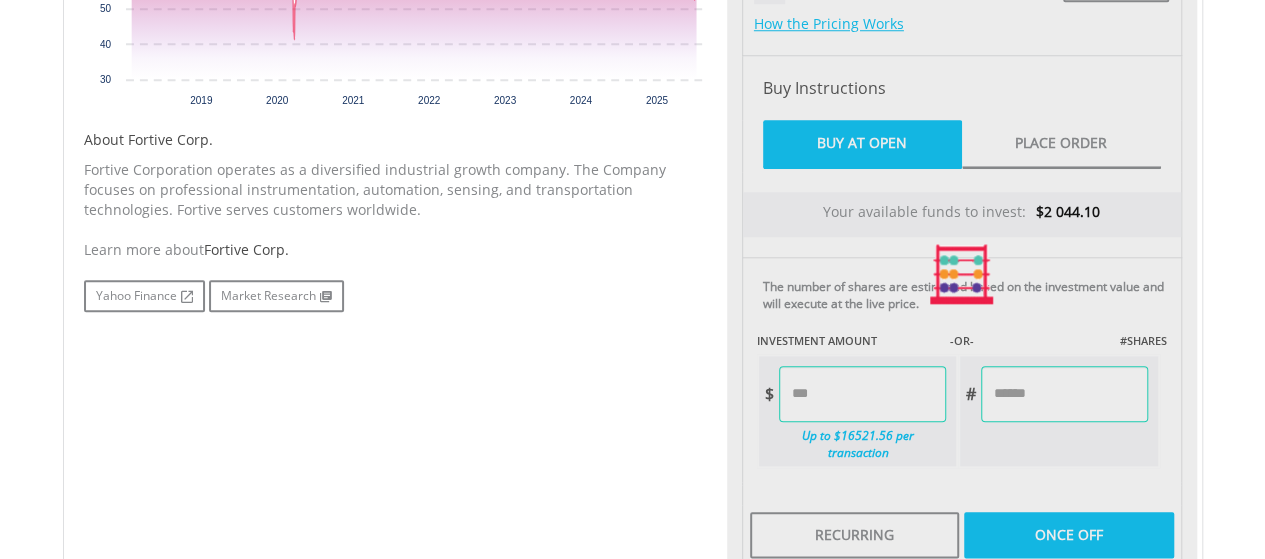 type on "*******" 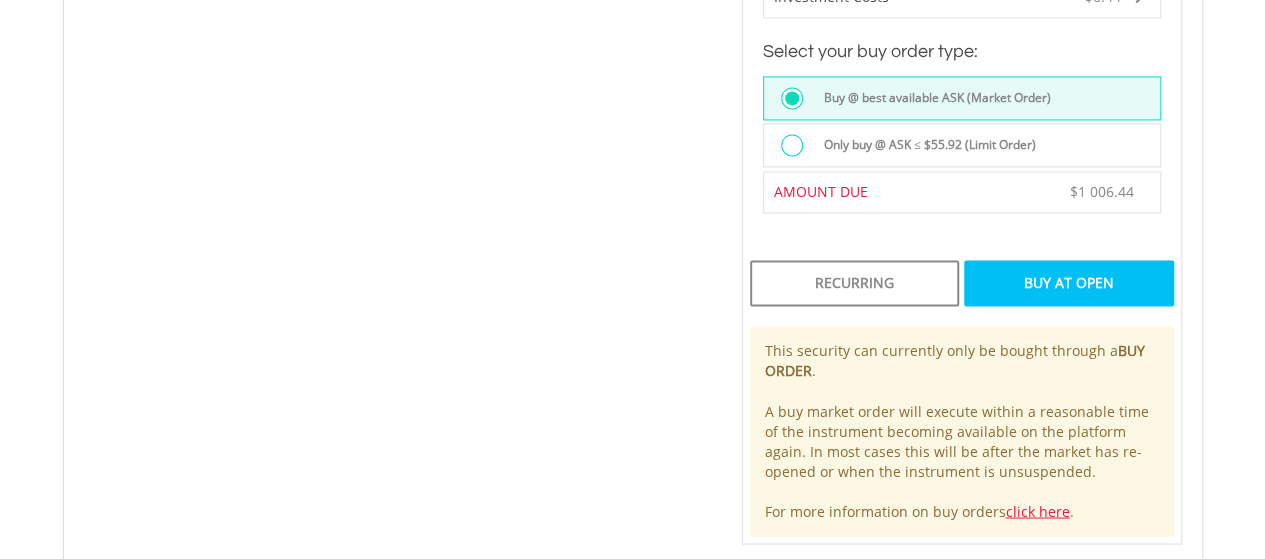 scroll, scrollTop: 1510, scrollLeft: 0, axis: vertical 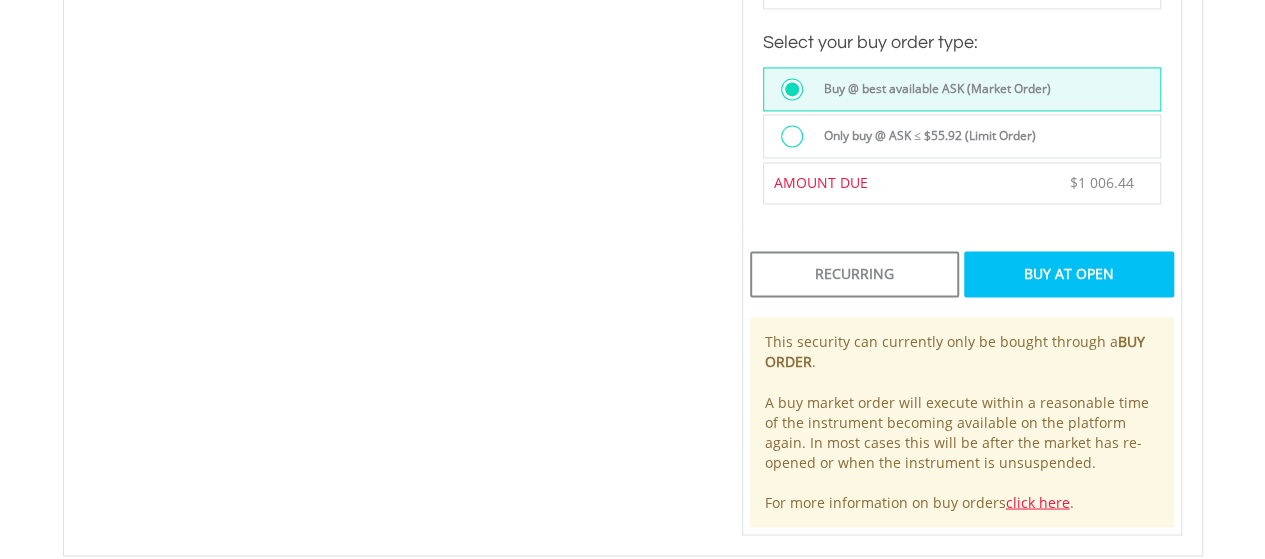 click on "Buy At Open" at bounding box center (1068, 274) 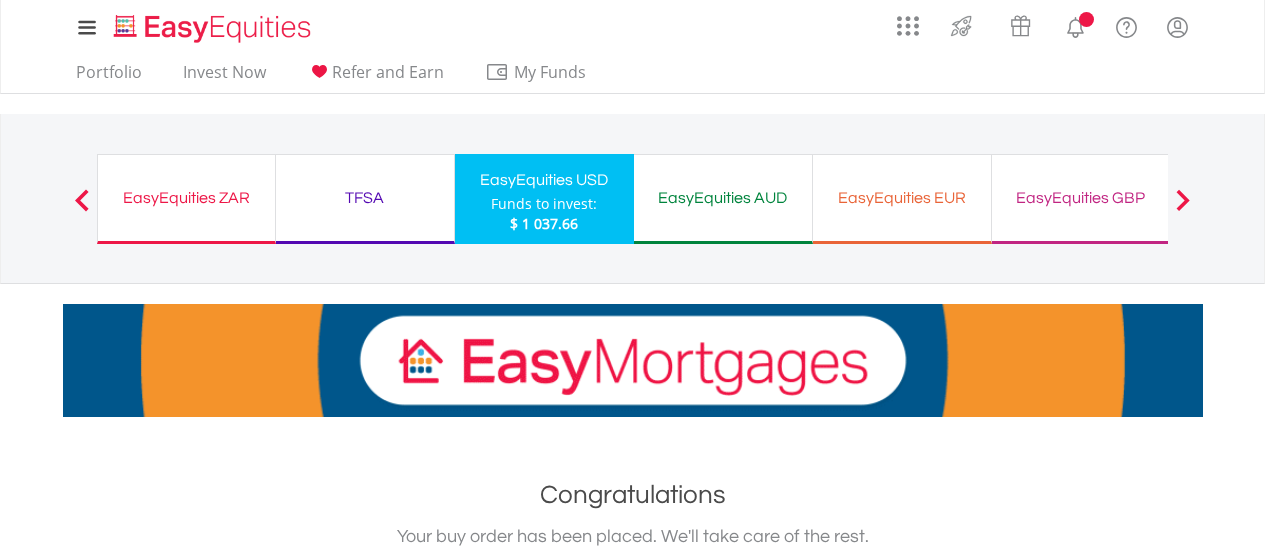 scroll, scrollTop: 0, scrollLeft: 0, axis: both 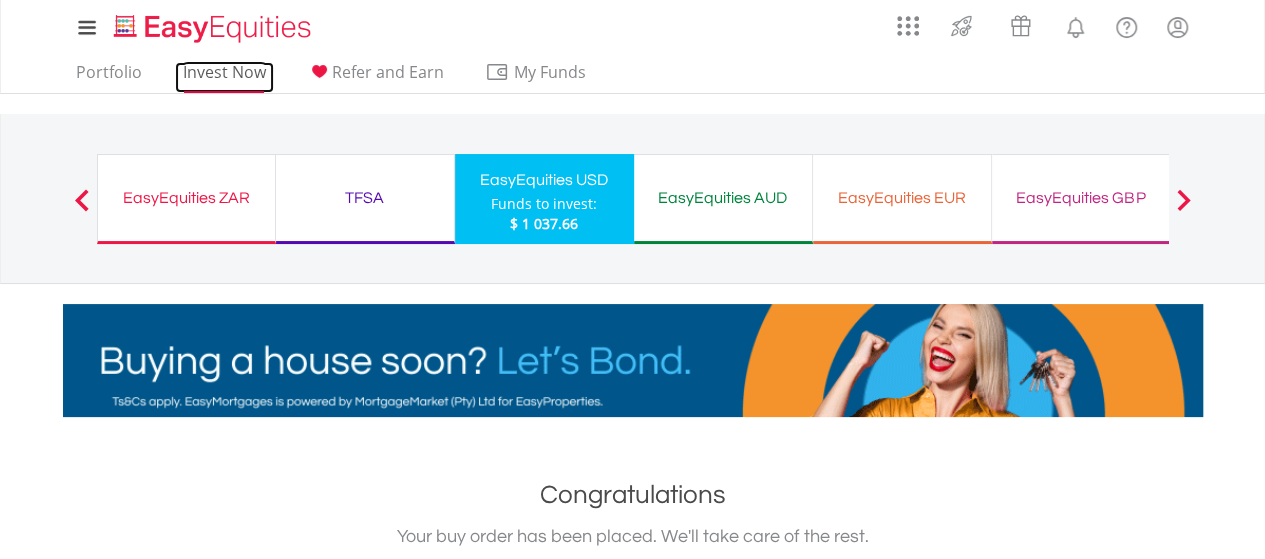click on "Invest Now" at bounding box center [224, 77] 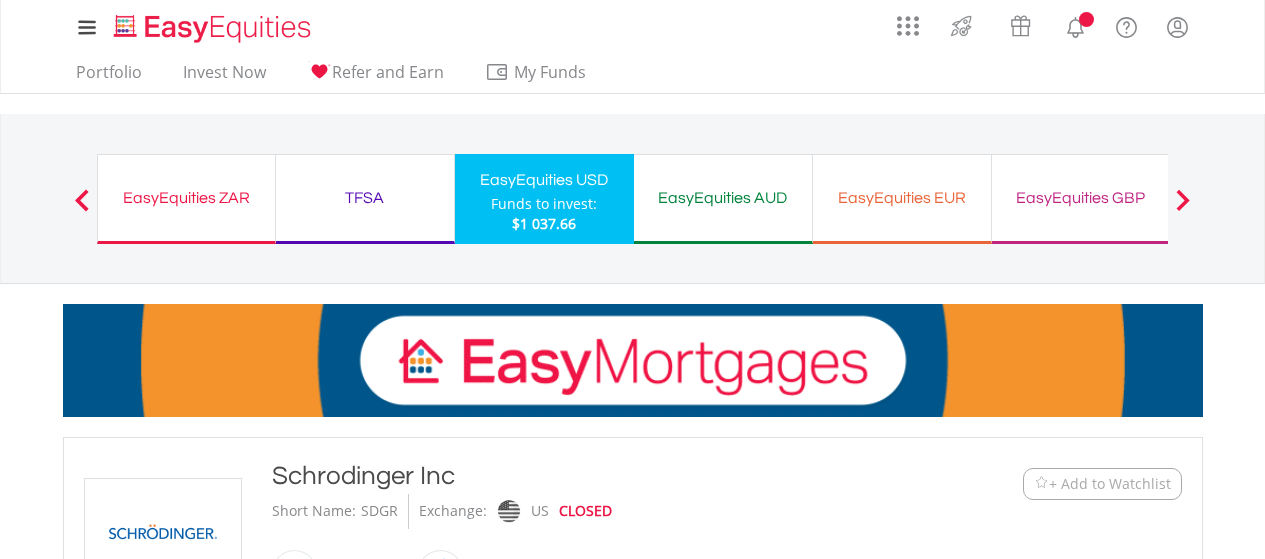 scroll, scrollTop: 0, scrollLeft: 0, axis: both 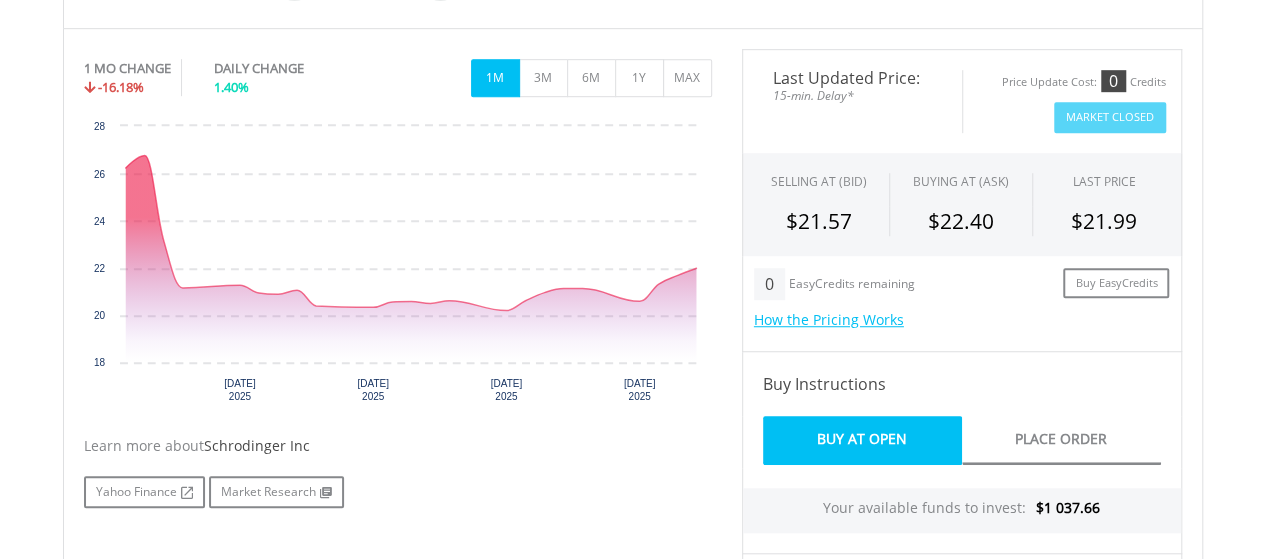drag, startPoint x: 1269, startPoint y: 71, endPoint x: 1264, endPoint y: 224, distance: 153.08168 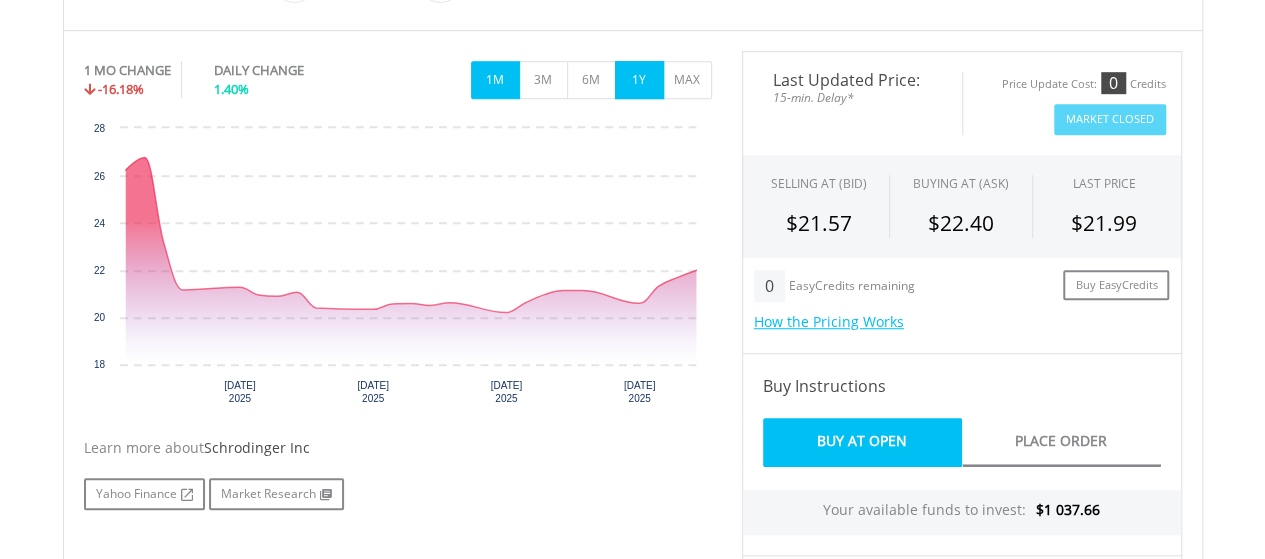 click on "1Y" at bounding box center (639, 80) 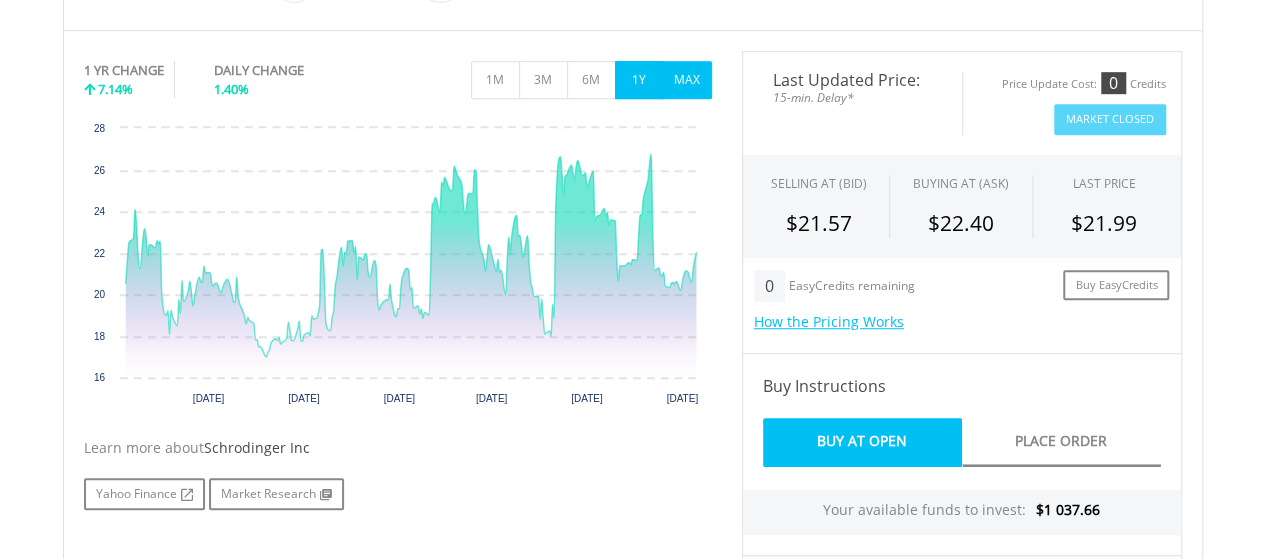 click on "MAX" at bounding box center (687, 80) 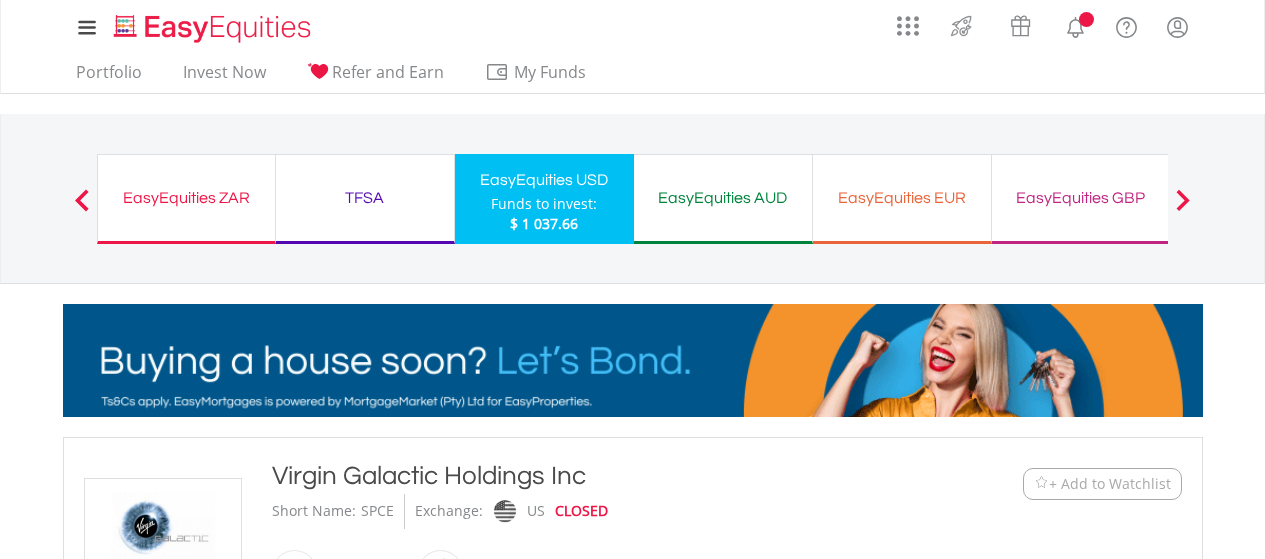 scroll, scrollTop: 0, scrollLeft: 0, axis: both 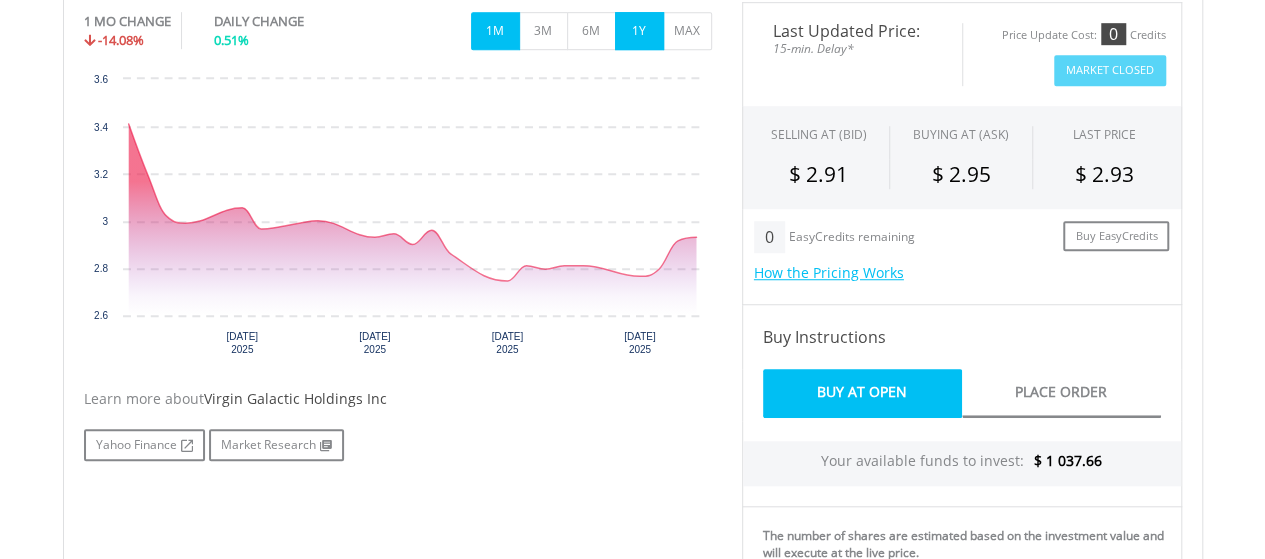 click on "1Y" at bounding box center (639, 31) 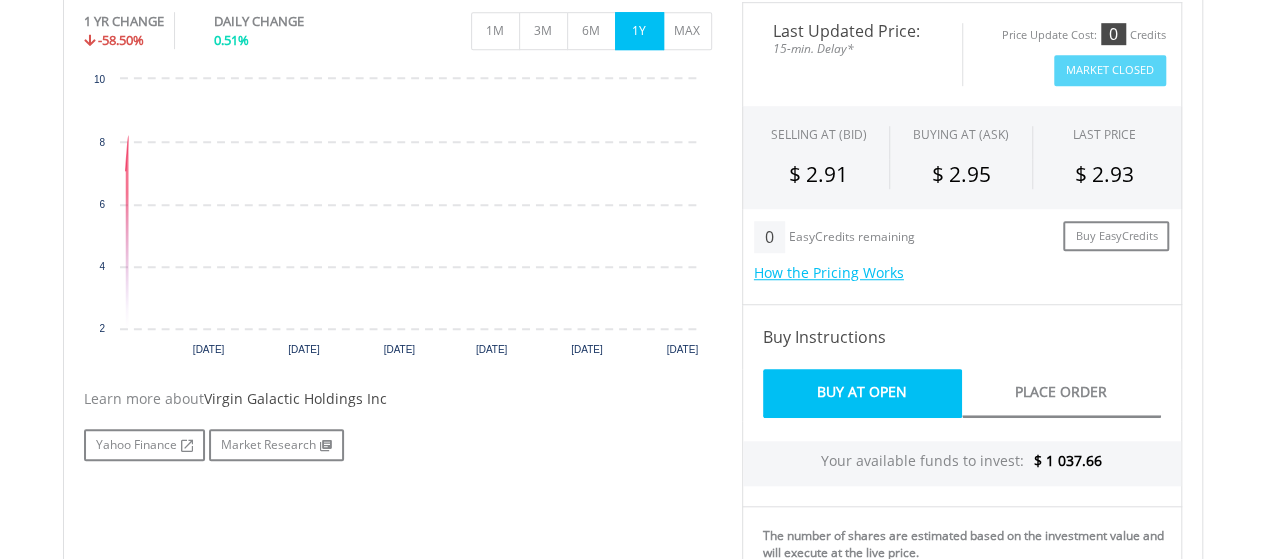 scroll, scrollTop: 558, scrollLeft: 0, axis: vertical 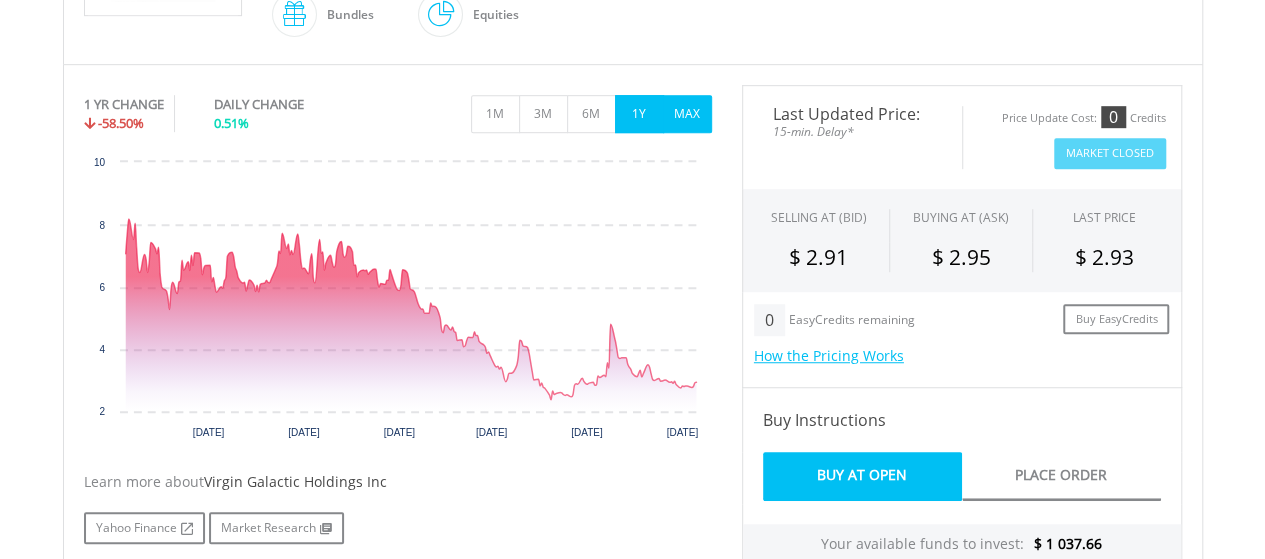 click on "MAX" at bounding box center (687, 114) 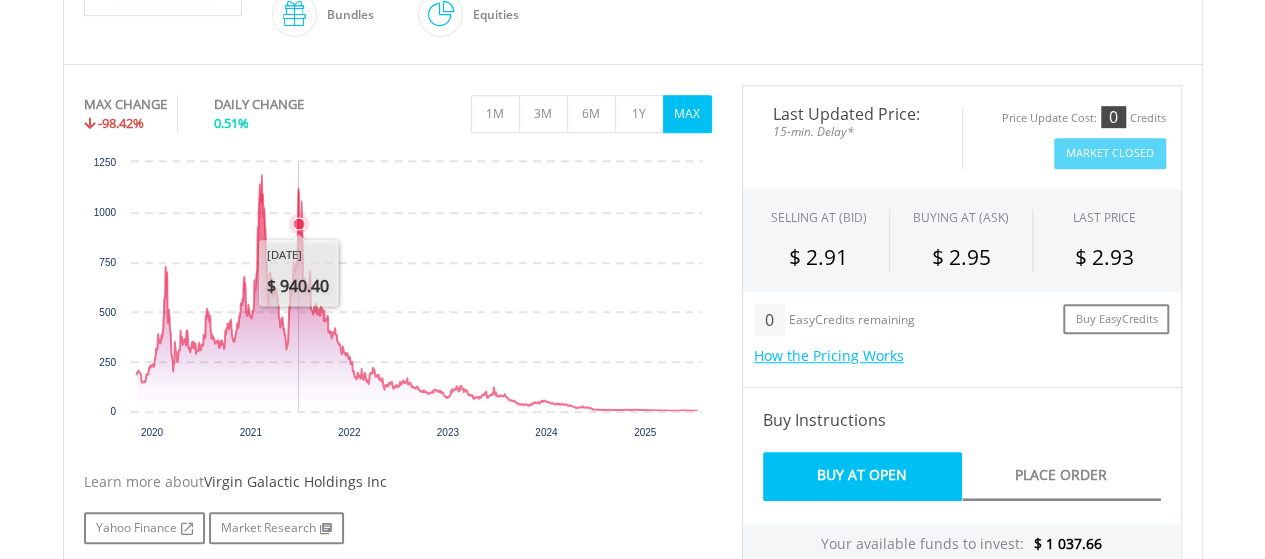click 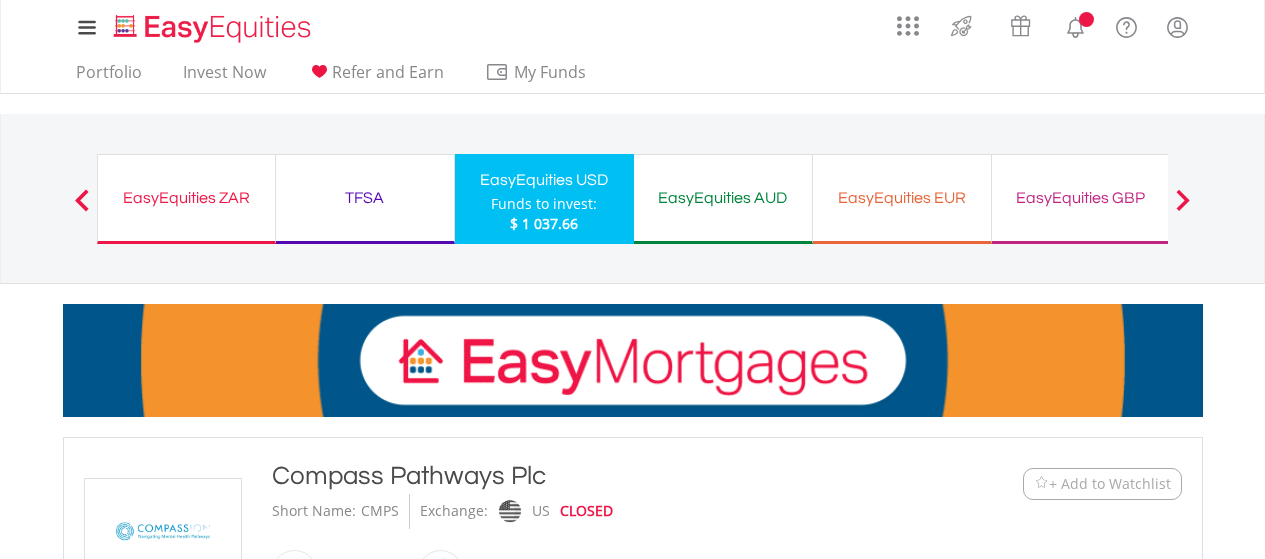 scroll, scrollTop: 0, scrollLeft: 0, axis: both 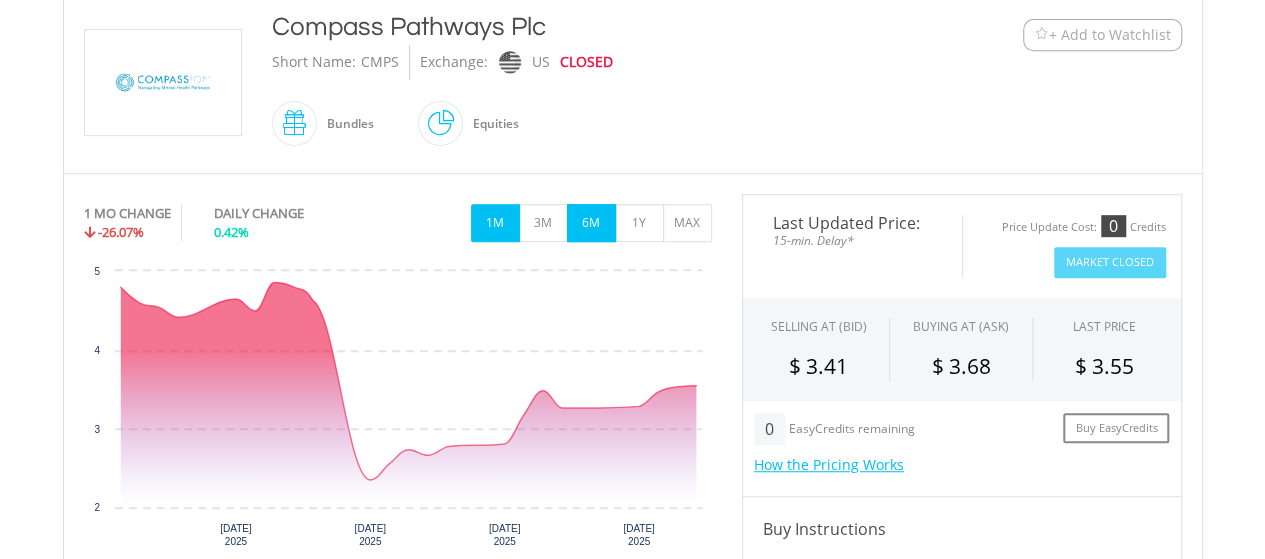 click on "6M" at bounding box center (591, 223) 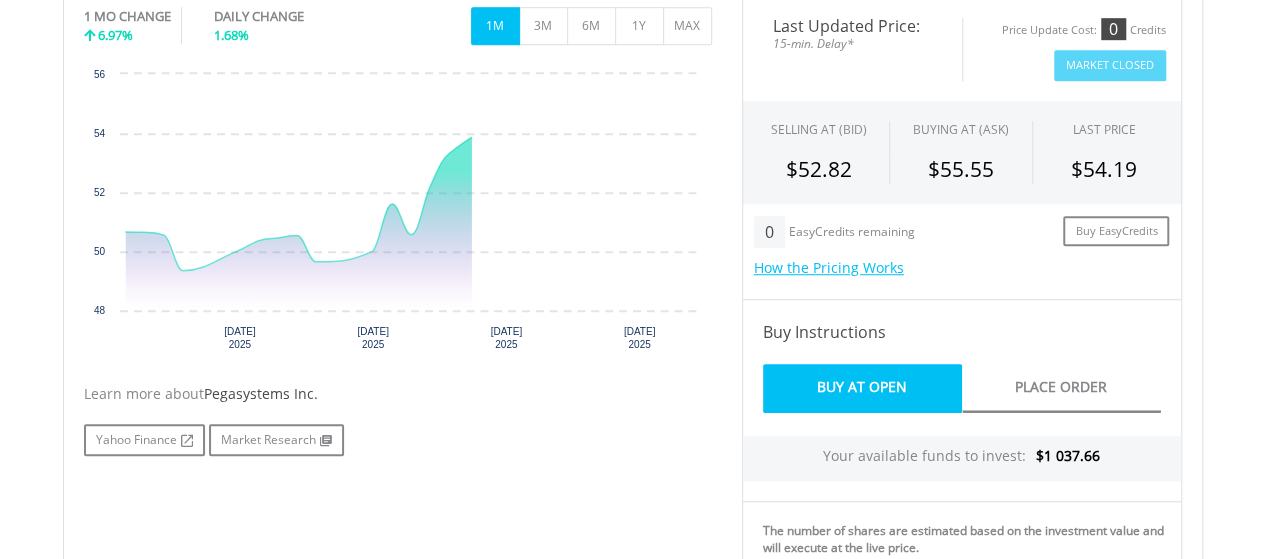 scroll, scrollTop: 649, scrollLeft: 0, axis: vertical 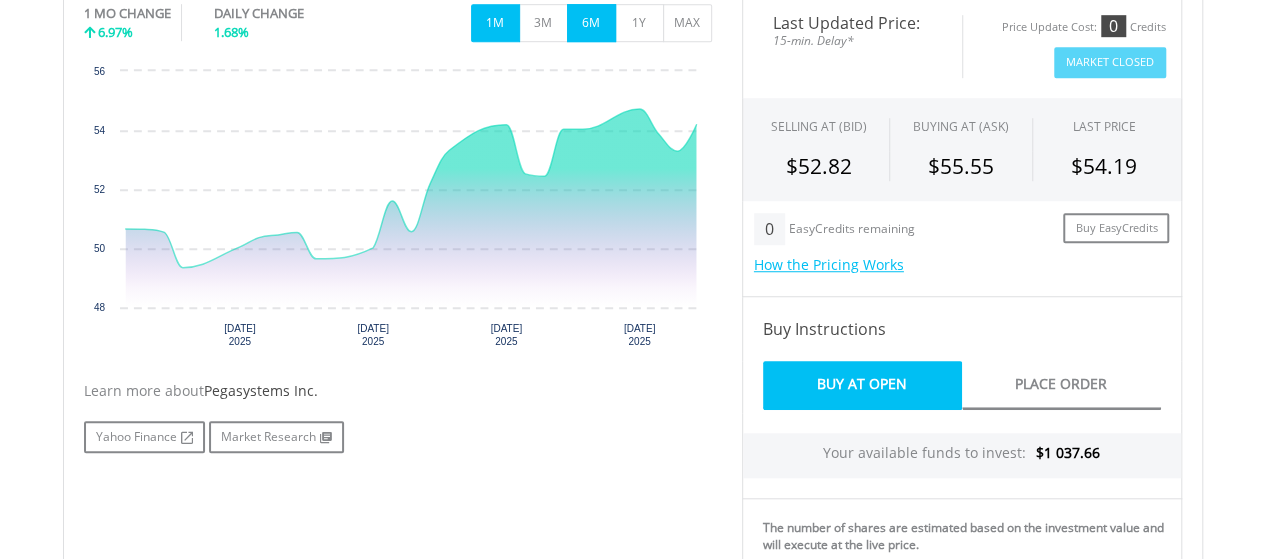 click on "6M" at bounding box center (591, 23) 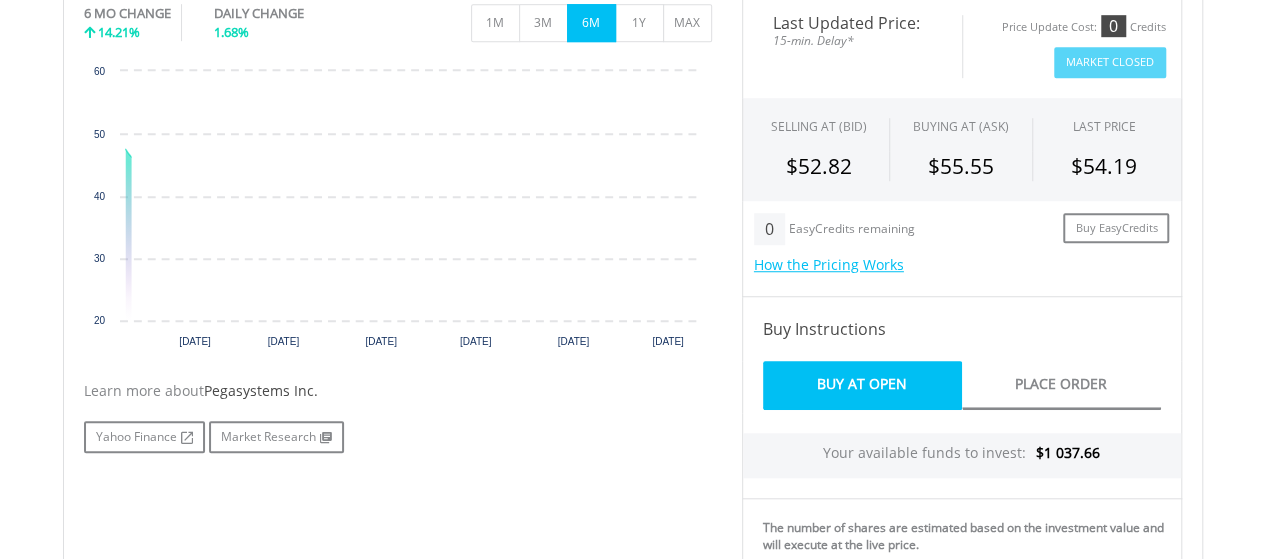 scroll, scrollTop: 566, scrollLeft: 0, axis: vertical 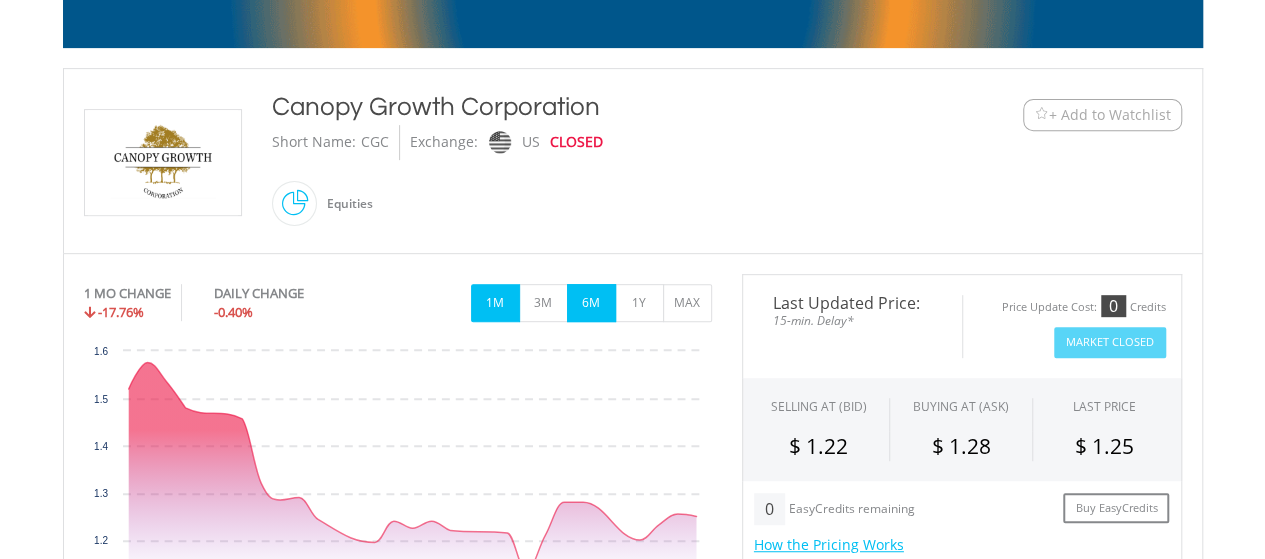 click on "6M" at bounding box center (591, 303) 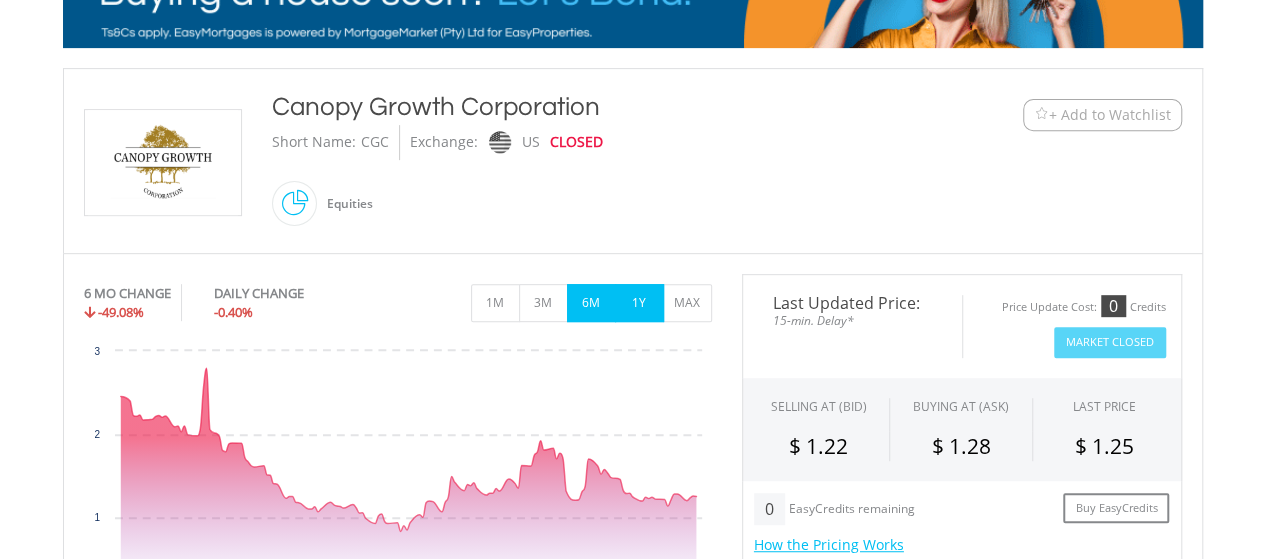 click on "1Y" at bounding box center [639, 303] 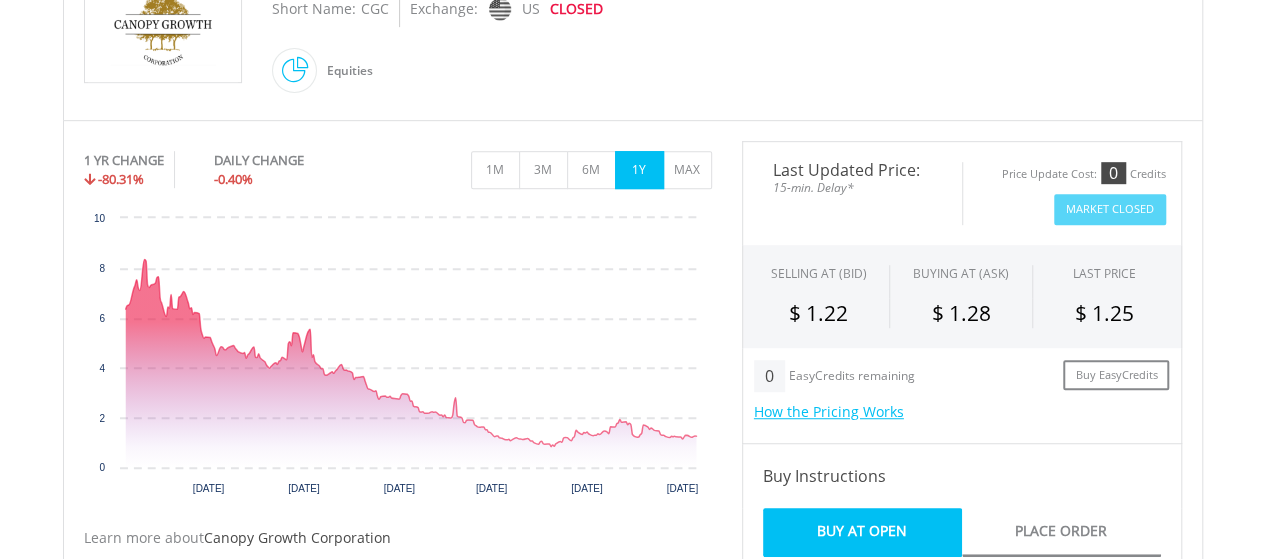 scroll, scrollTop: 508, scrollLeft: 0, axis: vertical 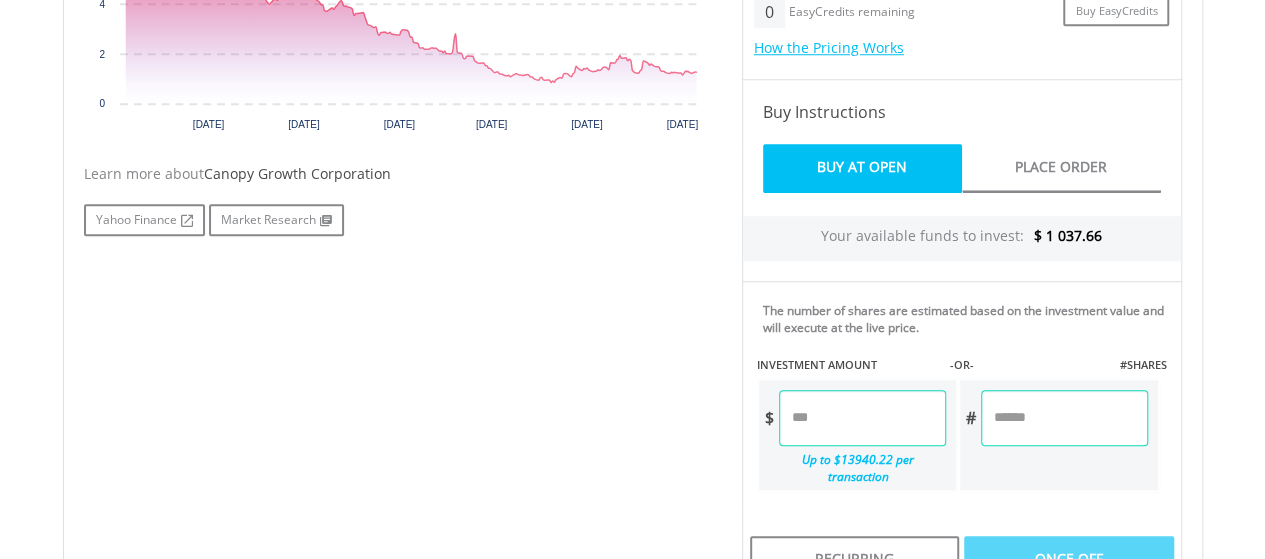 click at bounding box center [862, 418] 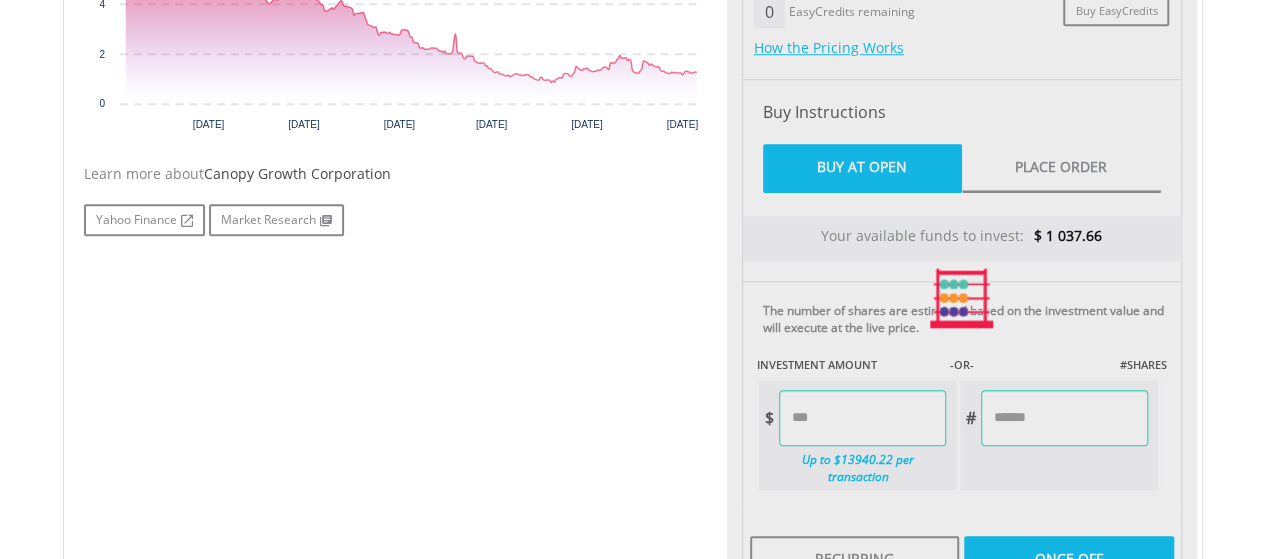 click on "Last Updated Price:
15-min. Delay*
Price Update Cost:
0
Credits
Market Closed
SELLING AT (BID)
BUYING AT                     (ASK)
LAST PRICE
$ 1.22
$ 1.28
$ 1.25
0
Buy EasyCredits" at bounding box center [962, 298] 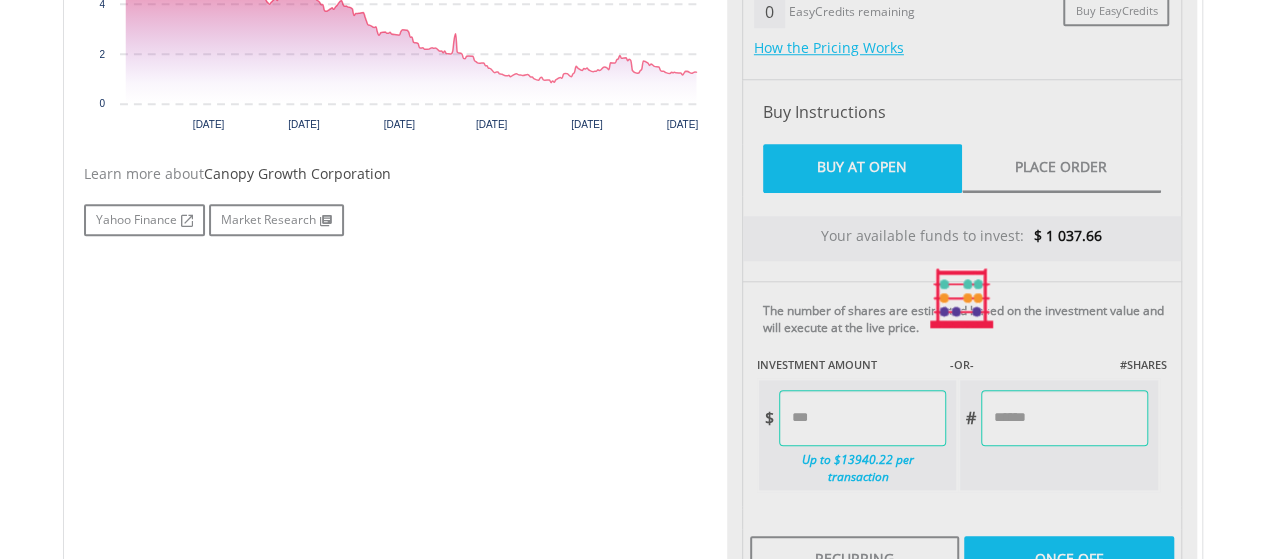 type on "******" 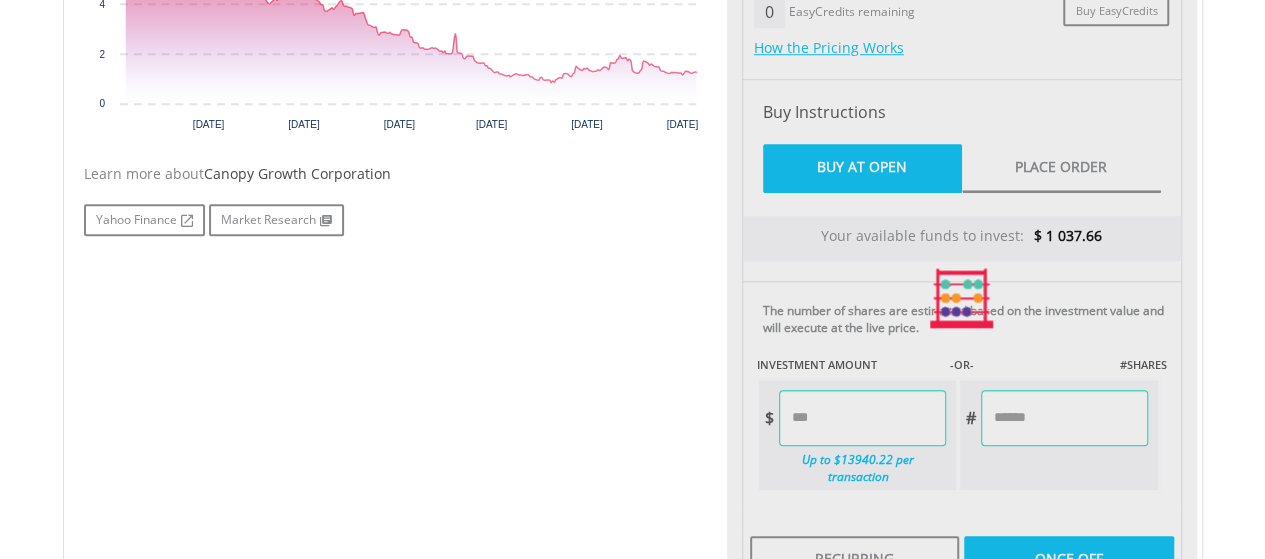 type on "*******" 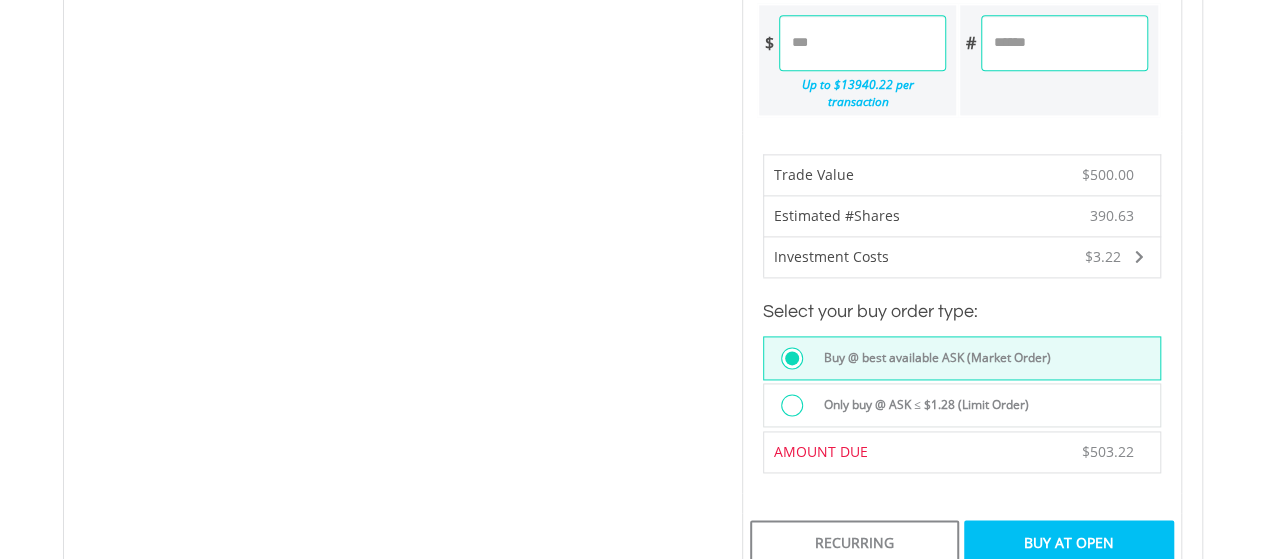 scroll, scrollTop: 1235, scrollLeft: 0, axis: vertical 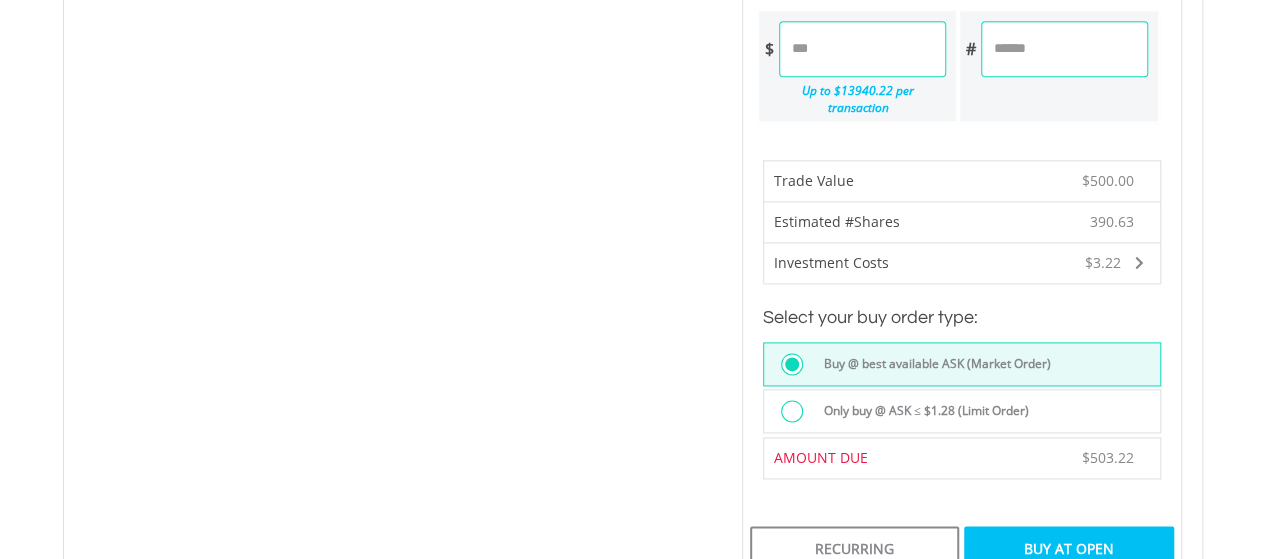 click on "Buy At Open" at bounding box center (1068, 549) 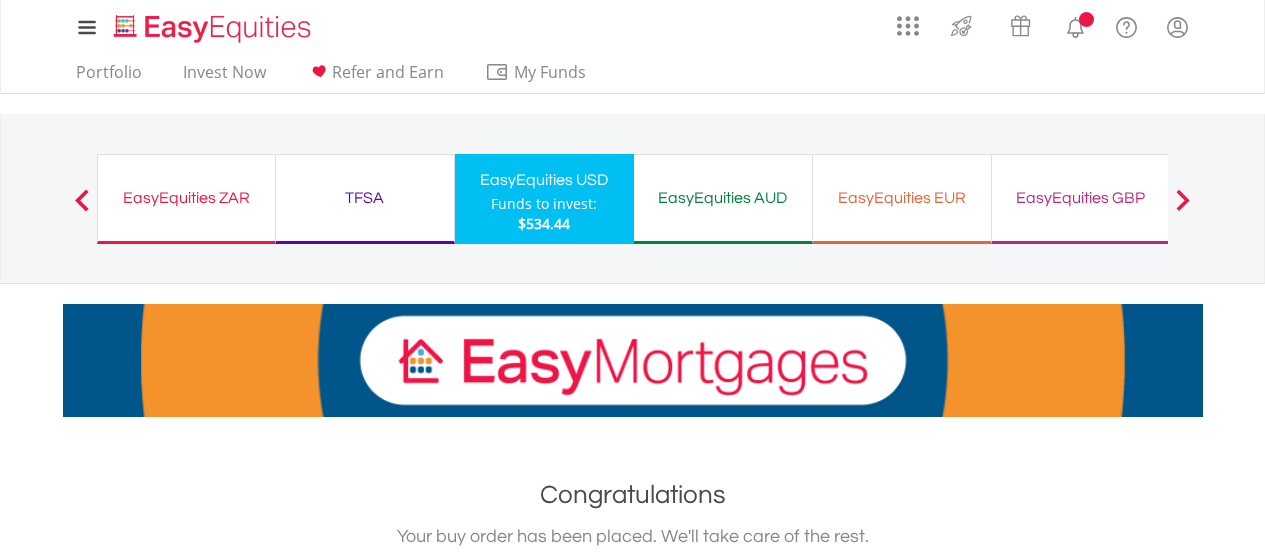 scroll, scrollTop: 0, scrollLeft: 0, axis: both 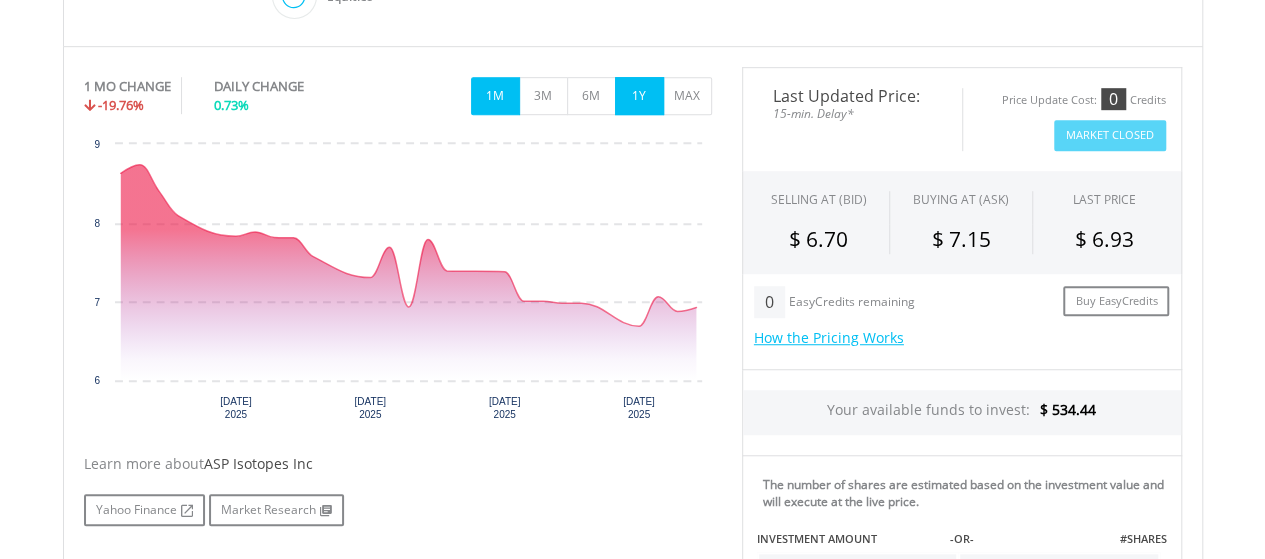 click on "1Y" at bounding box center [639, 96] 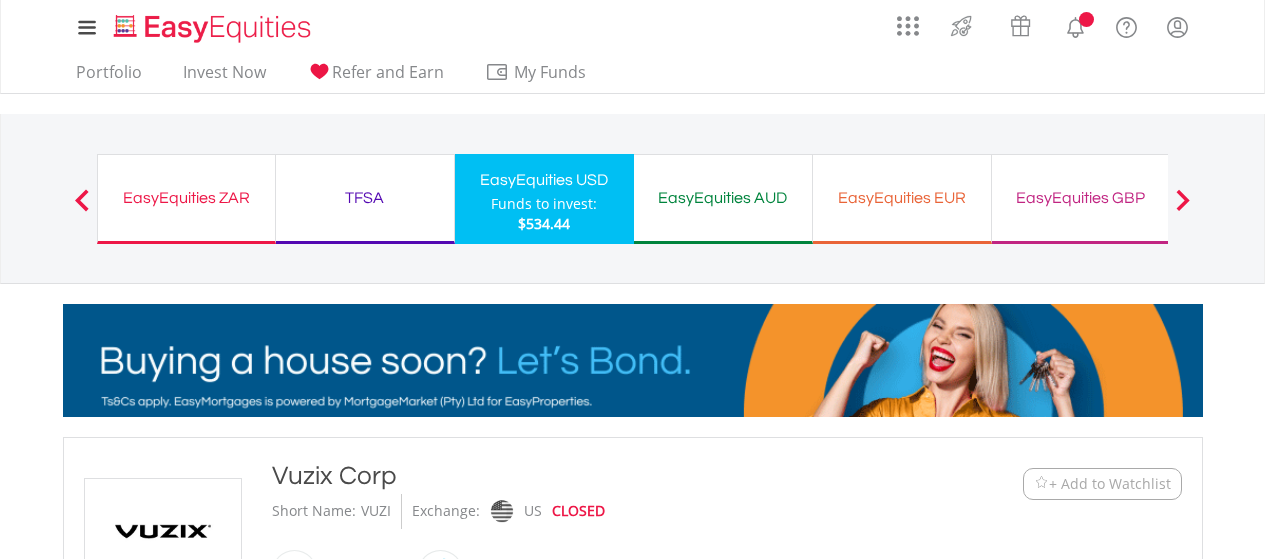 scroll, scrollTop: 0, scrollLeft: 0, axis: both 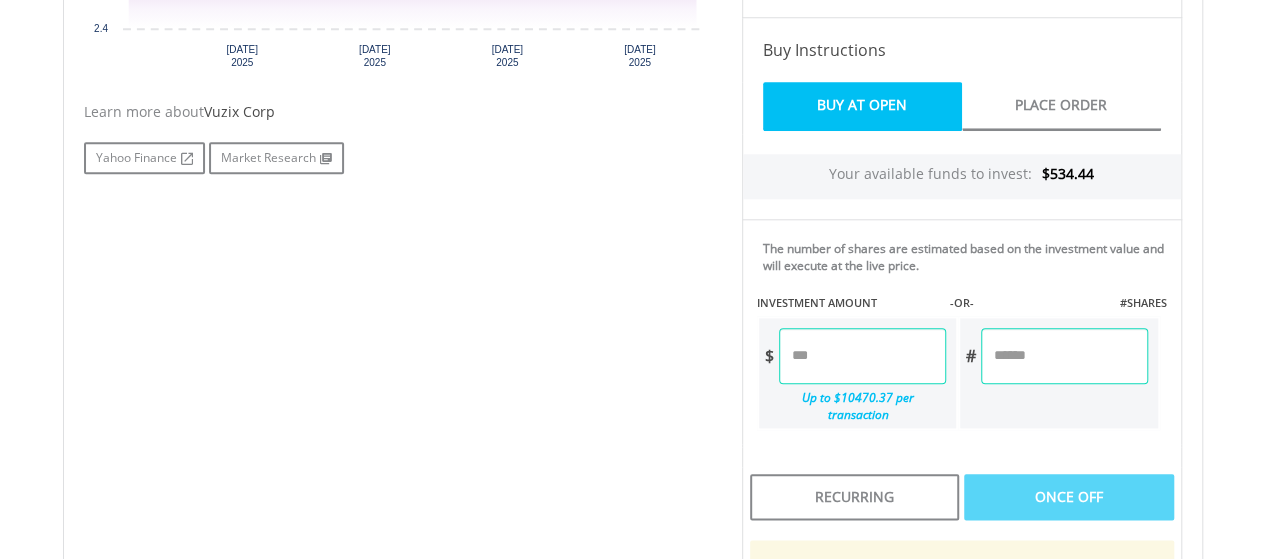 click at bounding box center [862, 356] 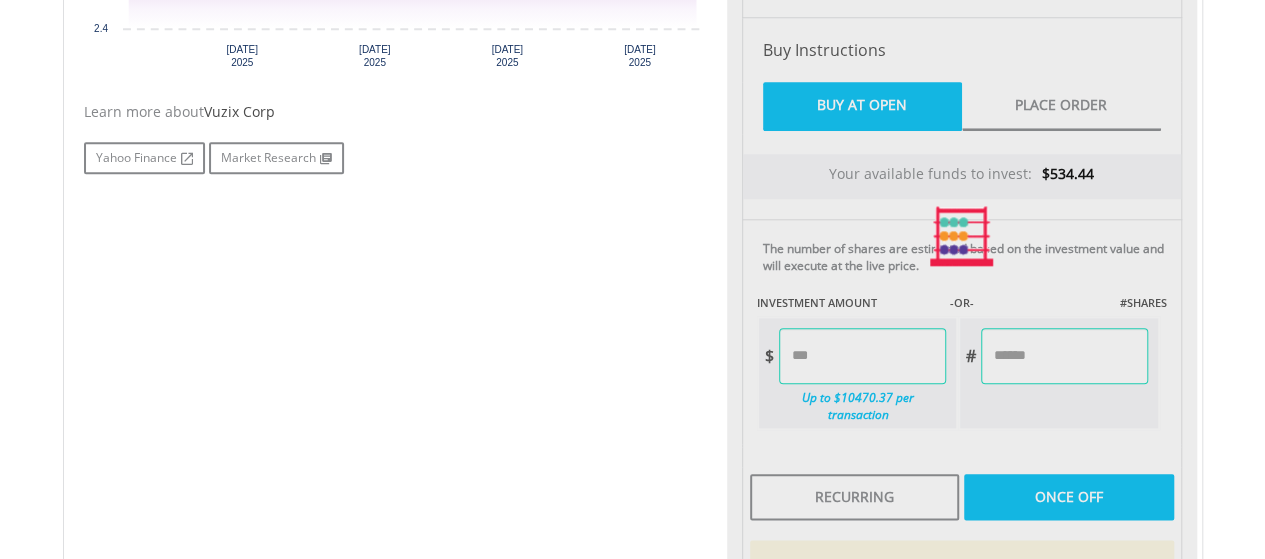 click on "Last Updated Price:
15-min. Delay*
Price Update Cost:
0
Credits
Market Closed
SELLING AT (BID)
BUYING AT                     (ASK)
LAST PRICE
$2.50
$2.72
$2.61
0
EasyCredits remaining
$" at bounding box center [962, 236] 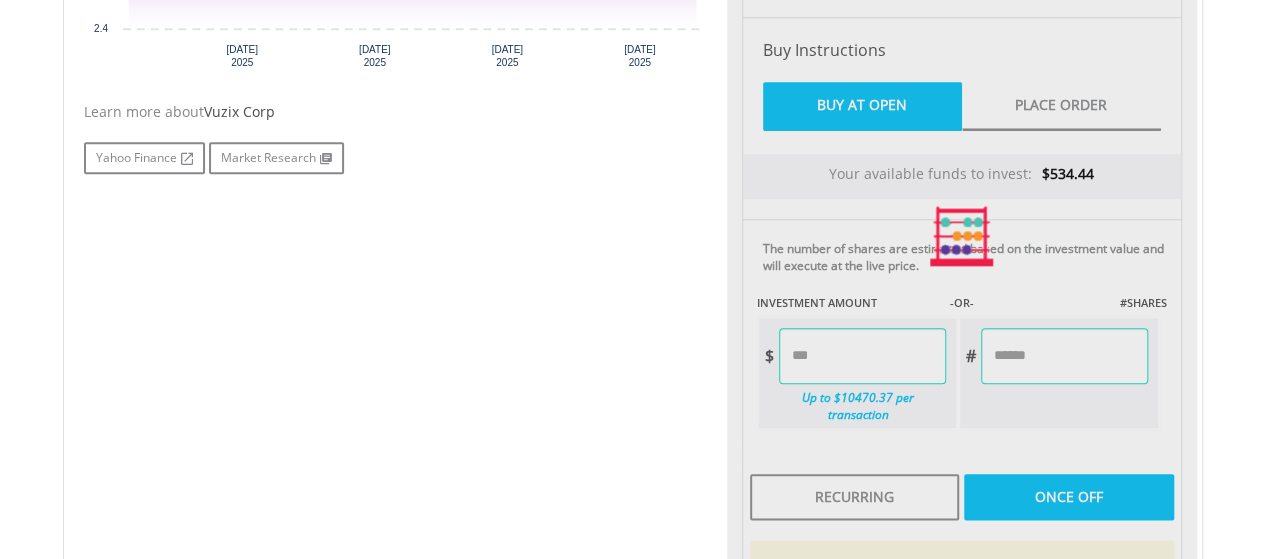 type on "******" 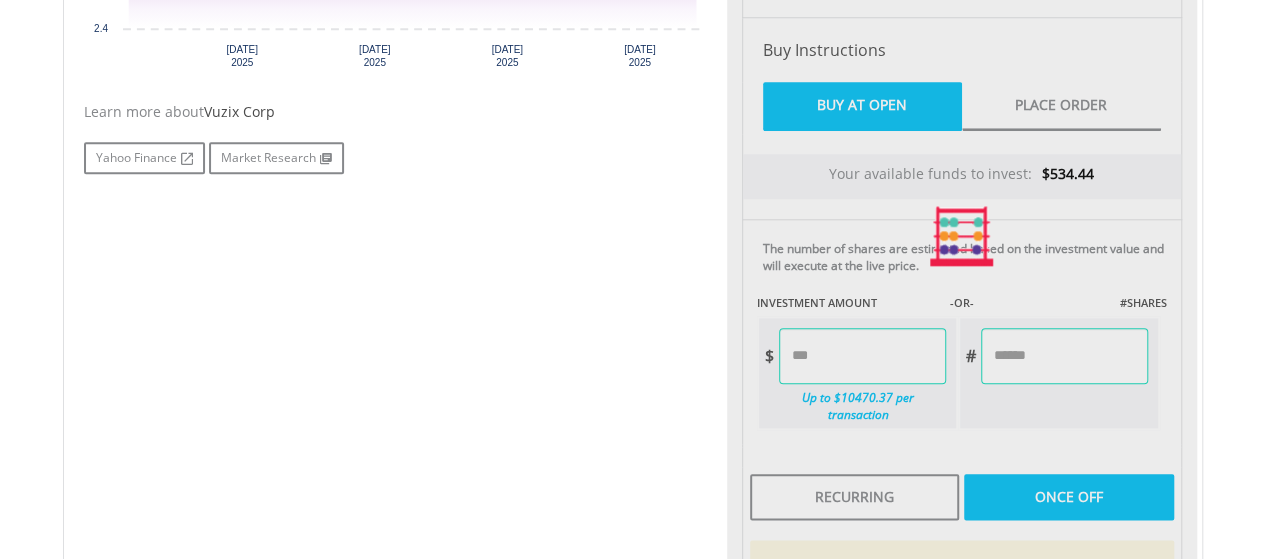 type on "********" 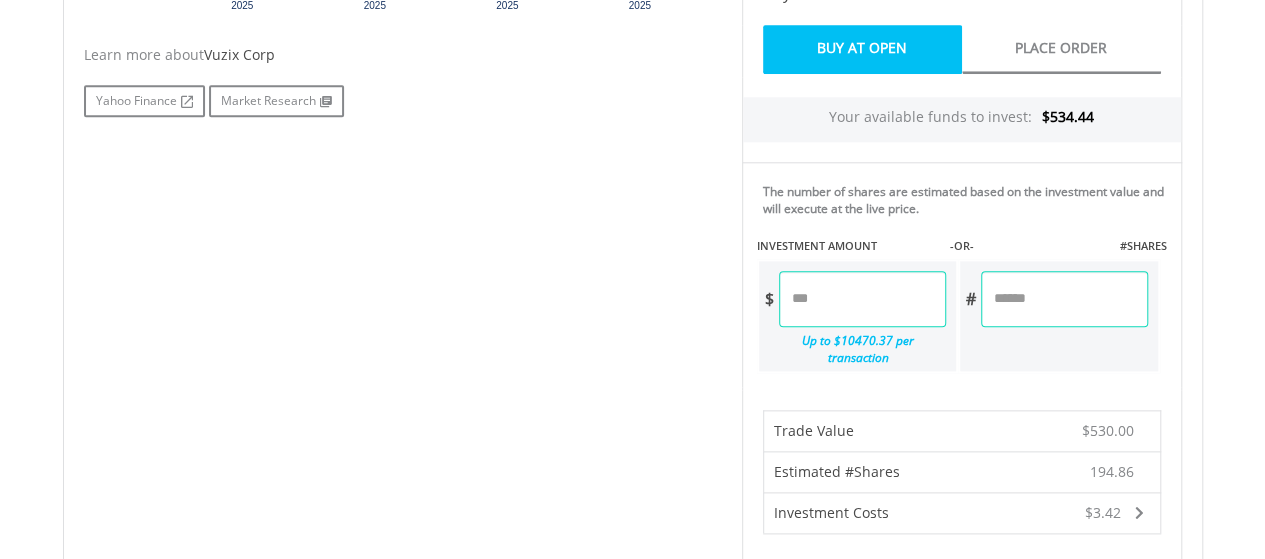 scroll, scrollTop: 979, scrollLeft: 0, axis: vertical 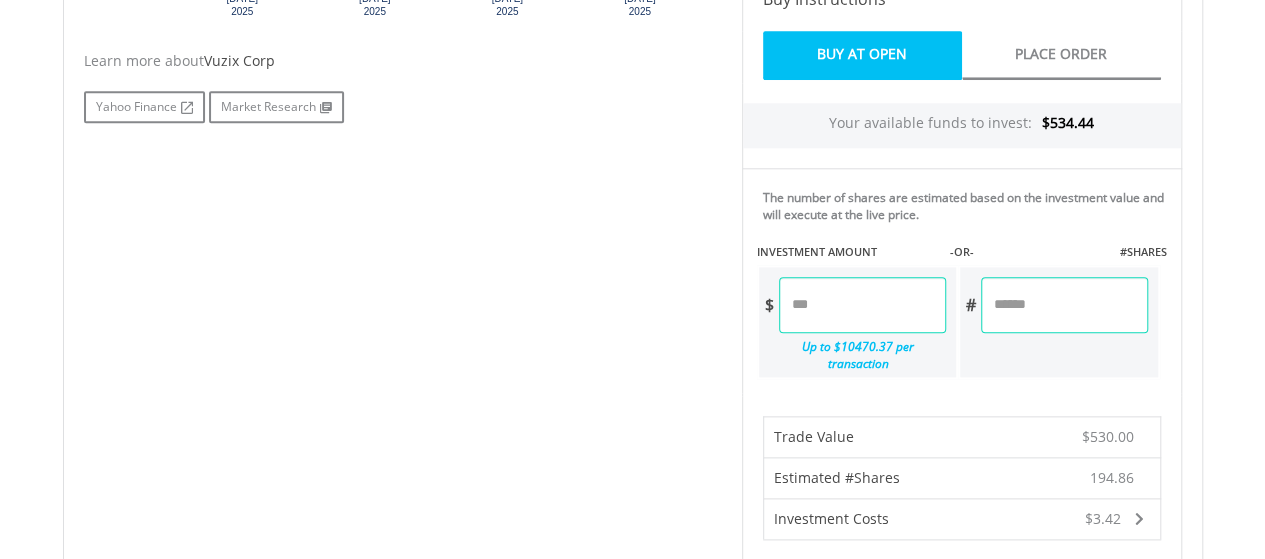 click on "******" at bounding box center (862, 305) 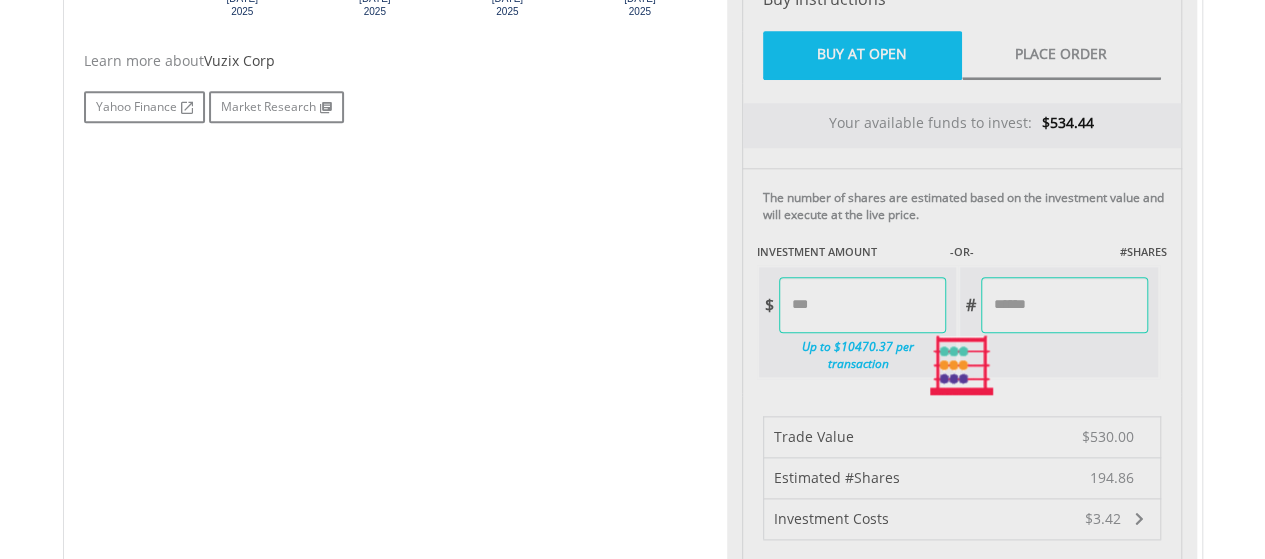 click on "Last Updated Price:
15-min. Delay*
Price Update Cost:
0
Credits
Market Closed
SELLING AT (BID)
BUYING AT                     (ASK)
LAST PRICE
$2.50
$2.72
$2.61
0
EasyCredits remaining
$" at bounding box center [962, 365] 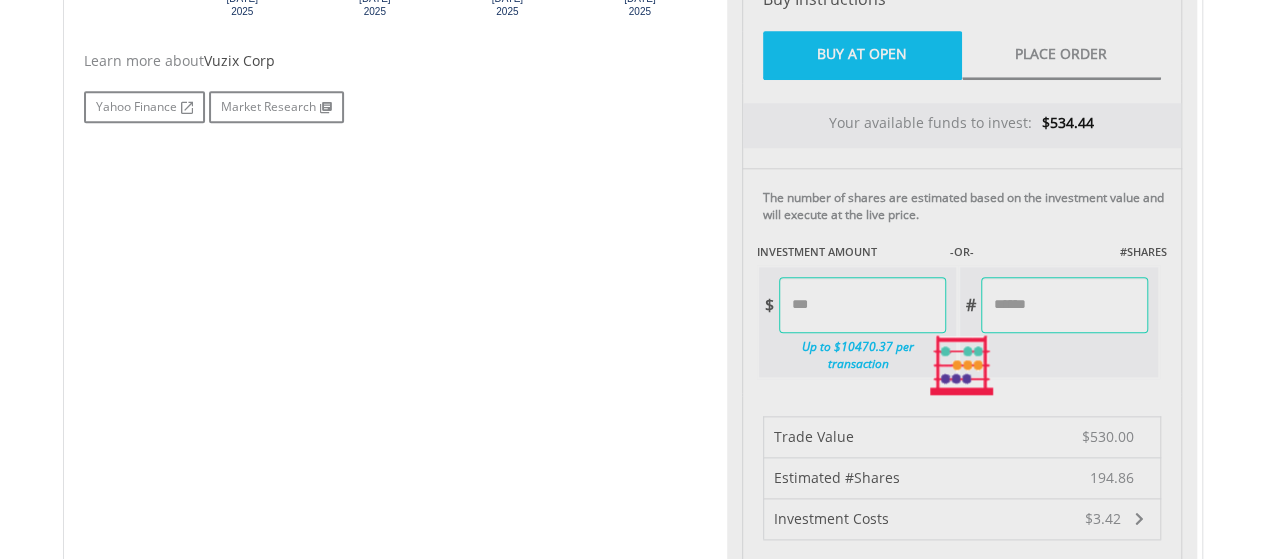 type on "********" 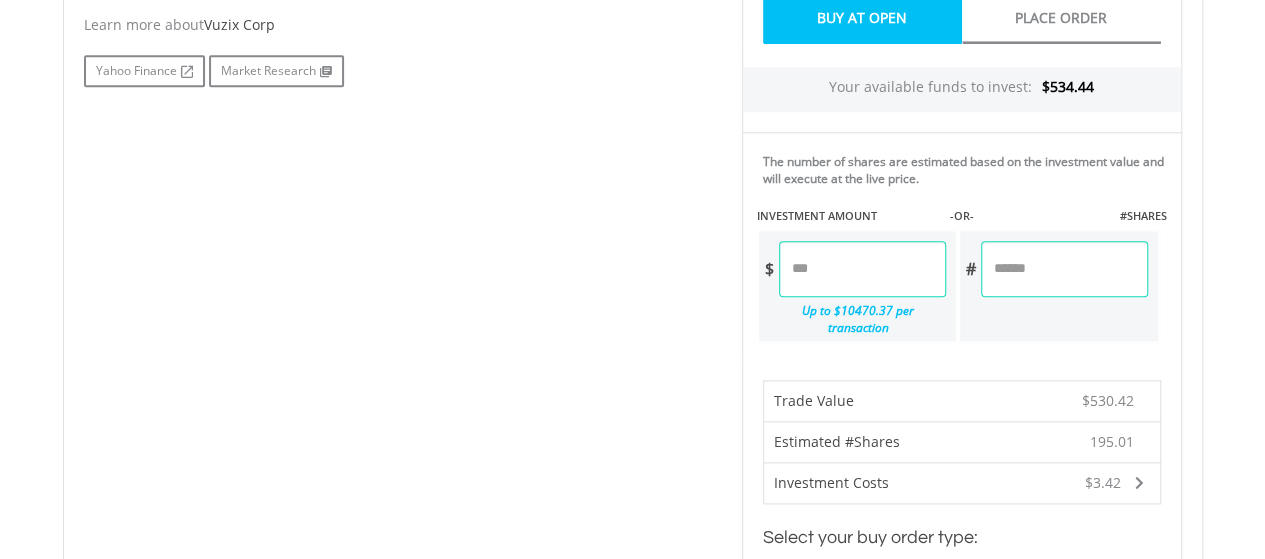 scroll, scrollTop: 993, scrollLeft: 0, axis: vertical 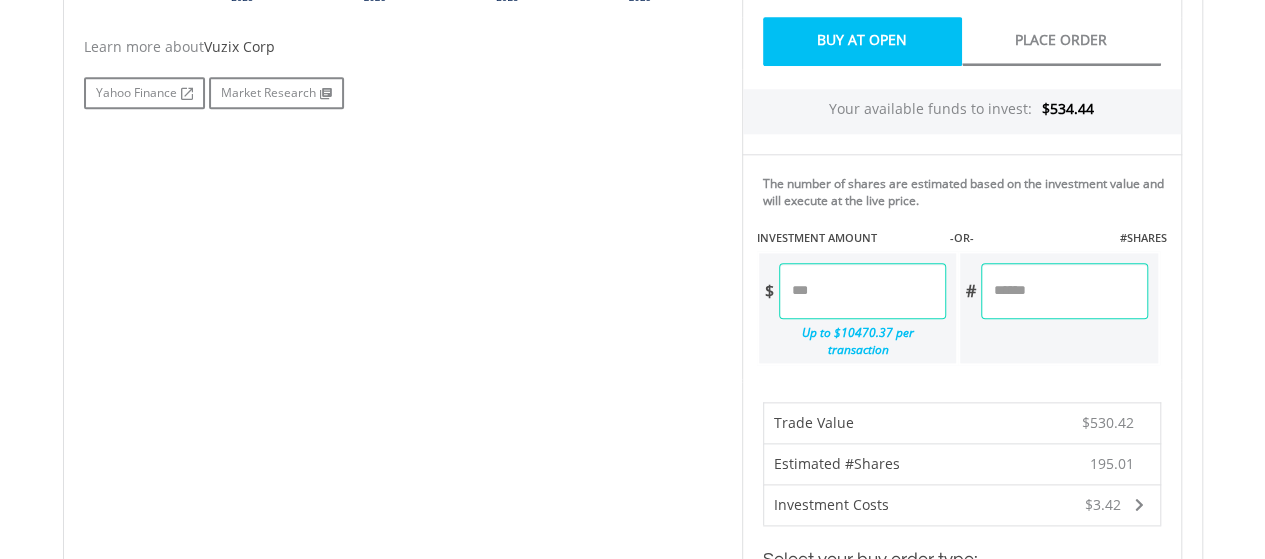 click on "******" at bounding box center [862, 291] 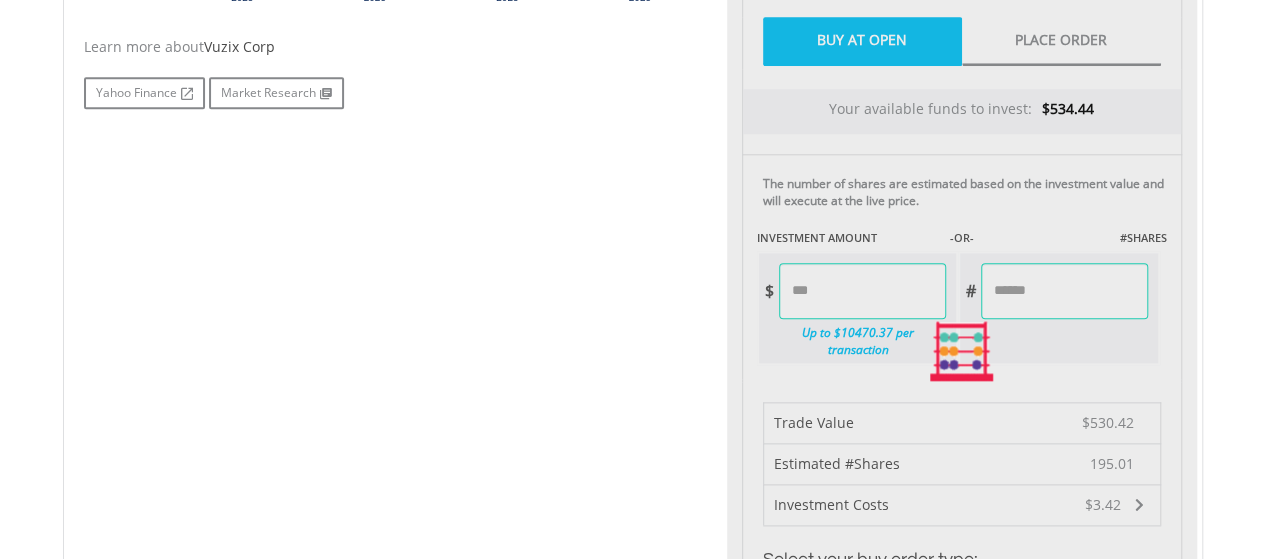 click on "My Investments
Invest Now
New Listings
Sell
My Recurring Investments
Pending Orders
Vouchers
Buy a Voucher
Redeem a Voucher
Account Management" at bounding box center [632, 248] 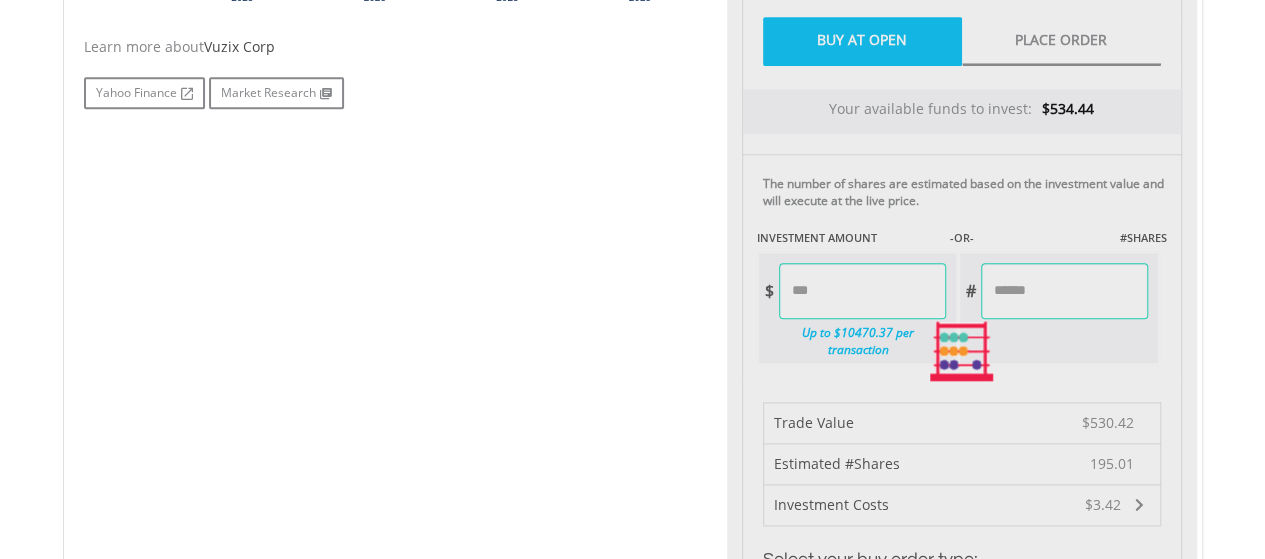 type on "*******" 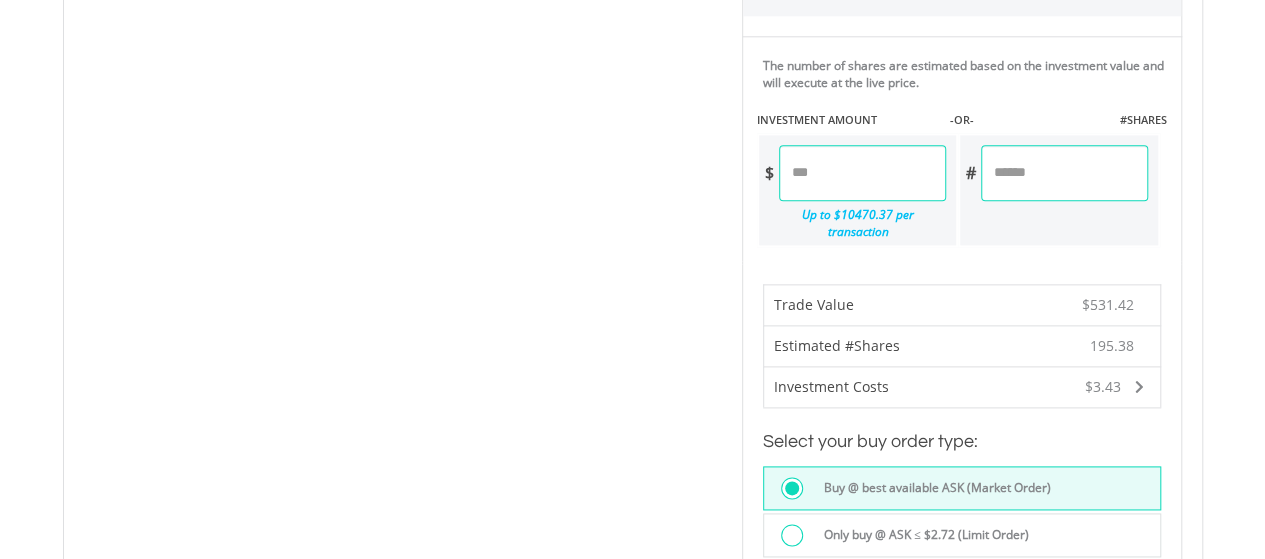 scroll, scrollTop: 1121, scrollLeft: 0, axis: vertical 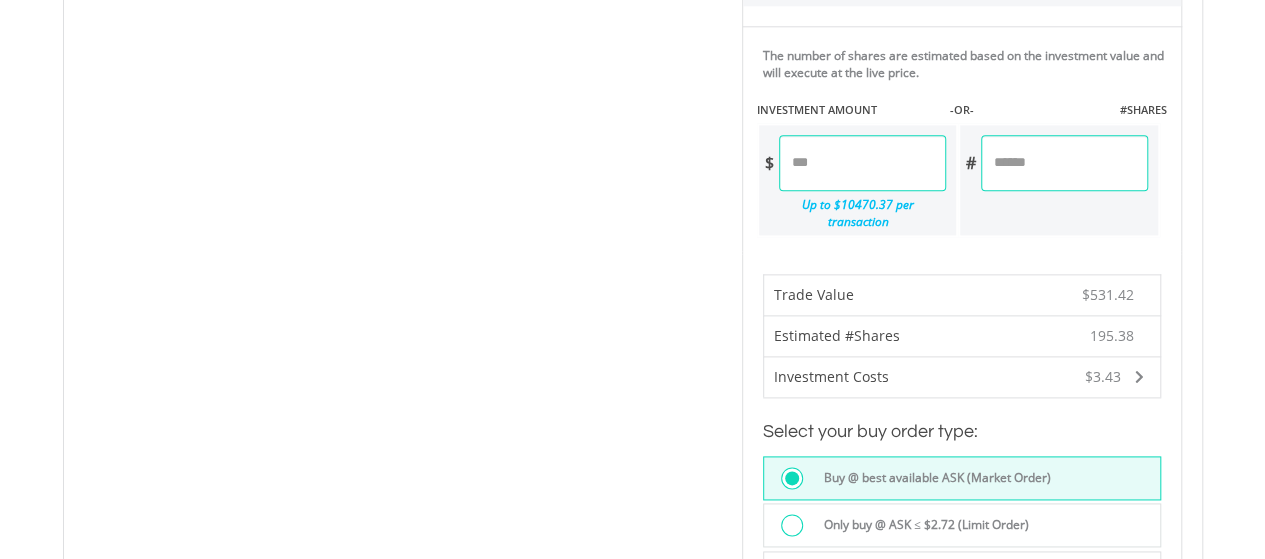 click on "******" at bounding box center [862, 163] 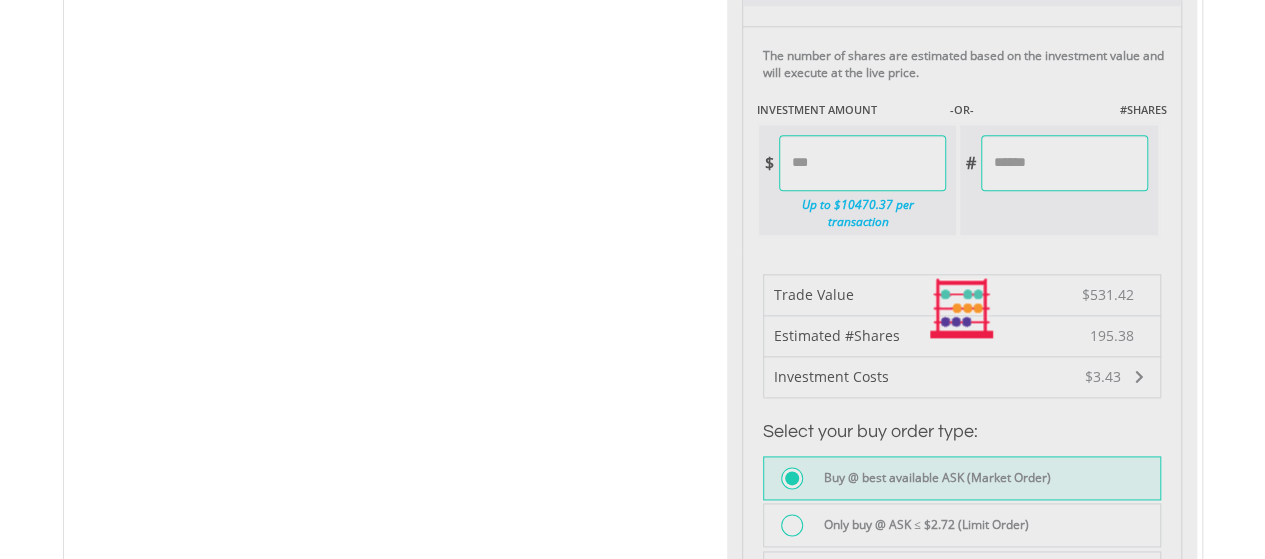 click on "Last Updated Price:
15-min. Delay*
Price Update Cost:
0
Credits
Market Closed
SELLING AT (BID)
BUYING AT                     (ASK)
LAST PRICE
$2.50
$2.72
$2.61
0
EasyCredits remaining
$" at bounding box center (962, 309) 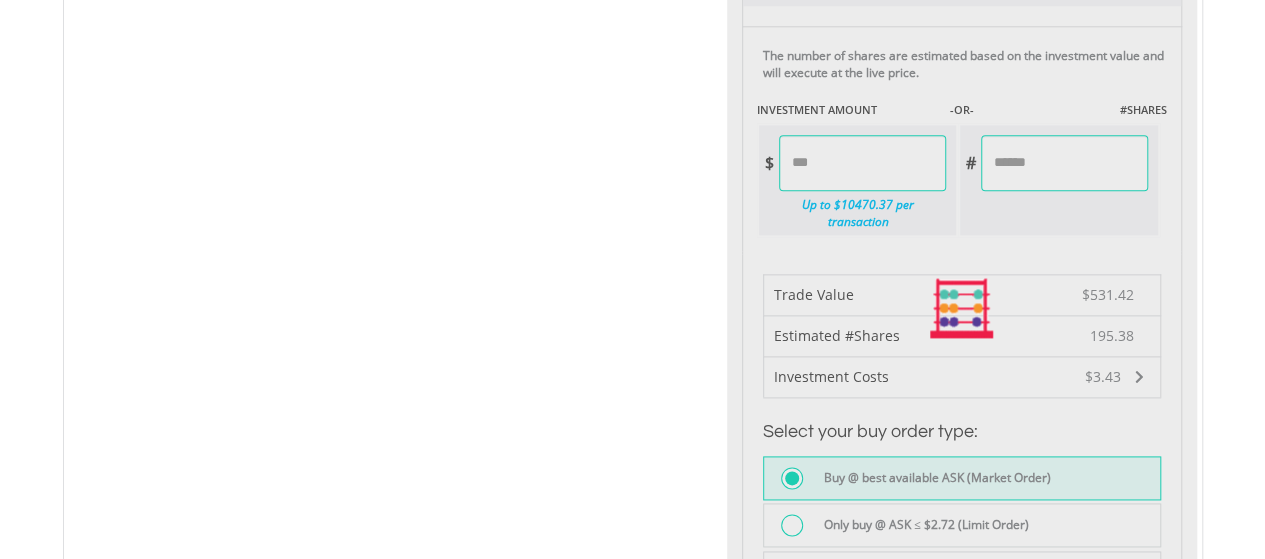 type on "********" 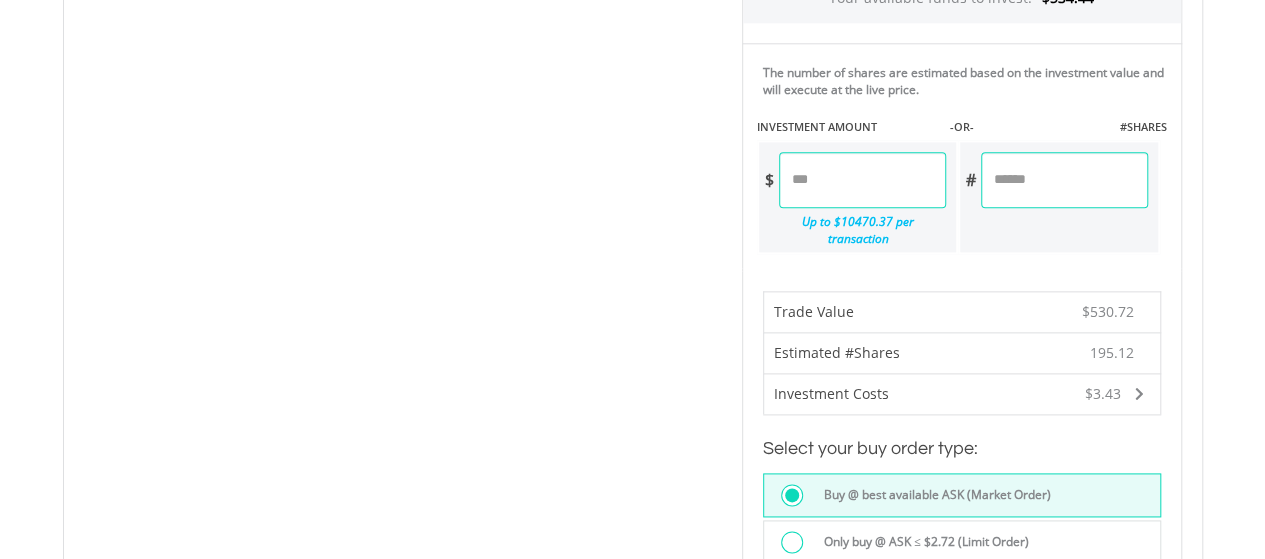 scroll, scrollTop: 1101, scrollLeft: 0, axis: vertical 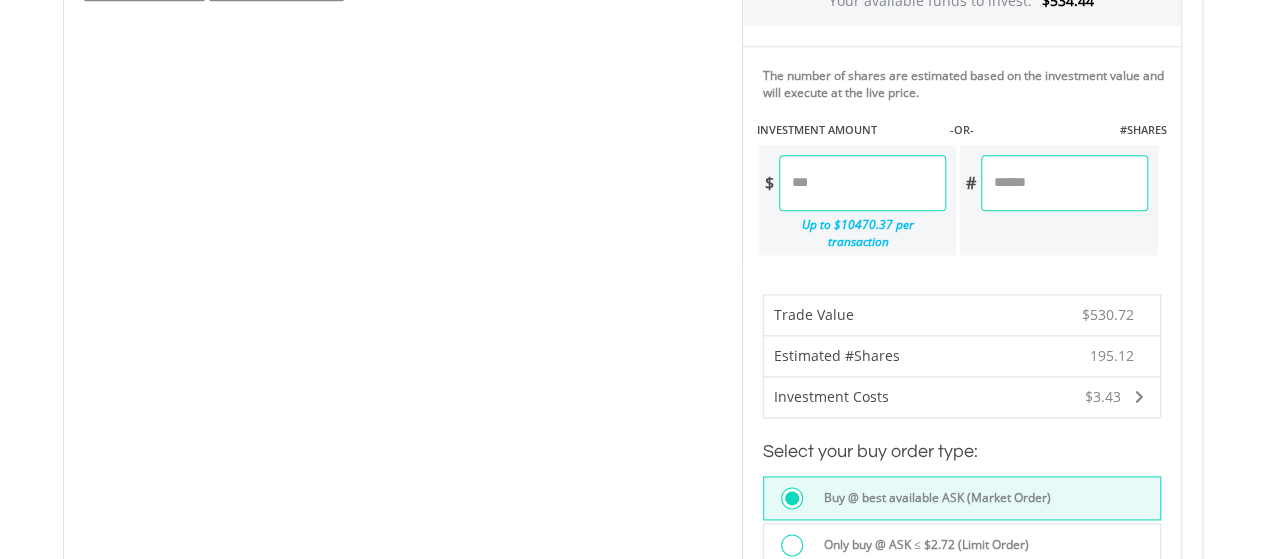 click on "******" at bounding box center (862, 183) 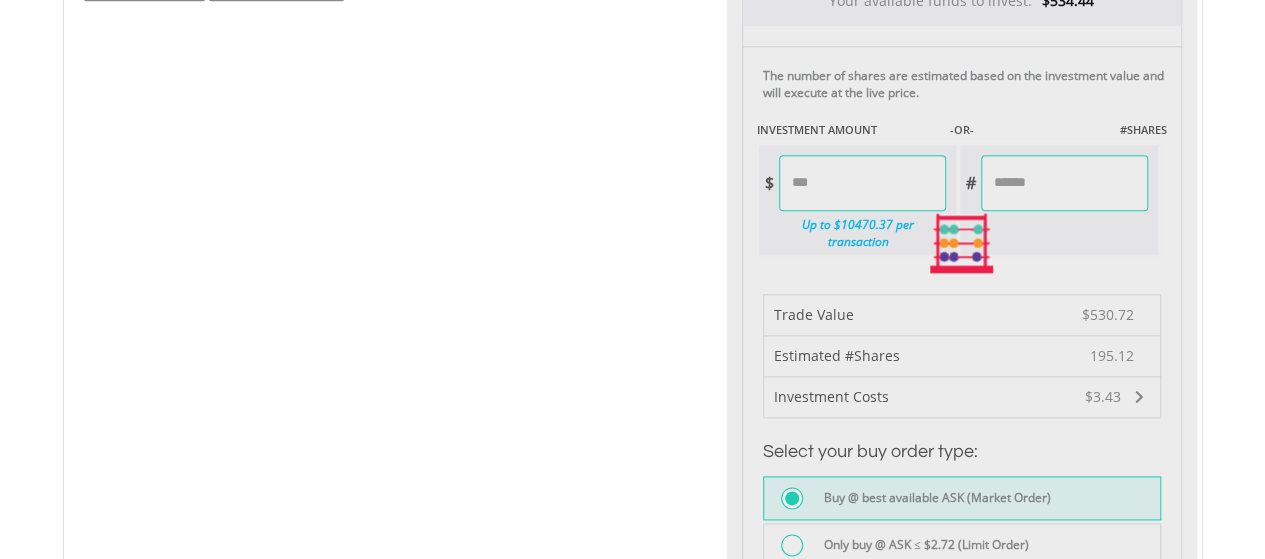 type on "********" 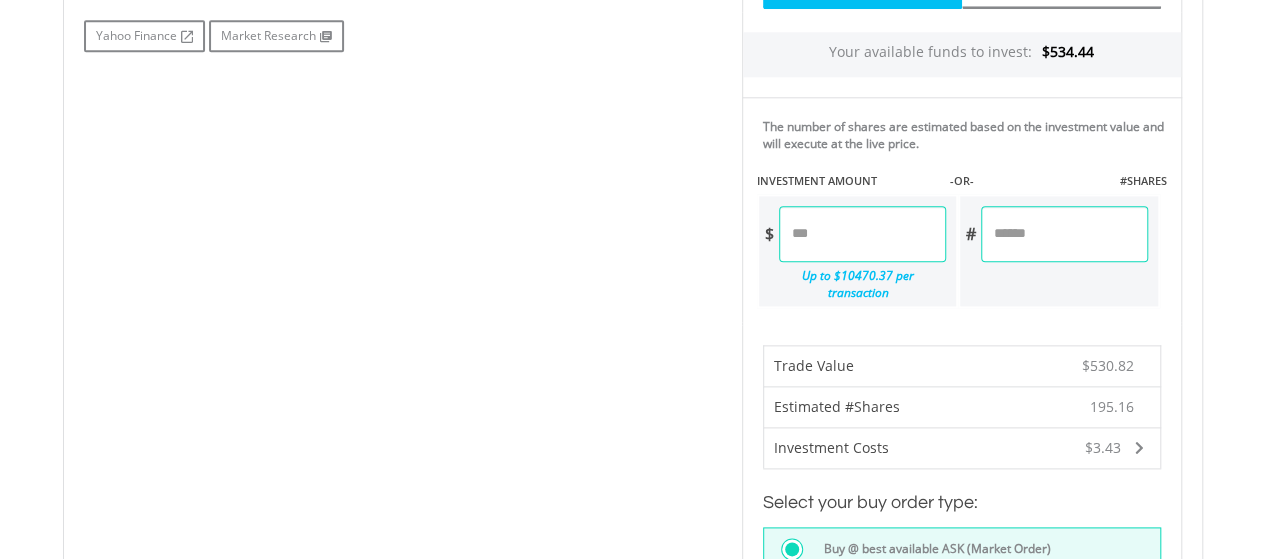 scroll, scrollTop: 1056, scrollLeft: 0, axis: vertical 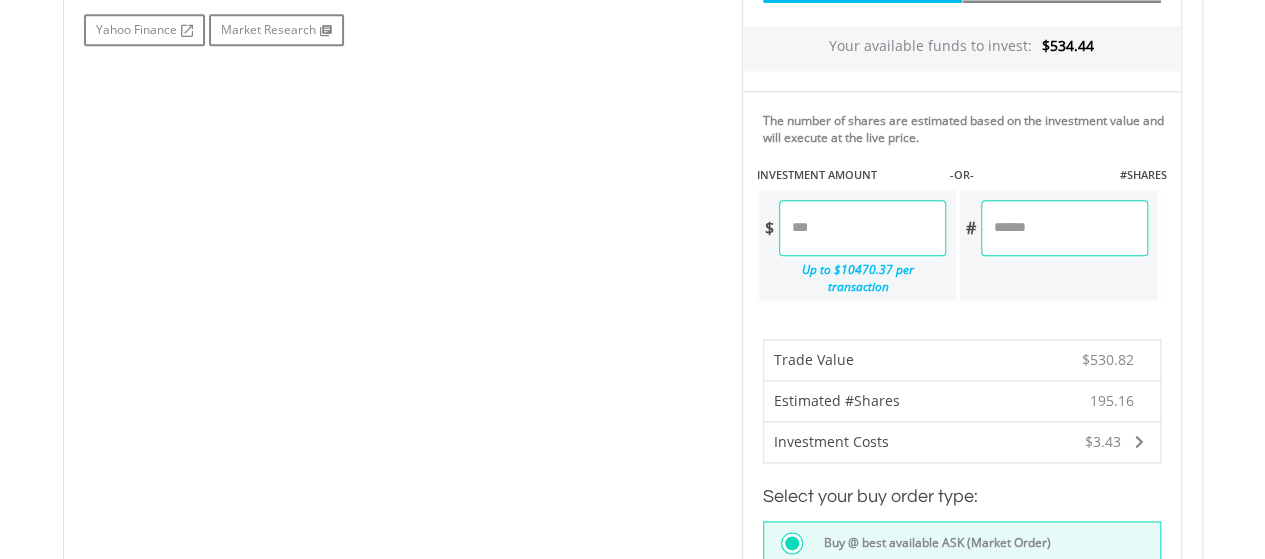 click on "******" at bounding box center [862, 228] 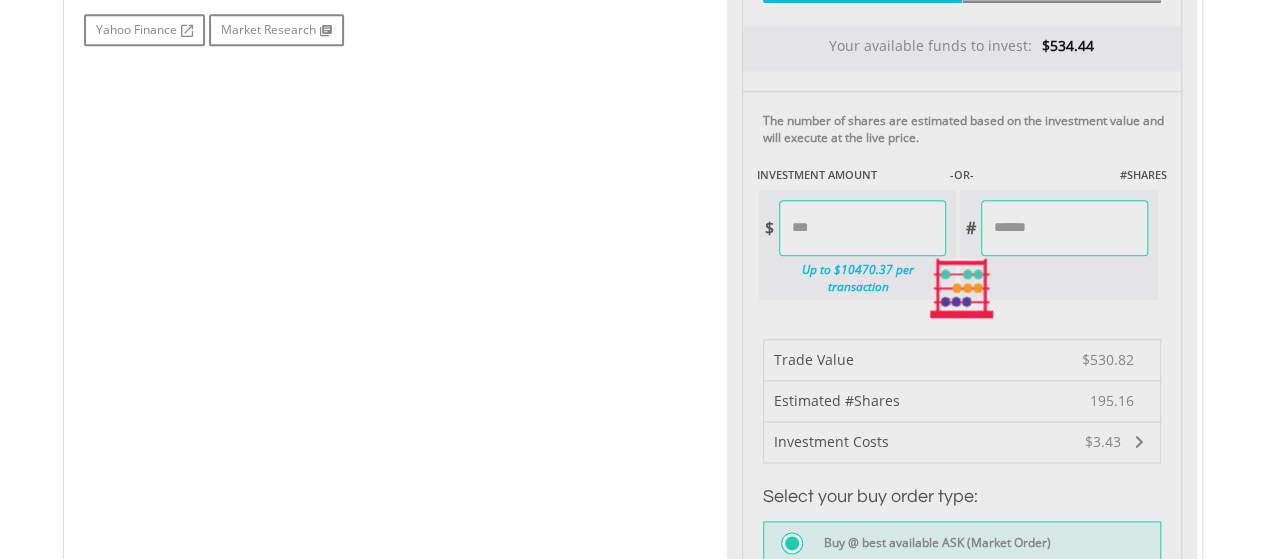 click on "Last Updated Price:
15-min. Delay*
Price Update Cost:
0
Credits
Market Closed
SELLING AT (BID)
BUYING AT                     (ASK)
LAST PRICE
$2.50
$2.72
$2.61
0
EasyCredits remaining
$" at bounding box center (962, 288) 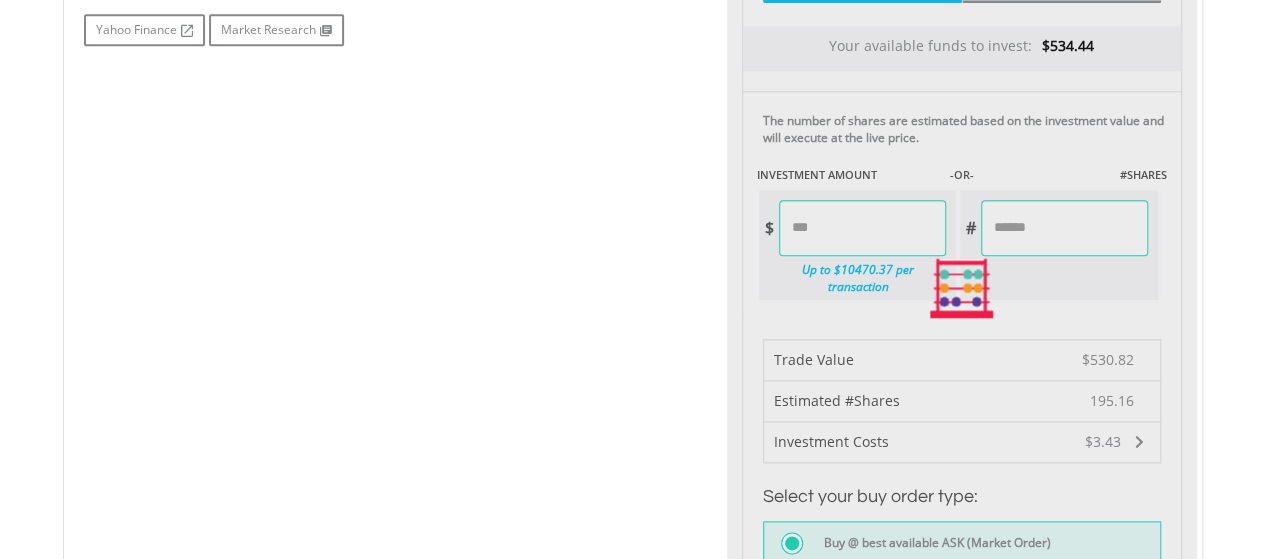 type on "********" 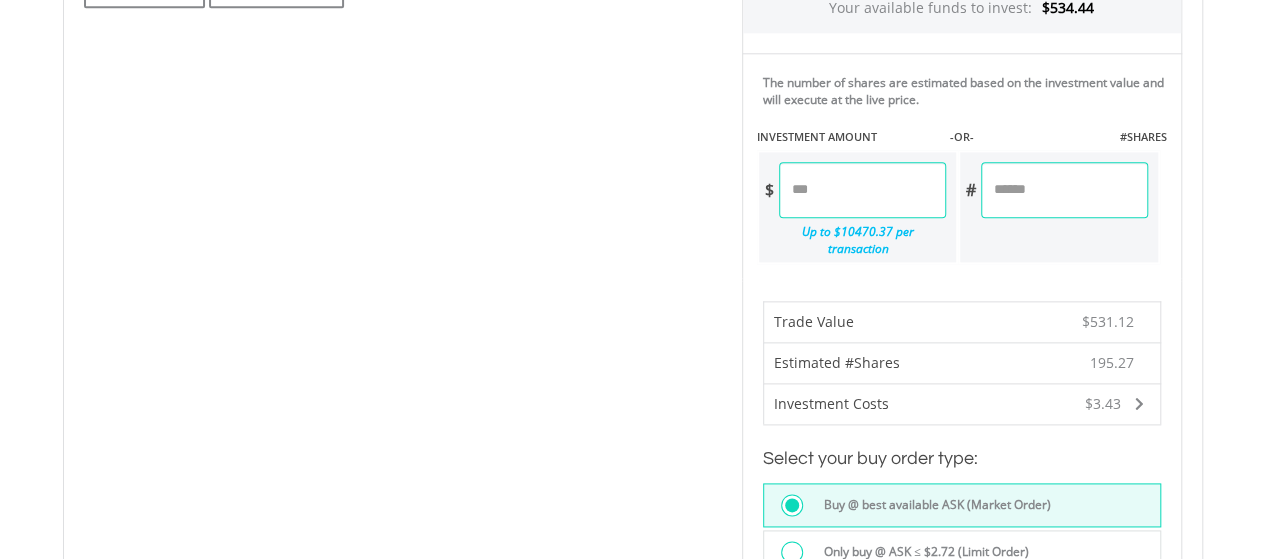 scroll, scrollTop: 1098, scrollLeft: 0, axis: vertical 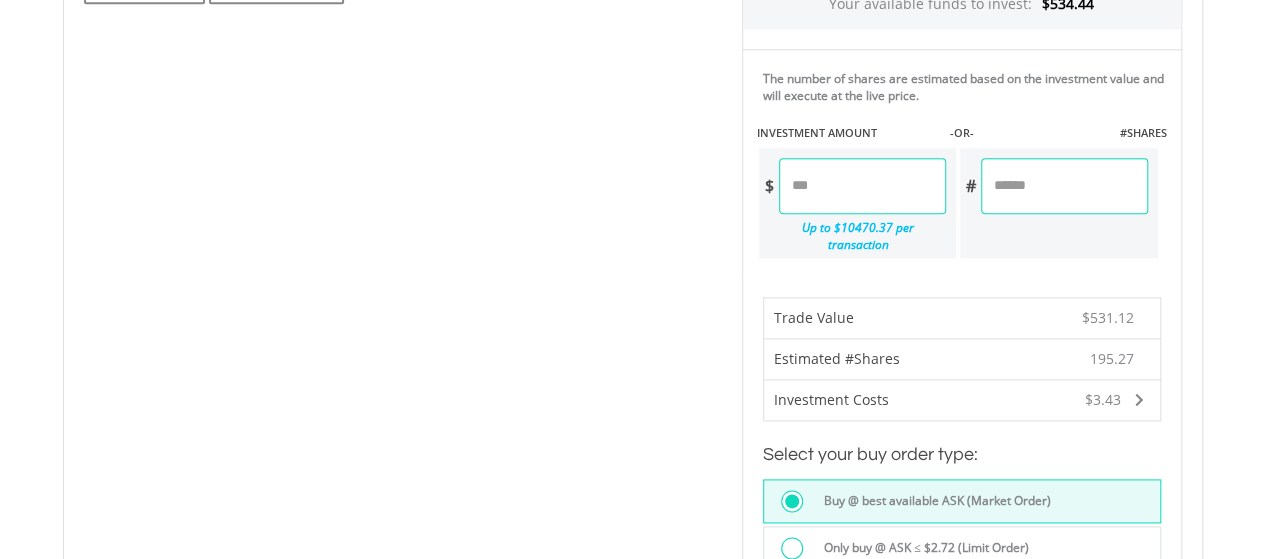 click on "******" at bounding box center (862, 186) 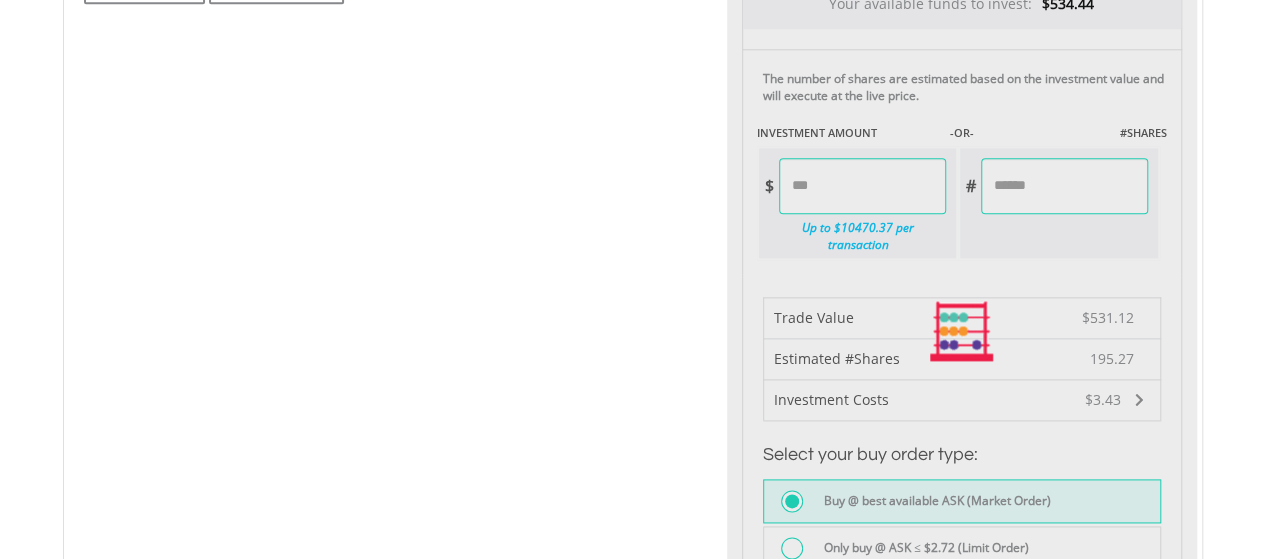 type on "********" 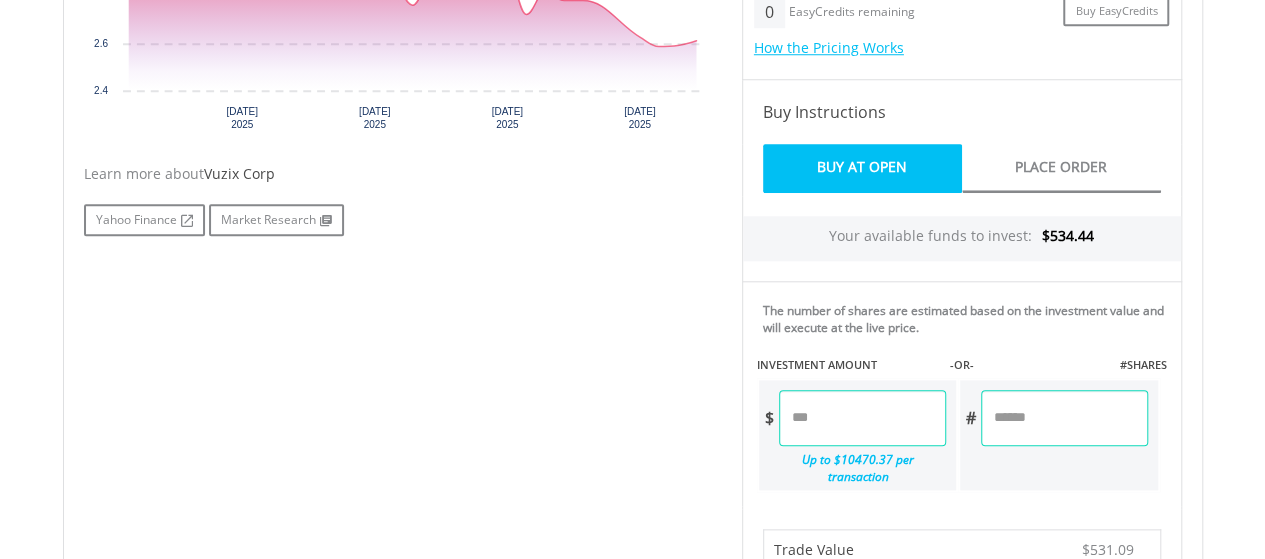 scroll, scrollTop: 843, scrollLeft: 0, axis: vertical 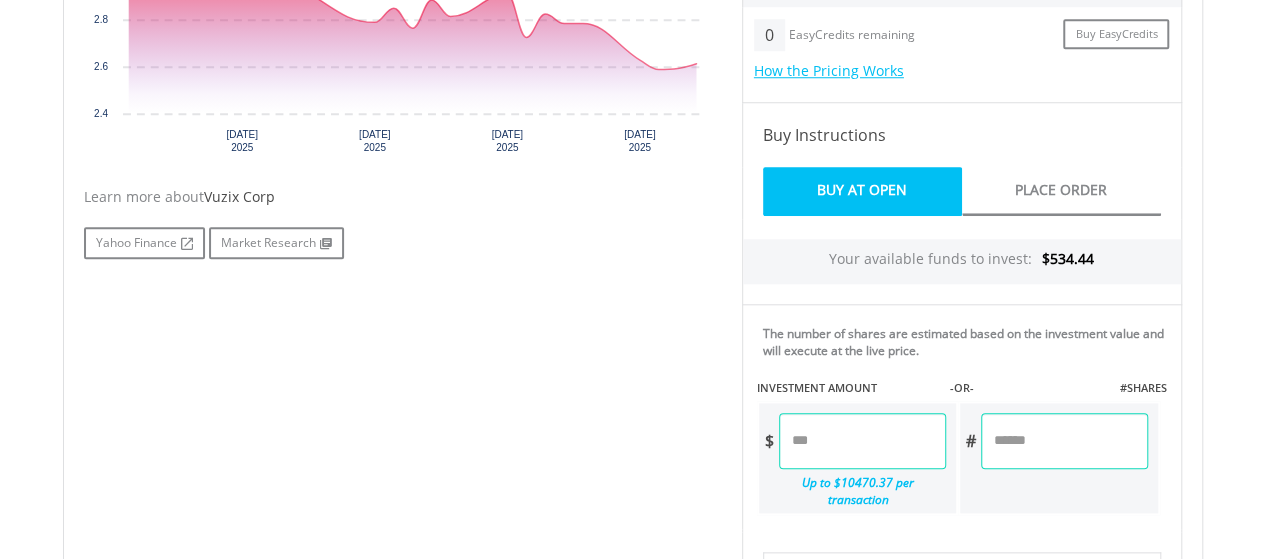 click on "******" at bounding box center (862, 441) 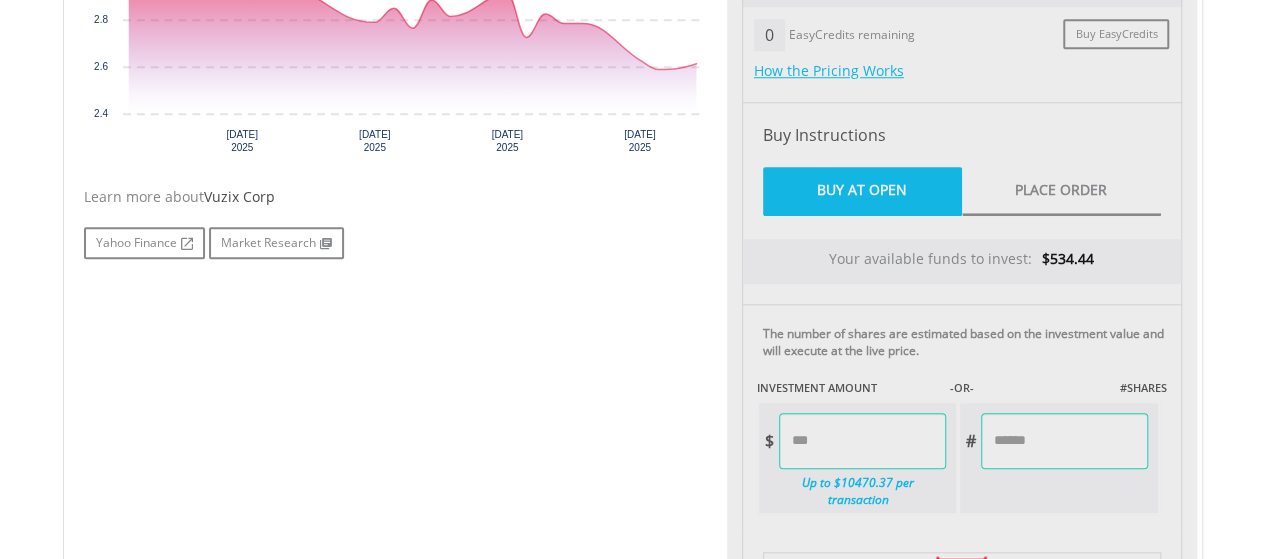 click on "Last Updated Price:
15-min. Delay*
Price Update Cost:
0
Credits
Market Closed
SELLING AT (BID)
BUYING AT                     (ASK)
LAST PRICE
$2.50
$2.72
$2.61
0
EasyCredits remaining
$" at bounding box center (962, 587) 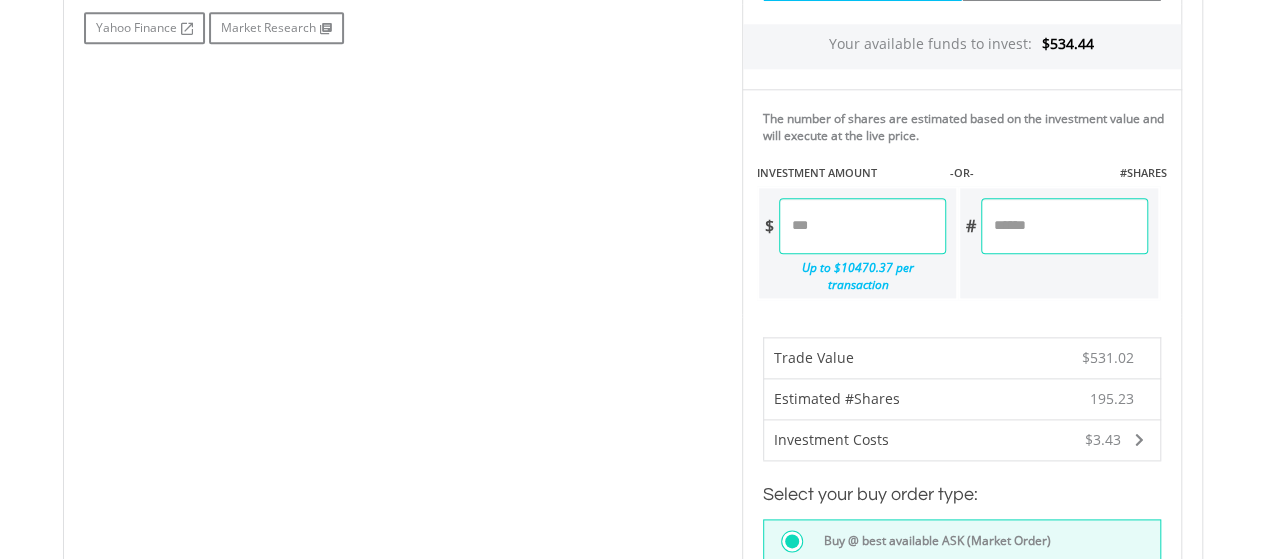 scroll, scrollTop: 1041, scrollLeft: 0, axis: vertical 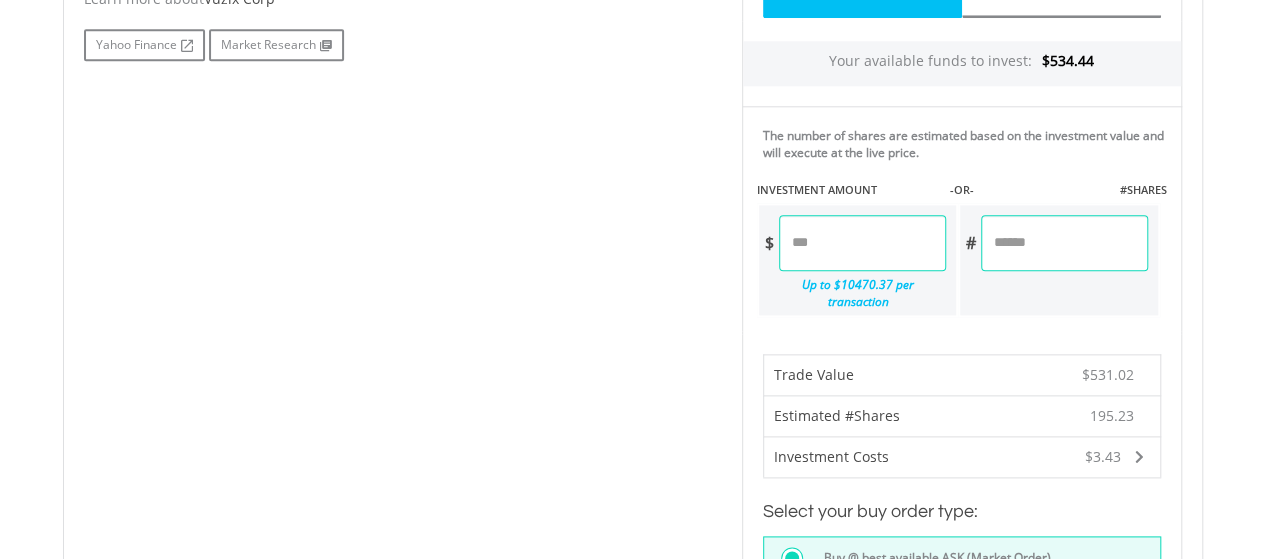 click on "******" at bounding box center [862, 243] 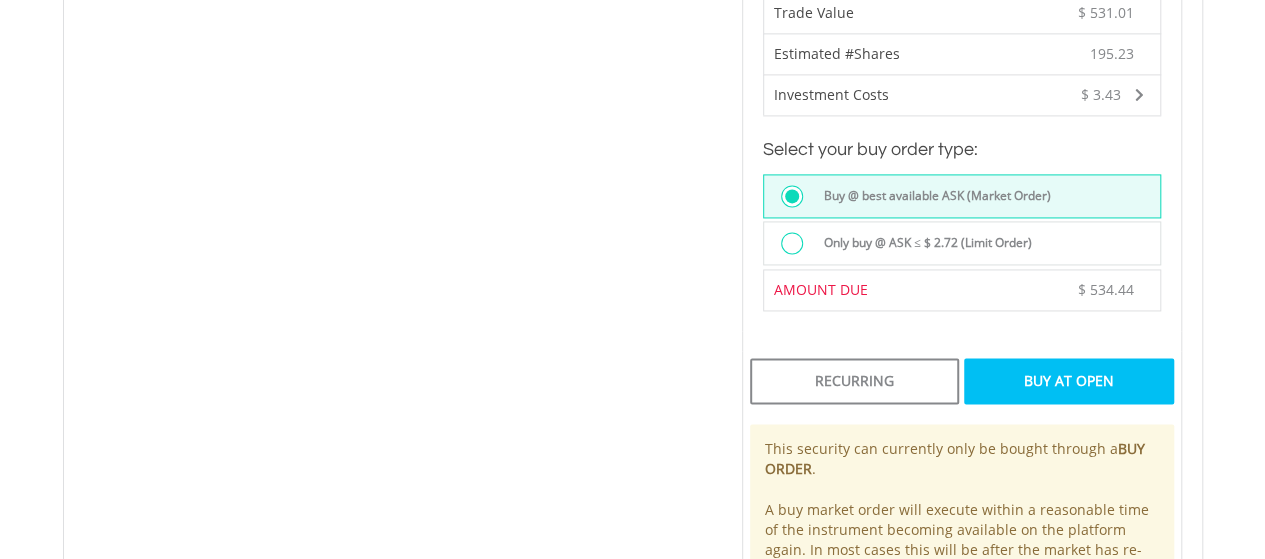 scroll, scrollTop: 1400, scrollLeft: 0, axis: vertical 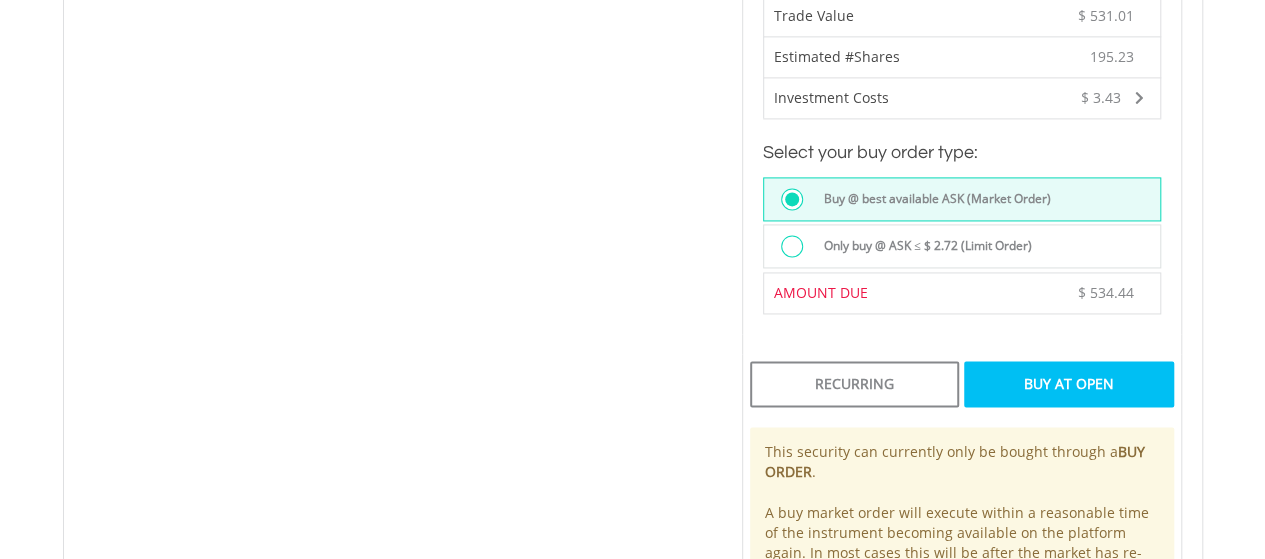 click on "Buy At Open" at bounding box center [1068, 384] 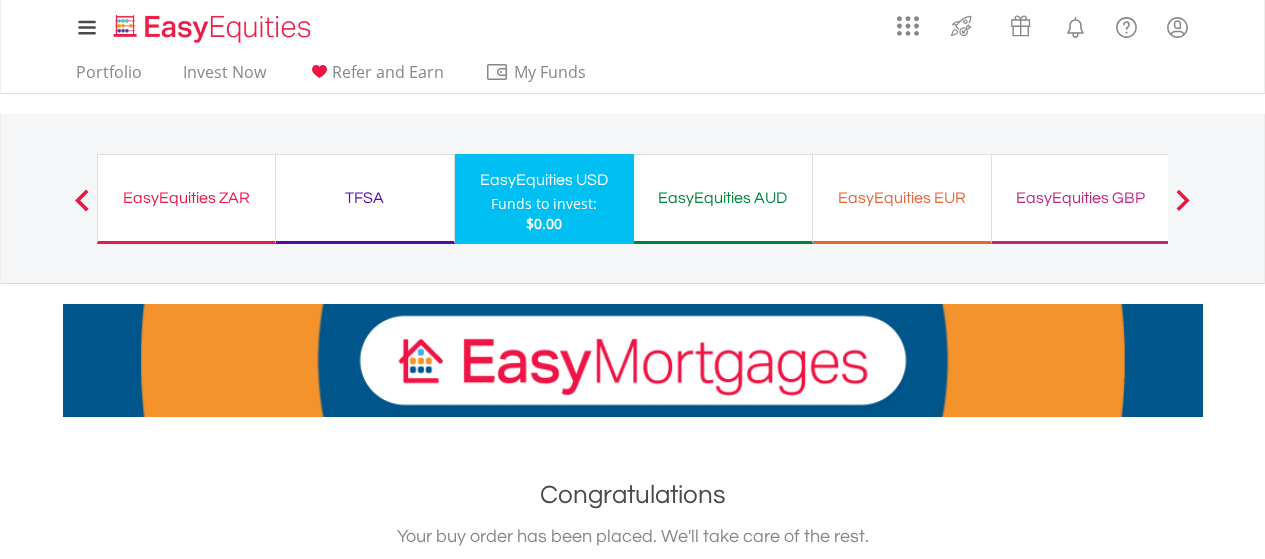 scroll, scrollTop: 0, scrollLeft: 0, axis: both 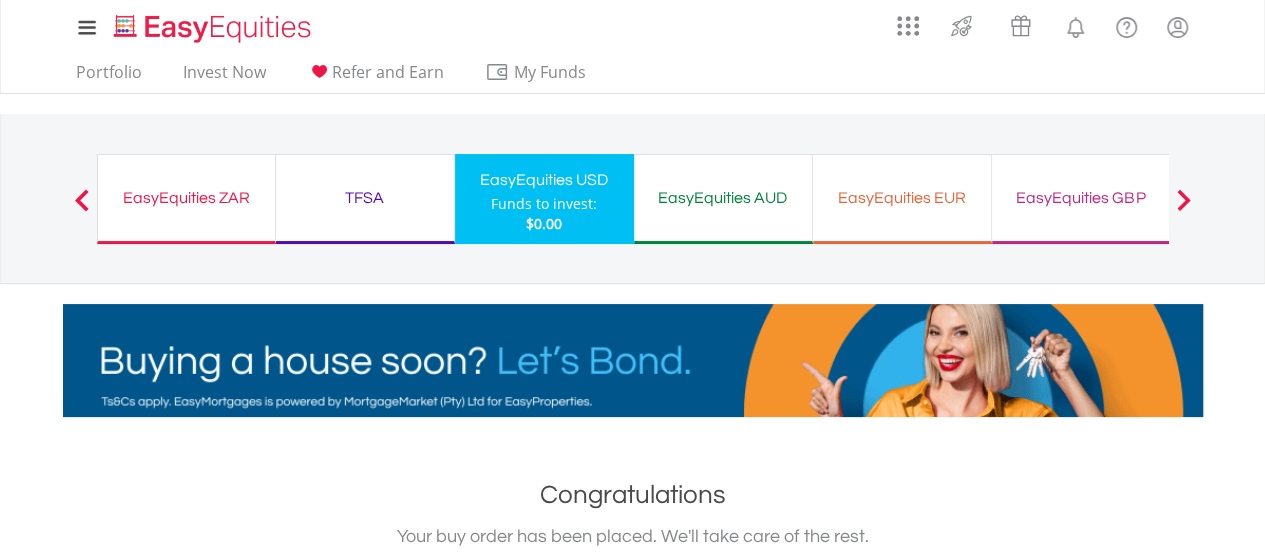 click on "EasyEquities EUR" at bounding box center (902, 198) 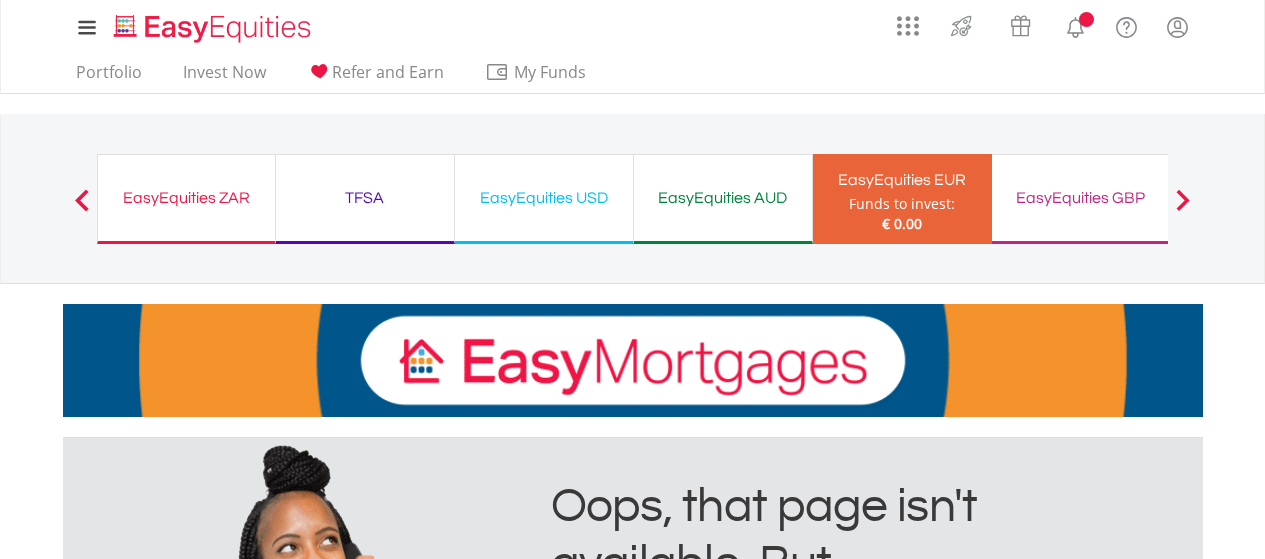 scroll, scrollTop: 0, scrollLeft: 0, axis: both 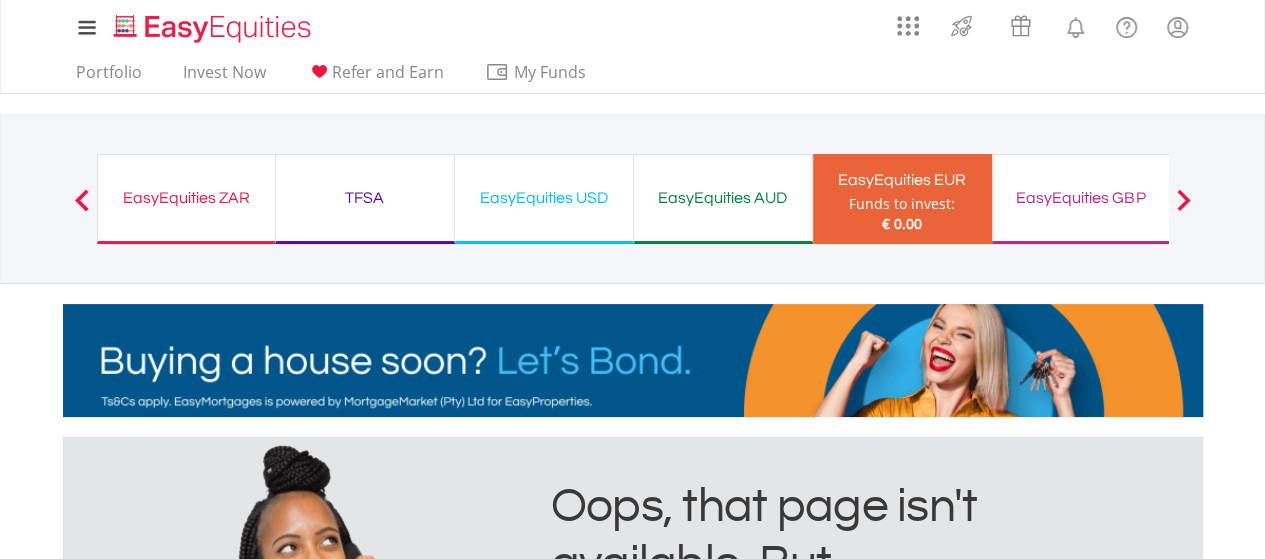 click on "EasyEquities GBP" at bounding box center [1081, 198] 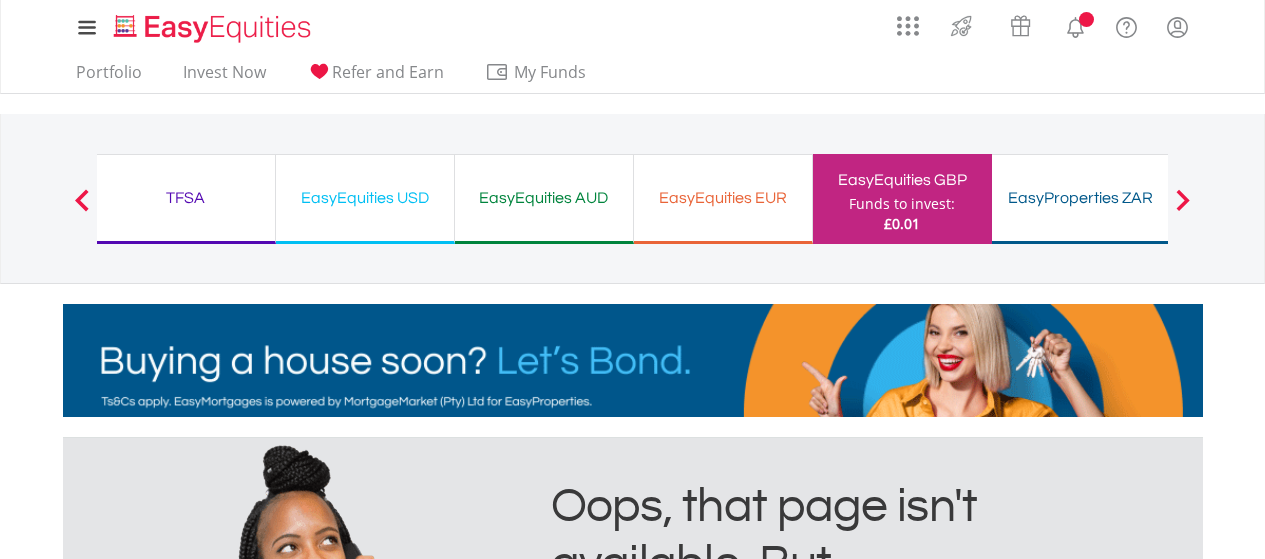 scroll, scrollTop: 0, scrollLeft: 0, axis: both 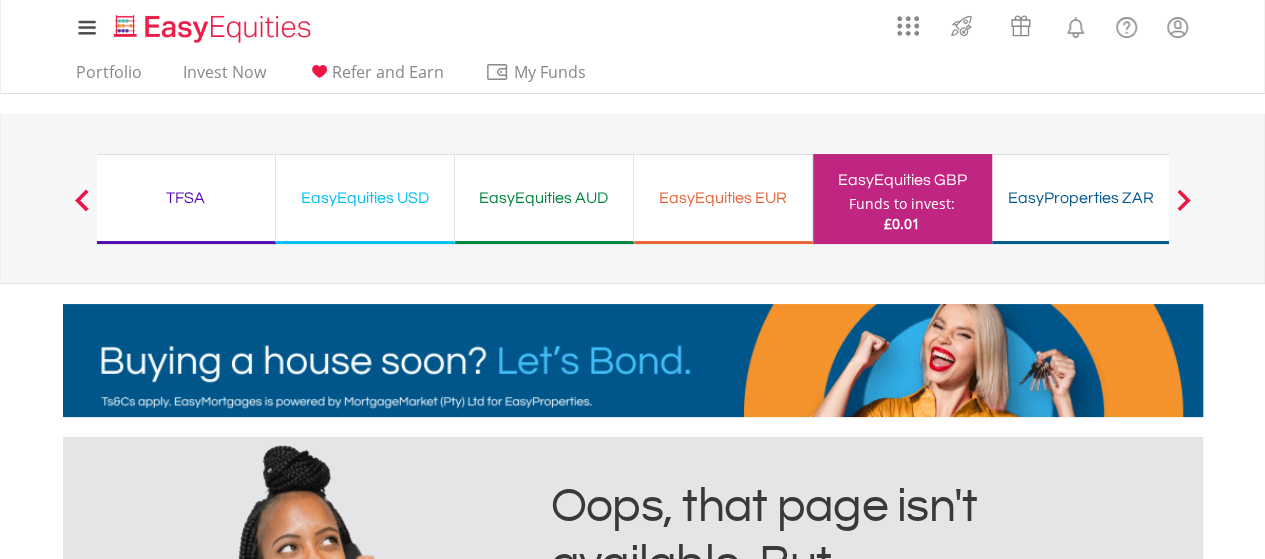 click on "Previous
EasyEquities ZAR
Funds to invest:
£0.01
TFSA
Funds to invest:
£0.01
EasyEquities USD
Funds to invest:
£0.01 £0.01 £0.01" at bounding box center (633, 198) 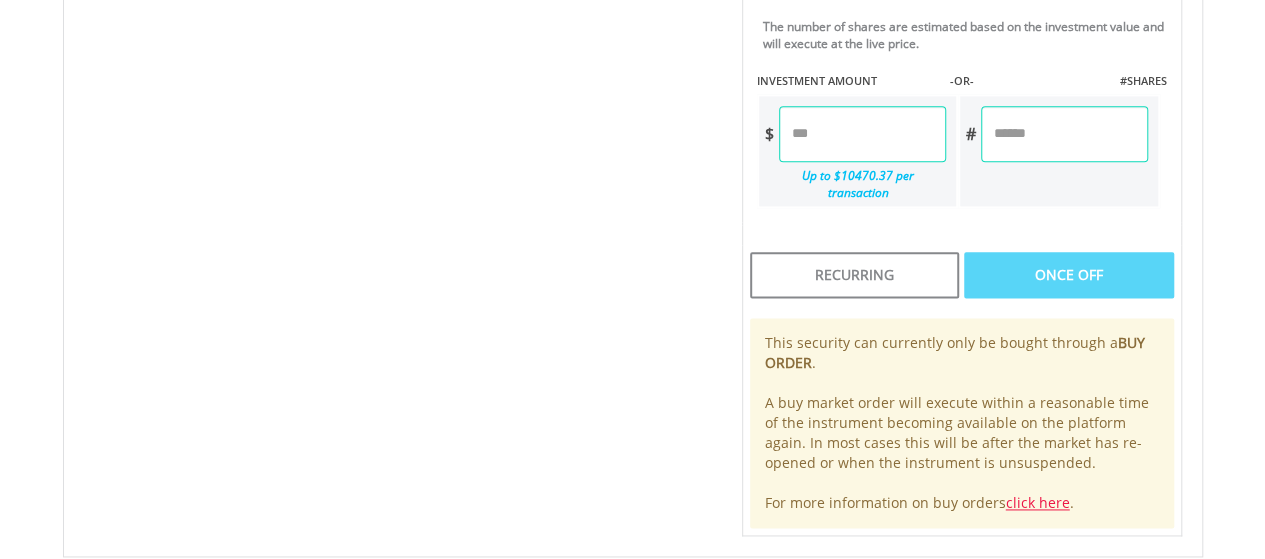 scroll, scrollTop: 1400, scrollLeft: 0, axis: vertical 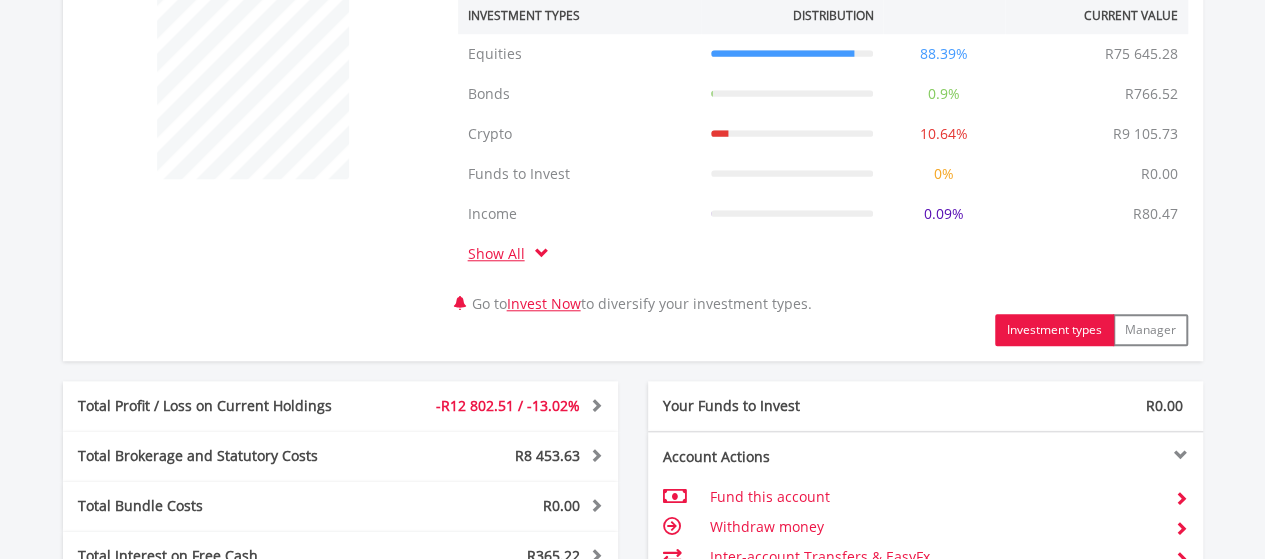 click on "My Investments
Invest Now
New Listings
Sell
My Recurring Investments
Pending Orders
Switch Unit Trusts
Vouchers
Buy a Voucher
Redeem a Voucher" at bounding box center (632, 144) 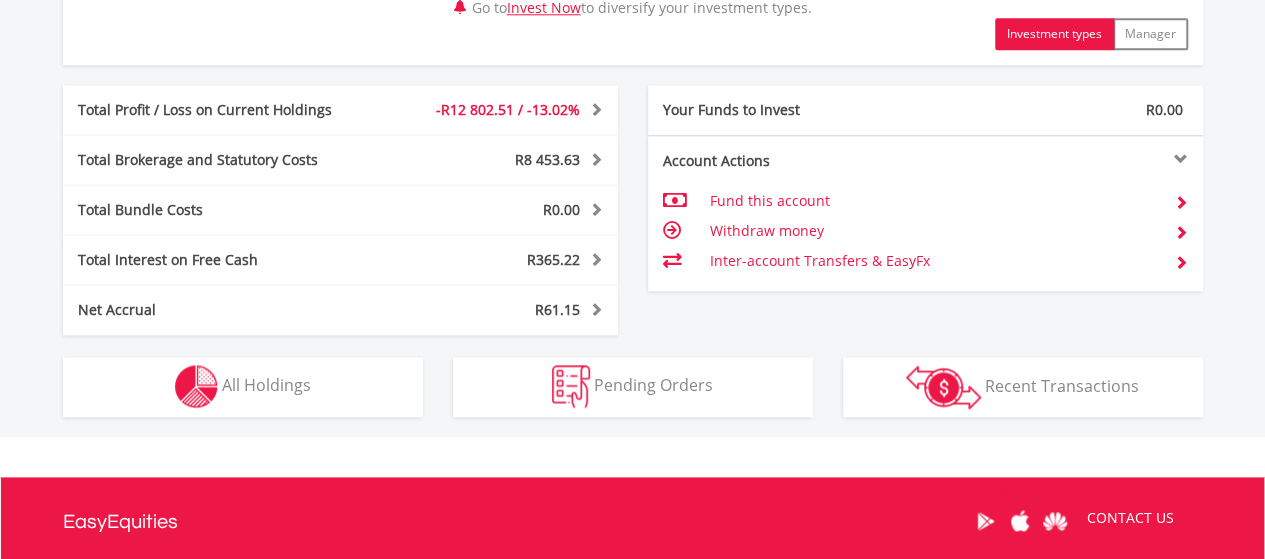 scroll, scrollTop: 1088, scrollLeft: 0, axis: vertical 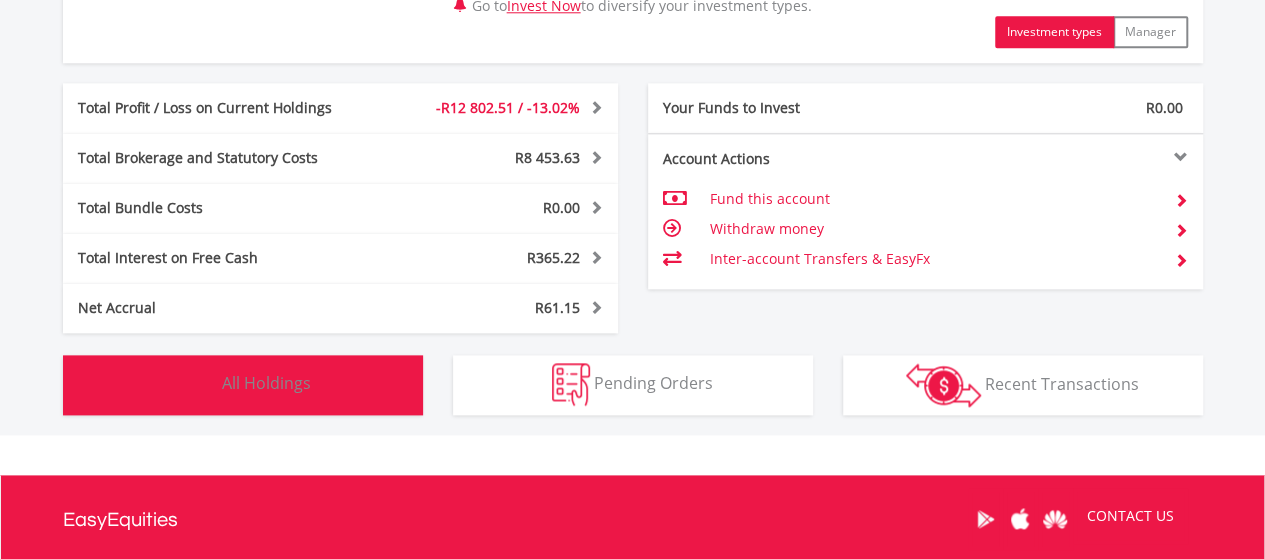 click on "Holdings
All Holdings" at bounding box center [243, 385] 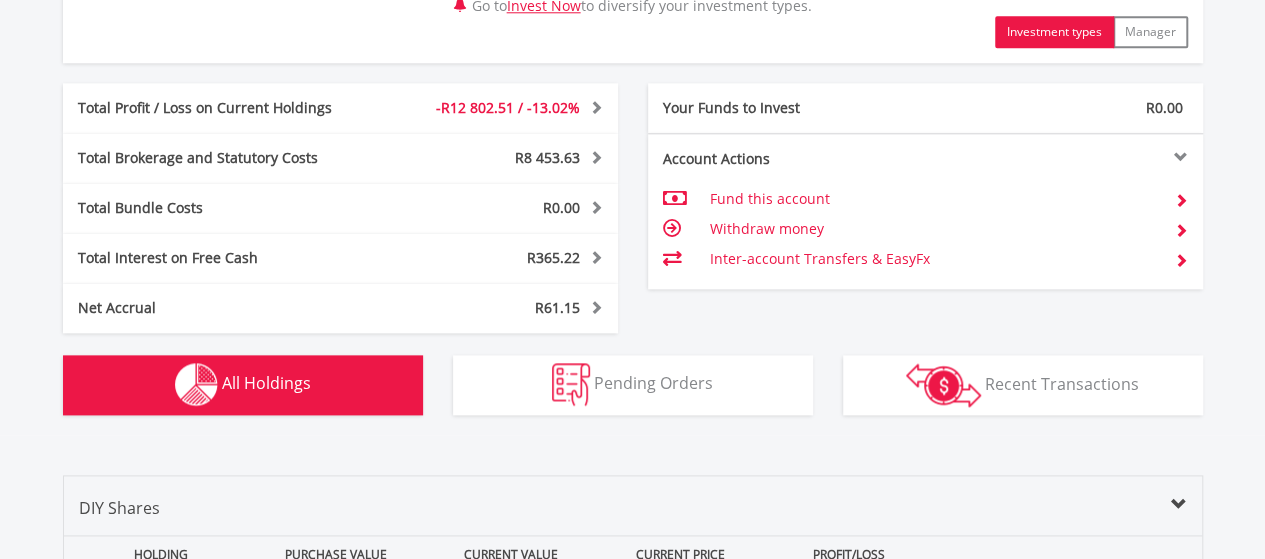 scroll, scrollTop: 1562, scrollLeft: 0, axis: vertical 